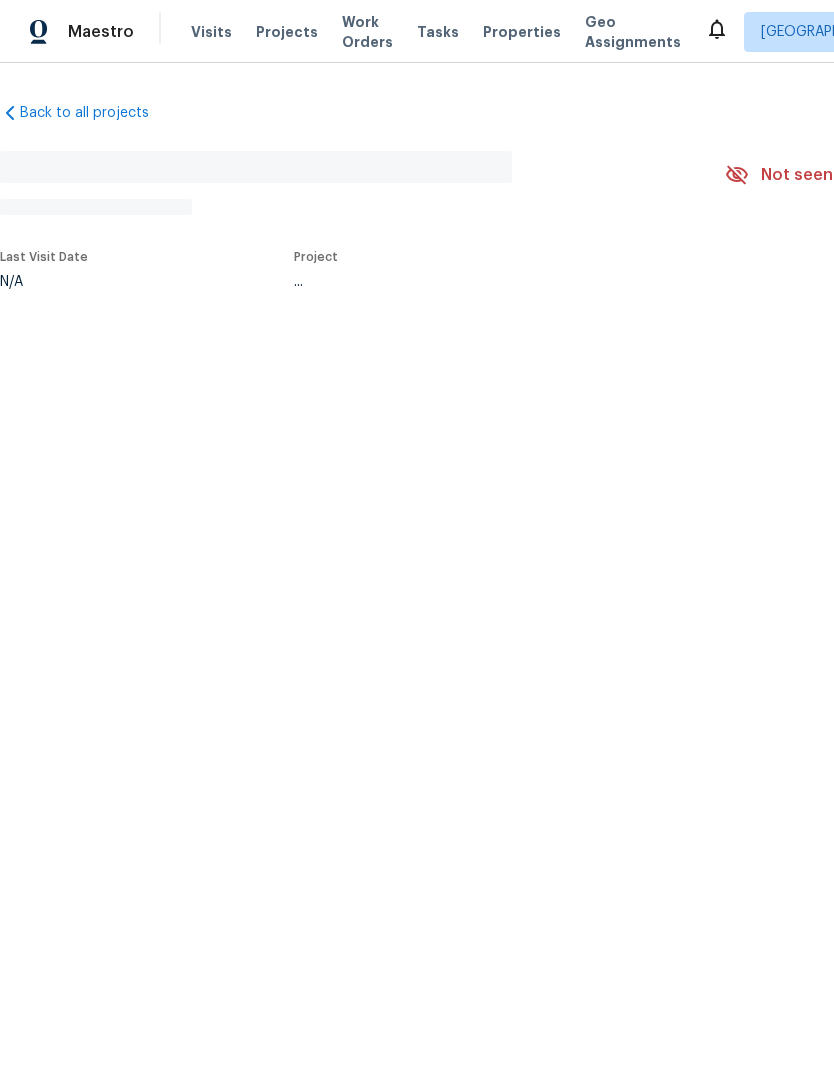 scroll, scrollTop: 0, scrollLeft: 0, axis: both 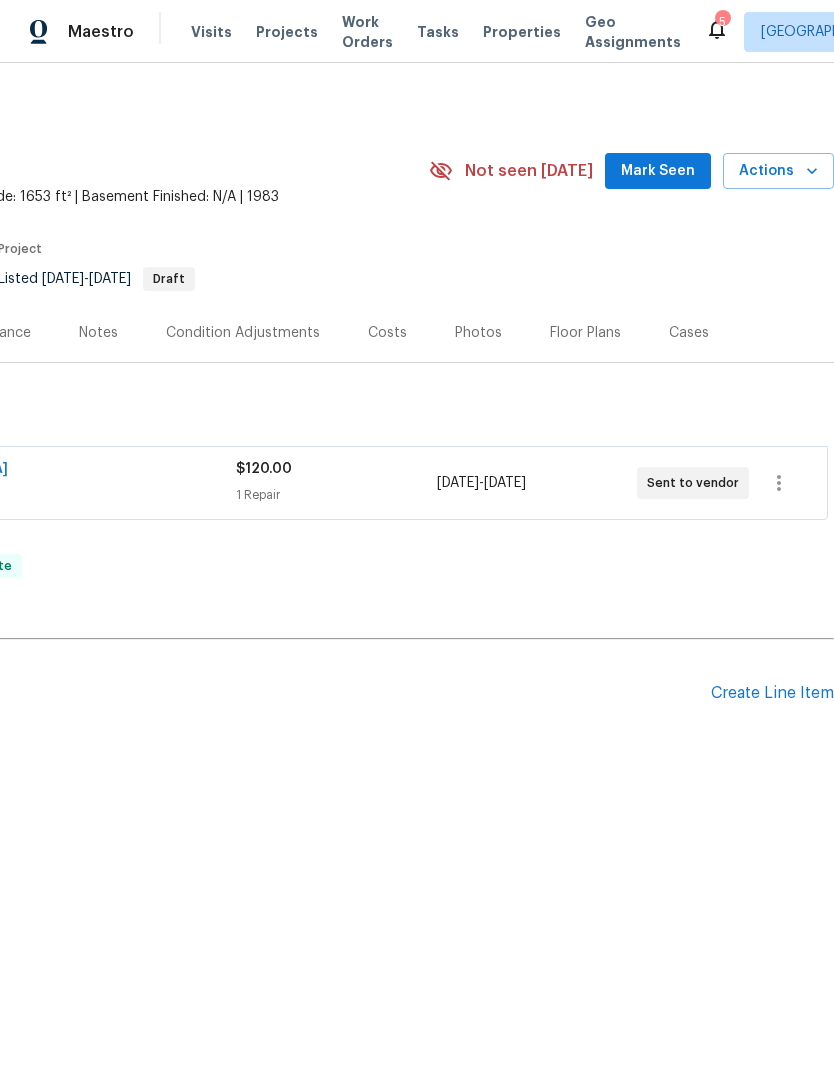 click on "Create Line Item" at bounding box center [772, 693] 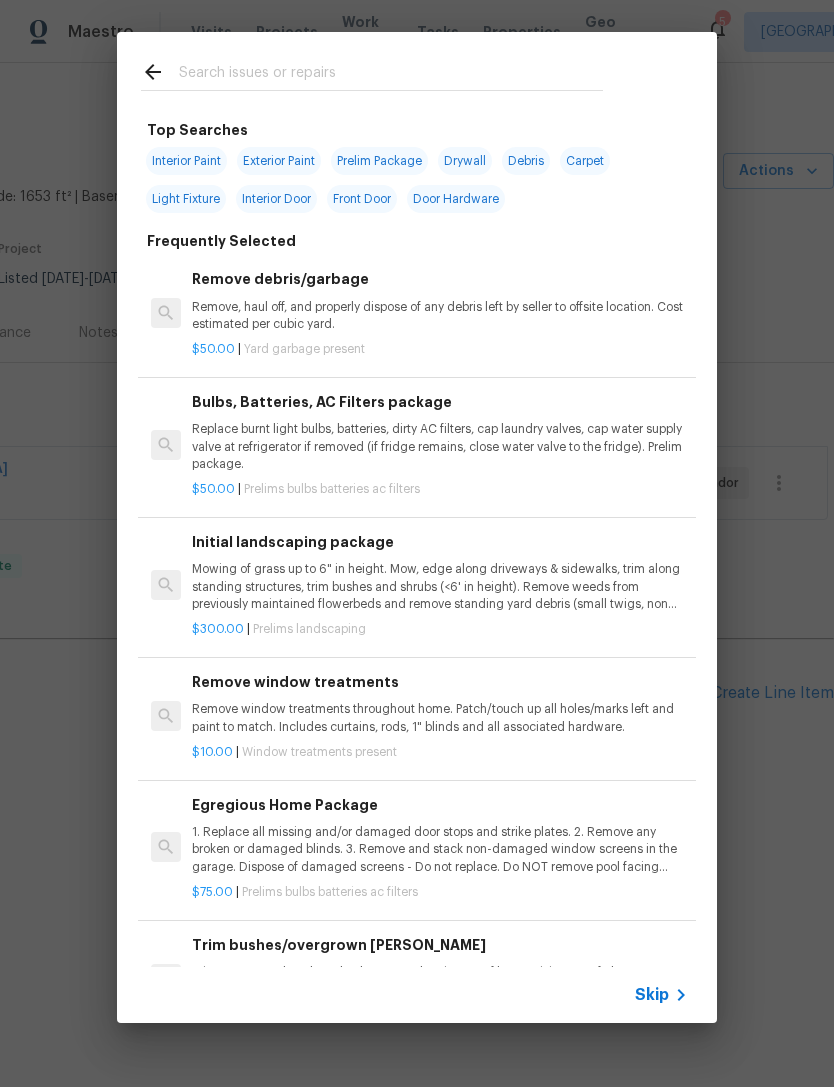 click at bounding box center (391, 75) 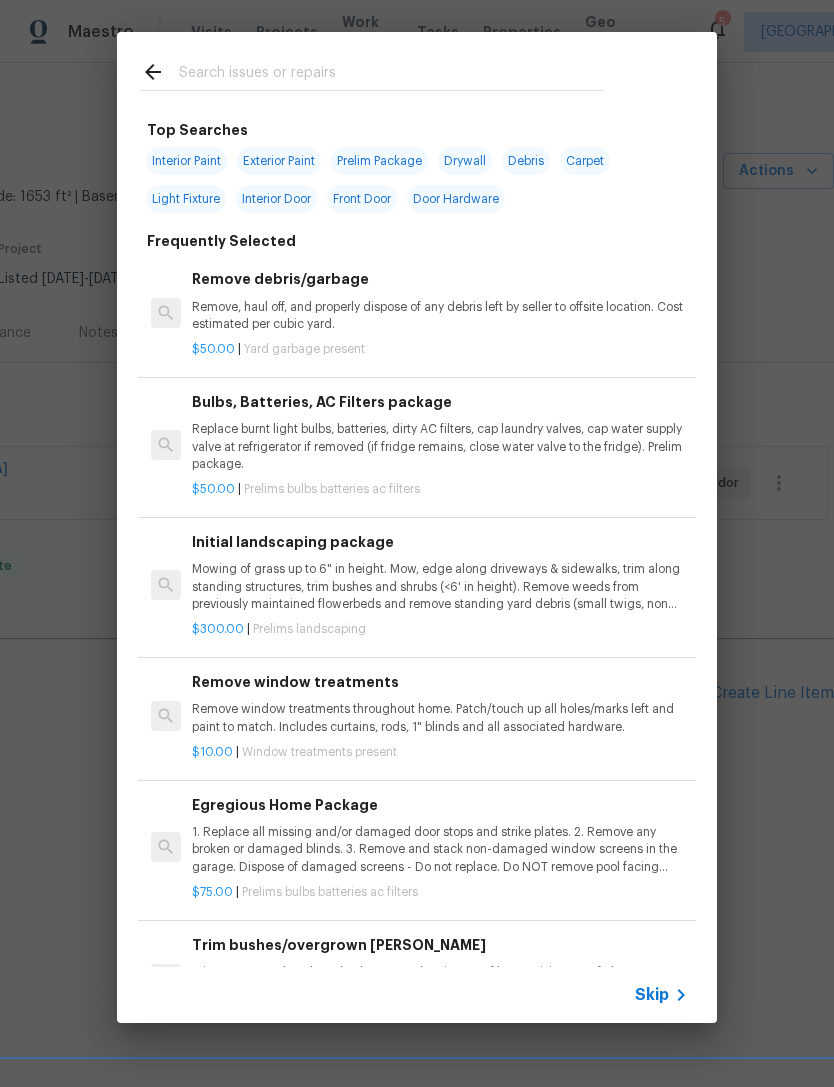 click 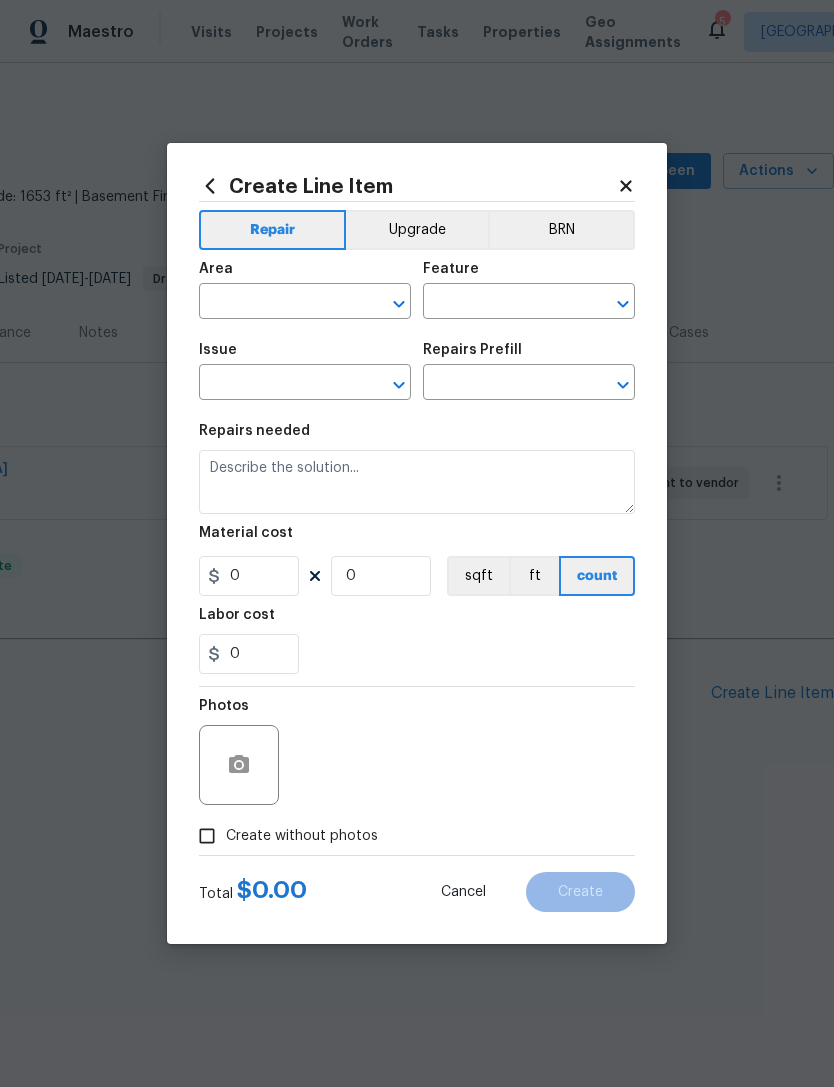 click at bounding box center [277, 303] 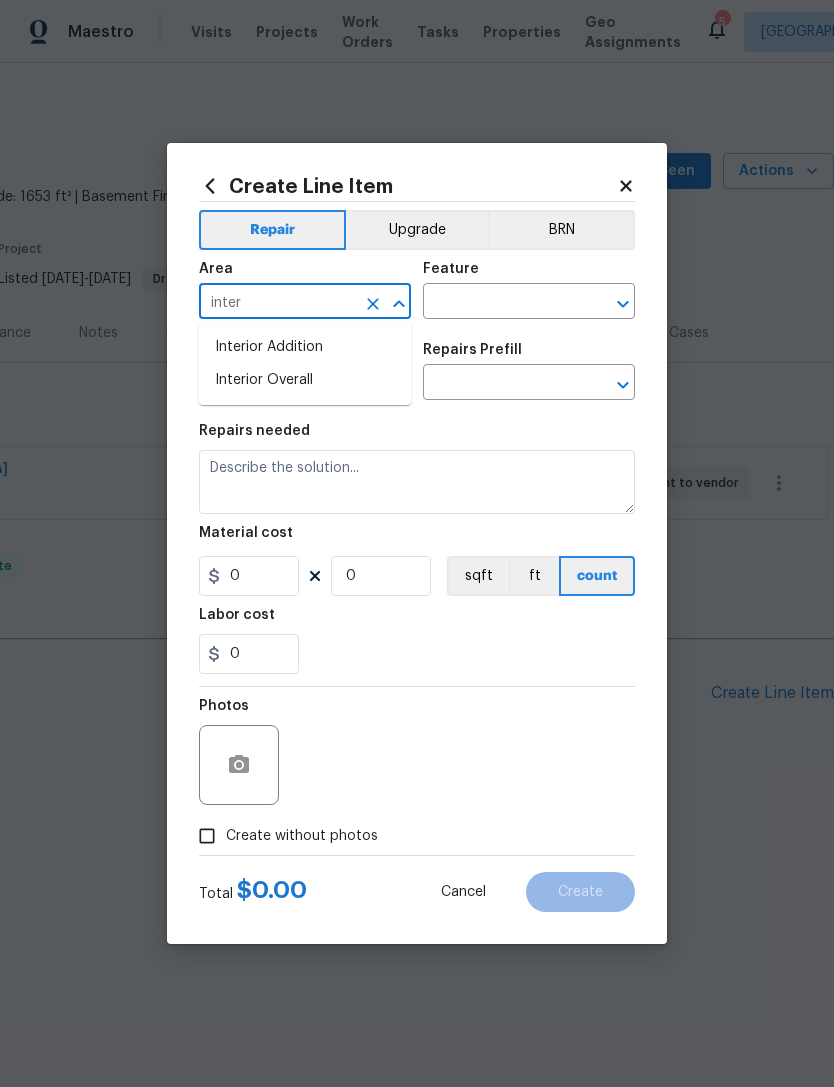 click on "Interior Overall" at bounding box center (305, 380) 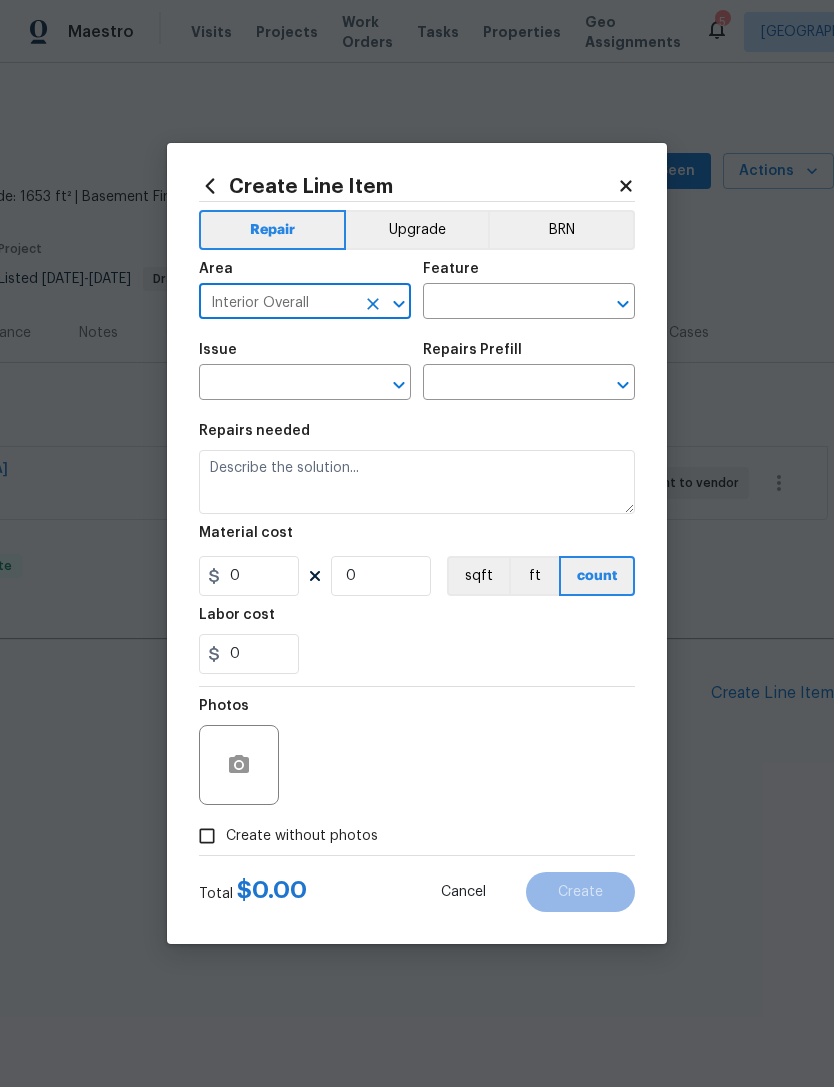 click at bounding box center (501, 303) 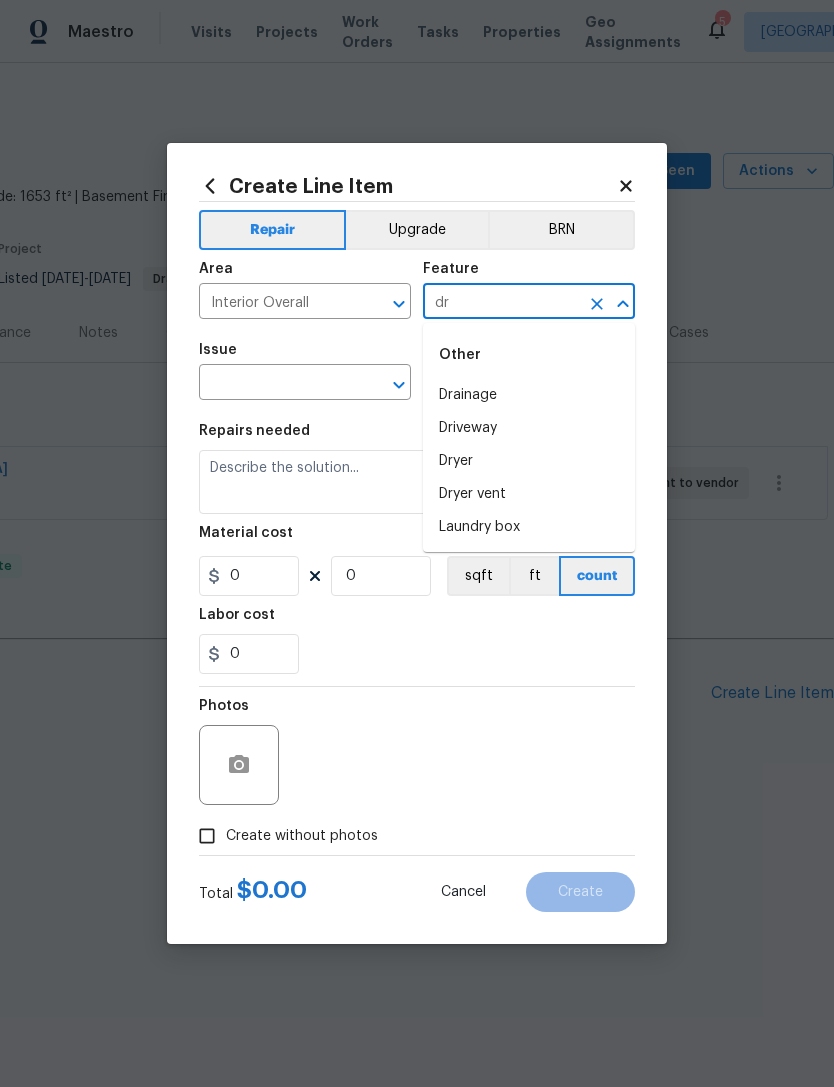 type on "d" 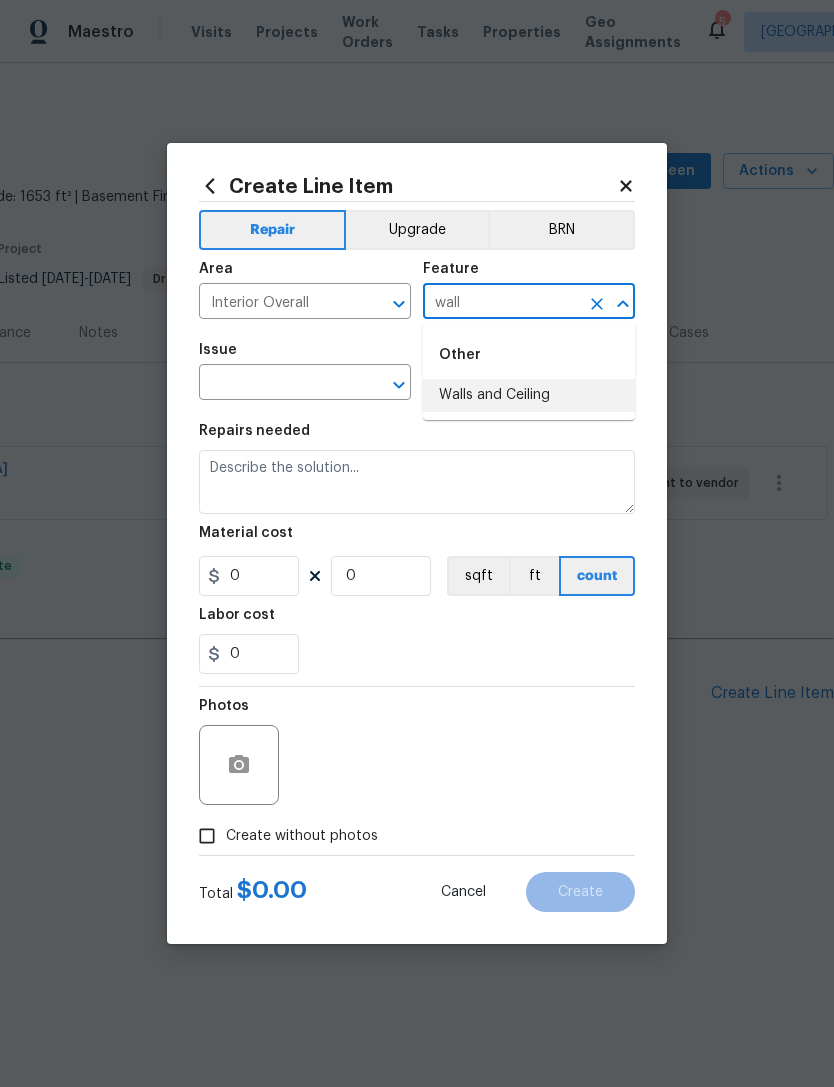 click on "Walls and Ceiling" at bounding box center [529, 395] 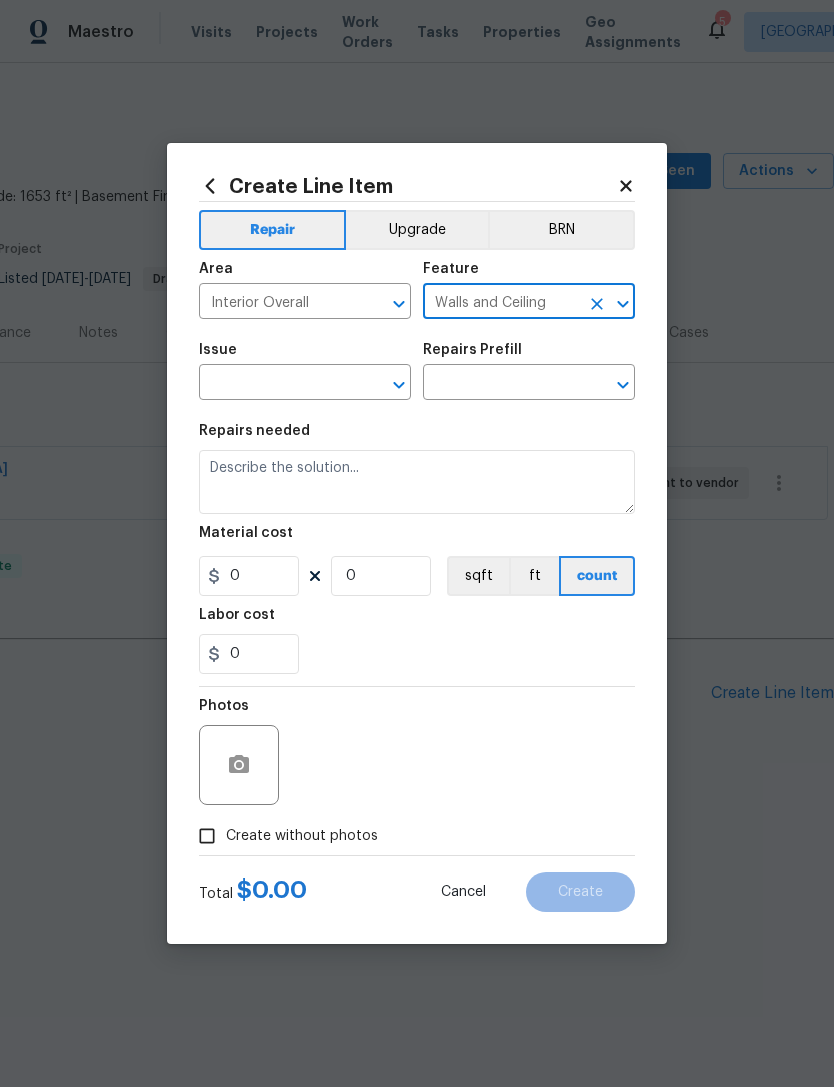 click at bounding box center (277, 384) 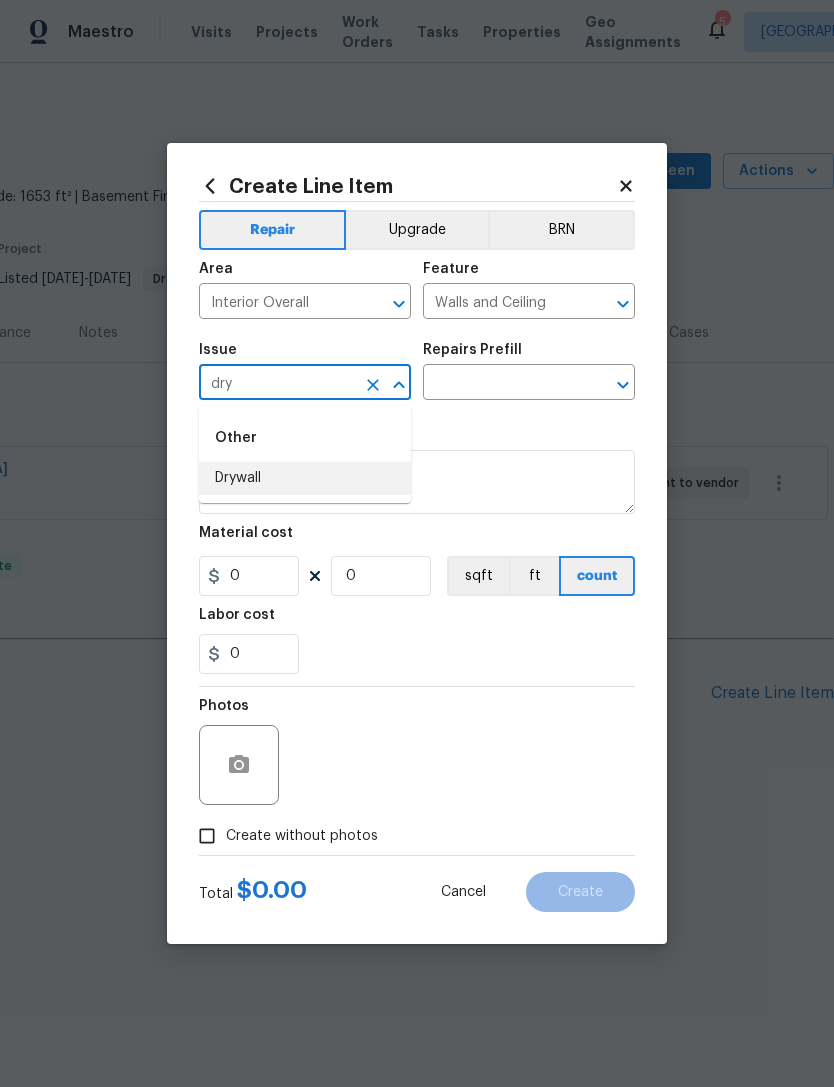 click on "Drywall" at bounding box center (305, 478) 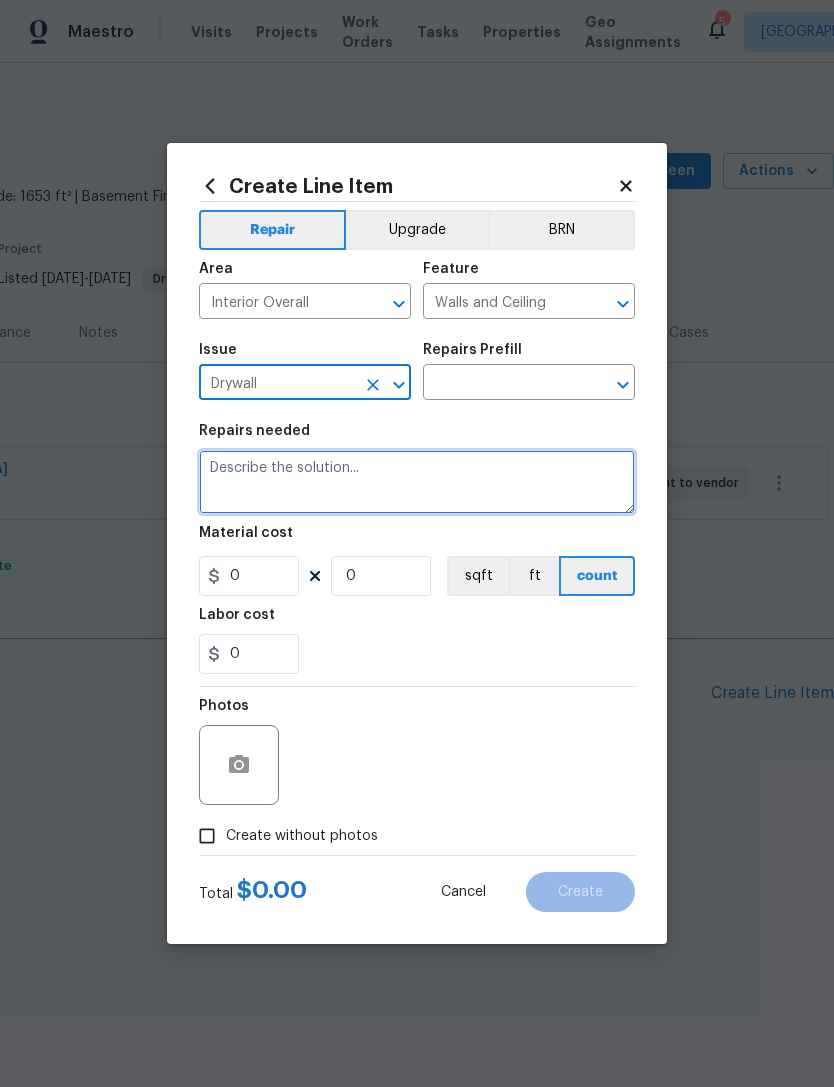 click at bounding box center (417, 482) 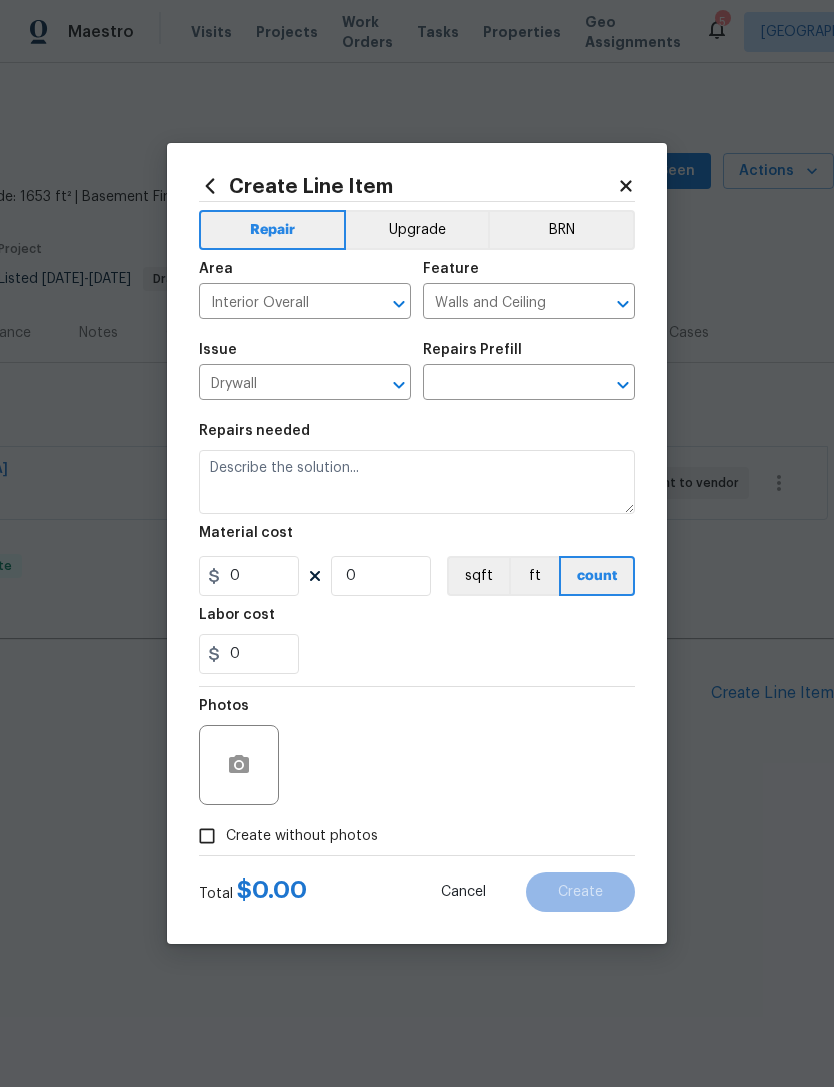 click at bounding box center [501, 384] 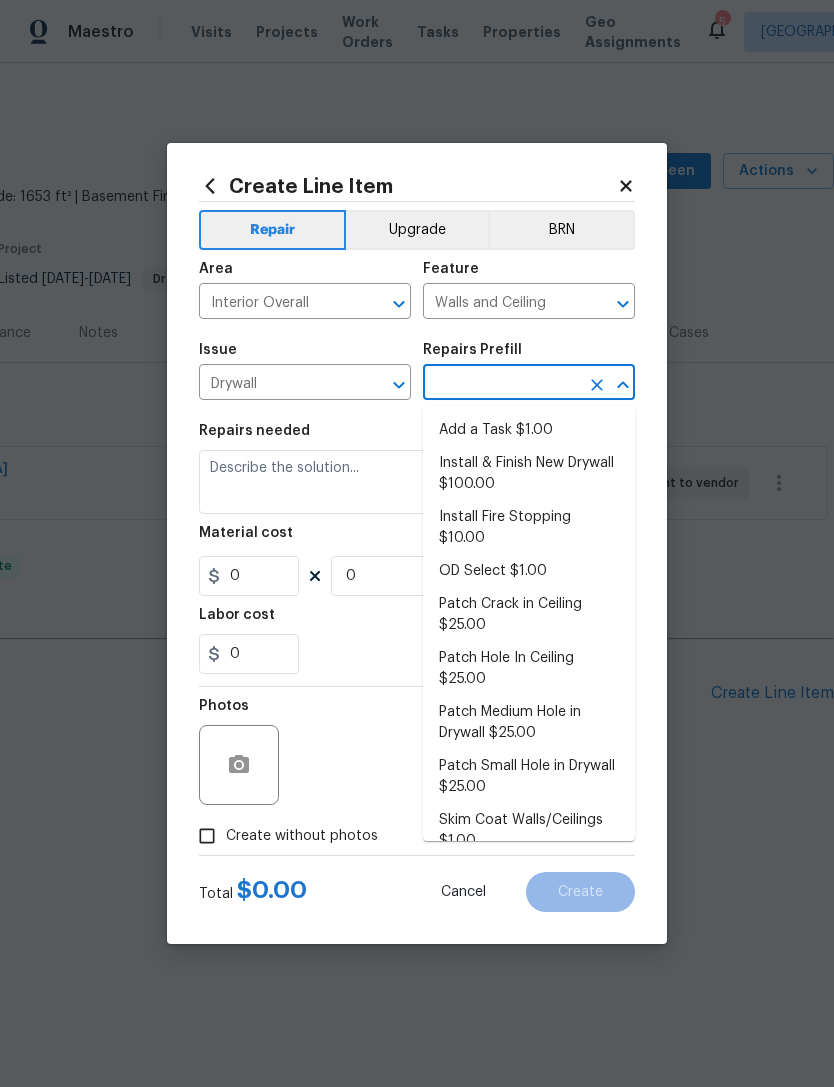 click on "Install & Finish New Drywall $100.00" at bounding box center [529, 474] 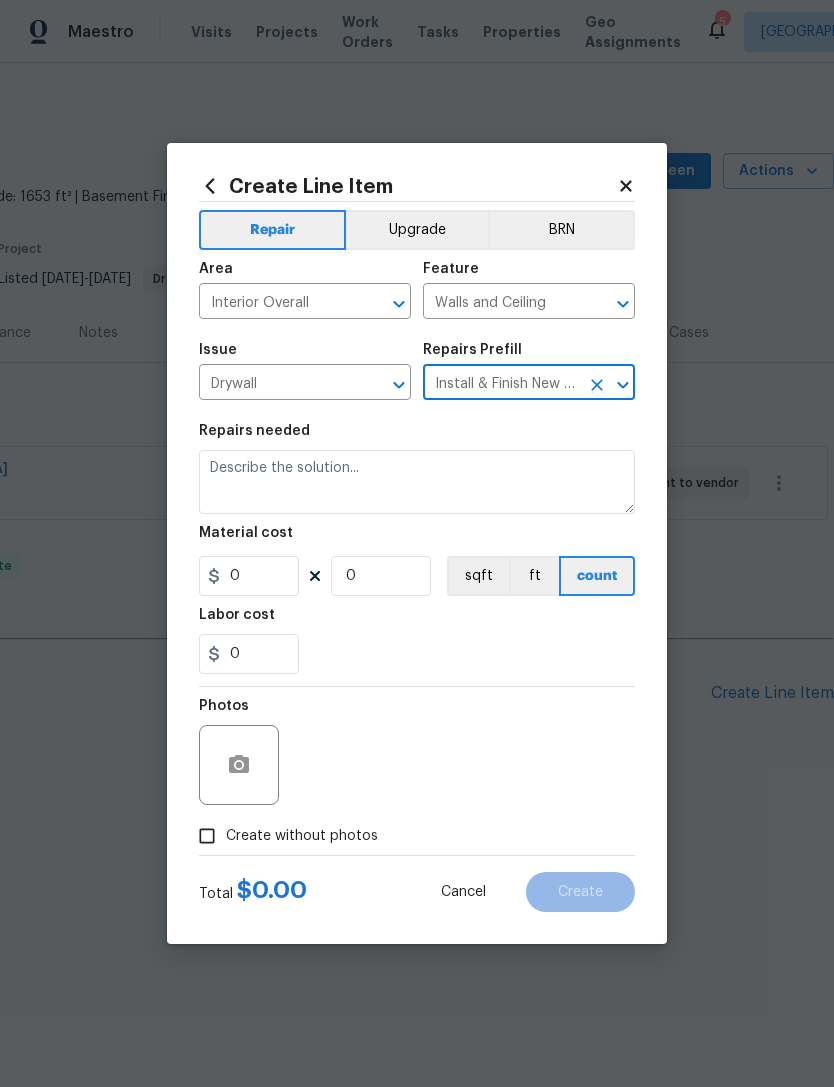 type on "Install & Finish New Drywall $100.00" 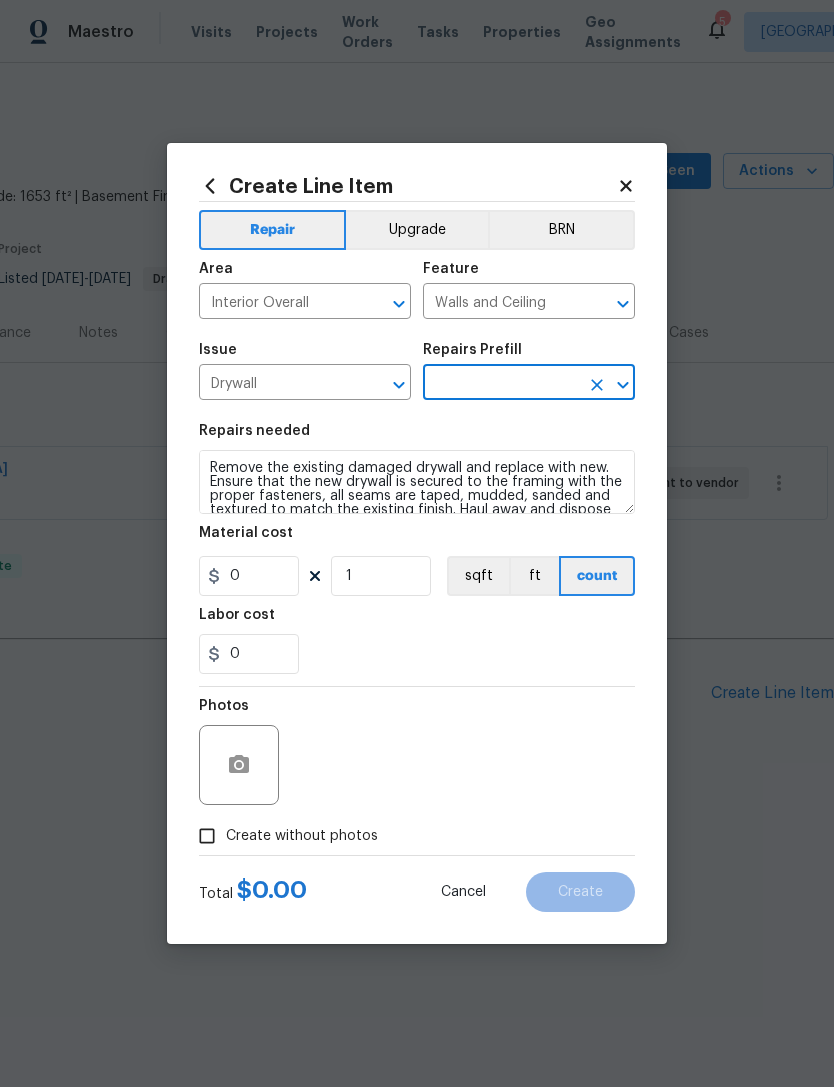type on "Install & Finish New Drywall $100.00" 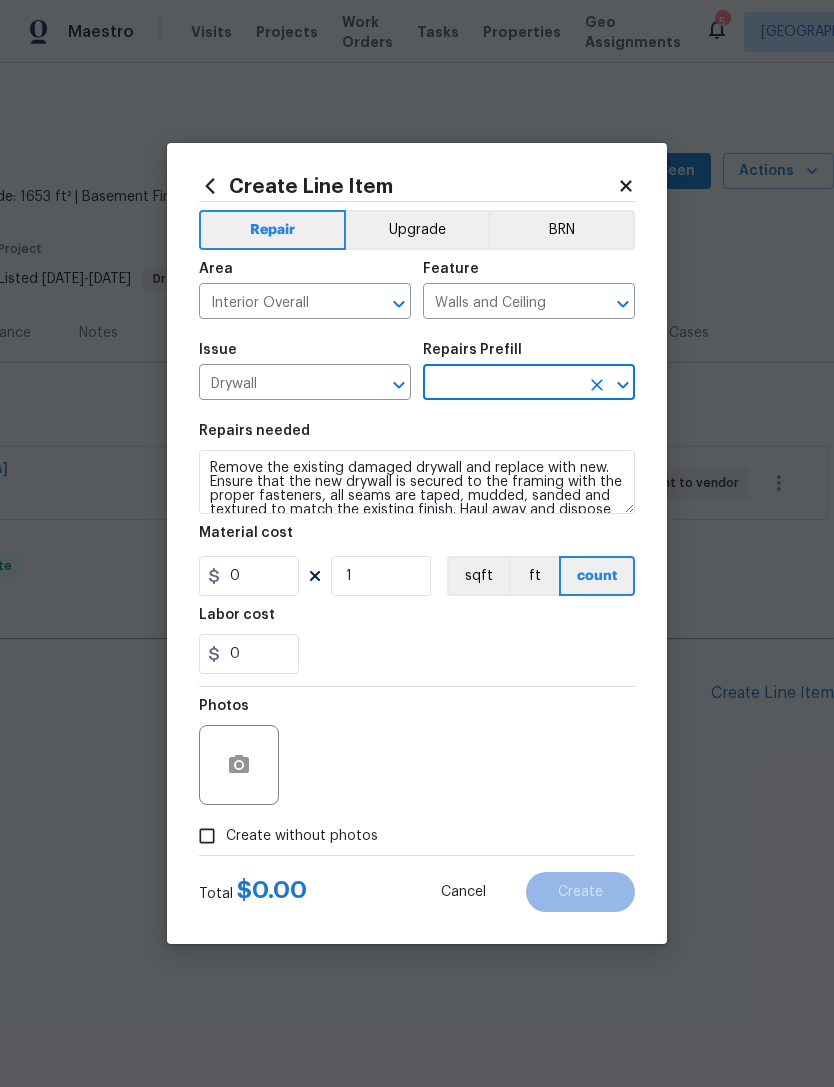 type on "100" 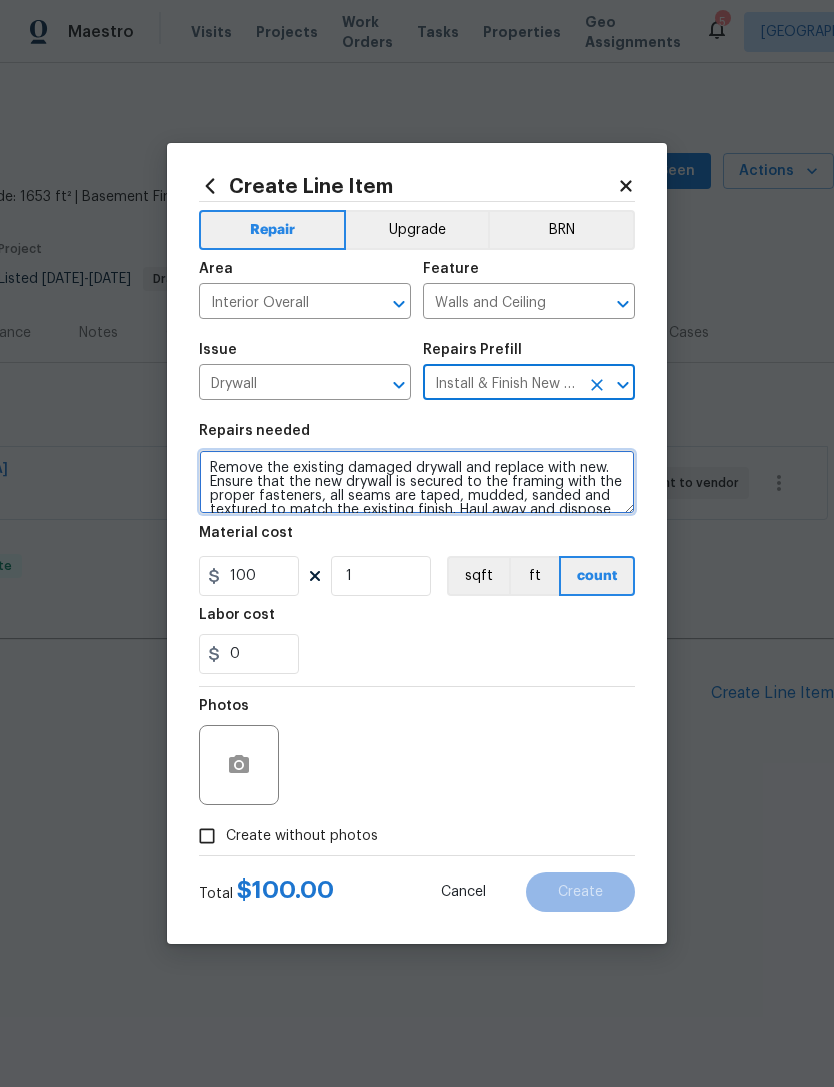 click on "Remove the existing damaged drywall and replace with new. Ensure that the new drywall is secured to the framing with the proper fasteners, all seams are taped, mudded, sanded and textured to match the existing finish. Haul away and dispose of all debris properly." at bounding box center (417, 482) 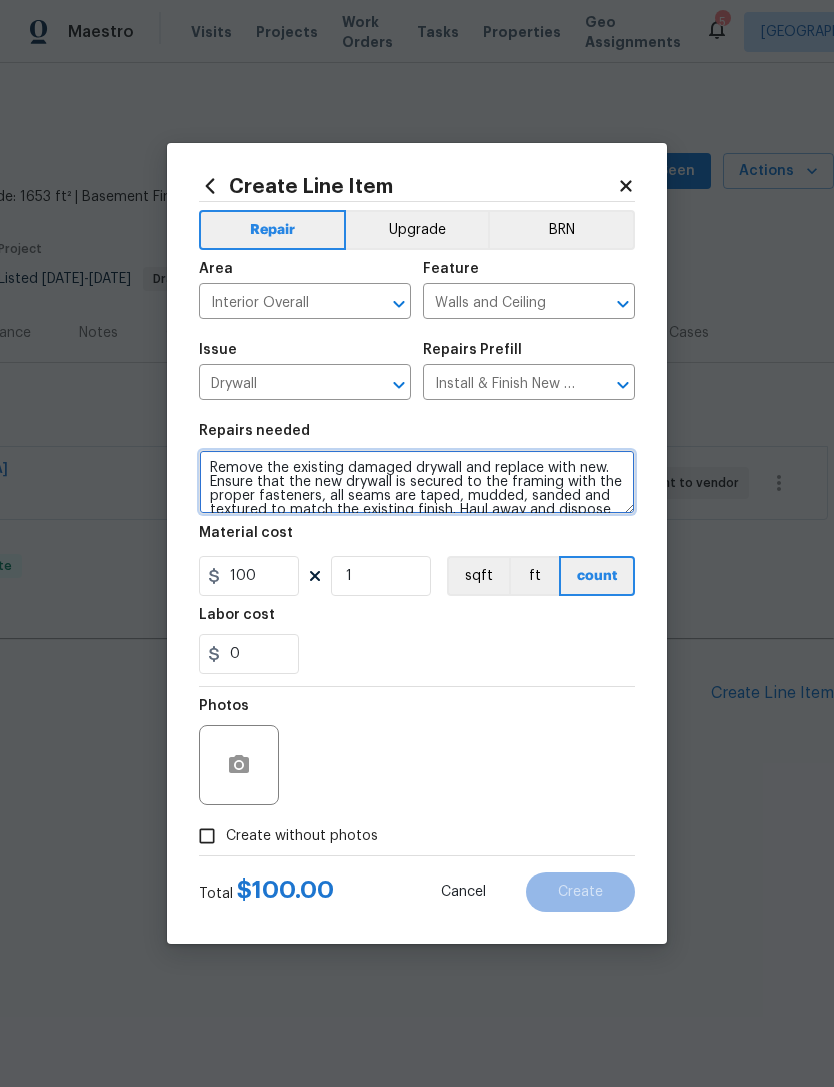 click on "Remove the existing damaged drywall and replace with new. Ensure that the new drywall is secured to the framing with the proper fasteners, all seams are taped, mudded, sanded and textured to match the existing finish. Haul away and dispose of all debris properly." at bounding box center [417, 482] 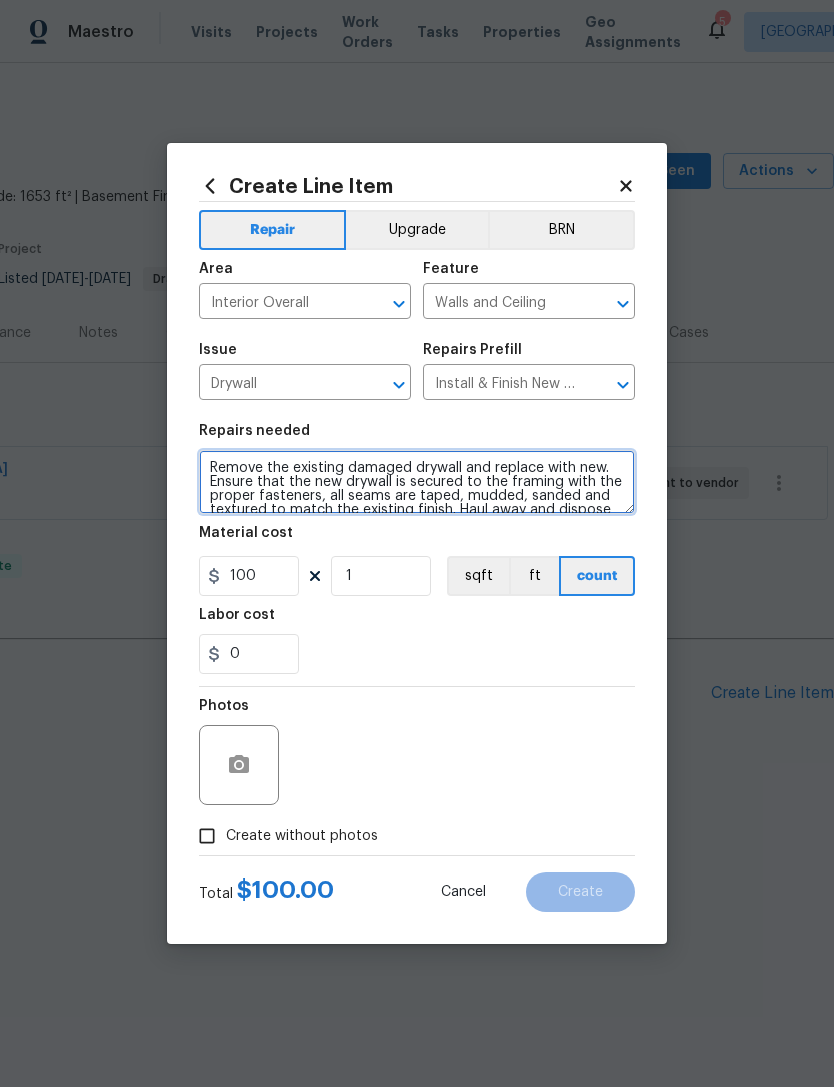 click on "Remove the existing damaged drywall and replace with new. Ensure that the new drywall is secured to the framing with the proper fasteners, all seams are taped, mudded, sanded and textured to match the existing finish. Haul away and dispose of all debris properly." at bounding box center (417, 482) 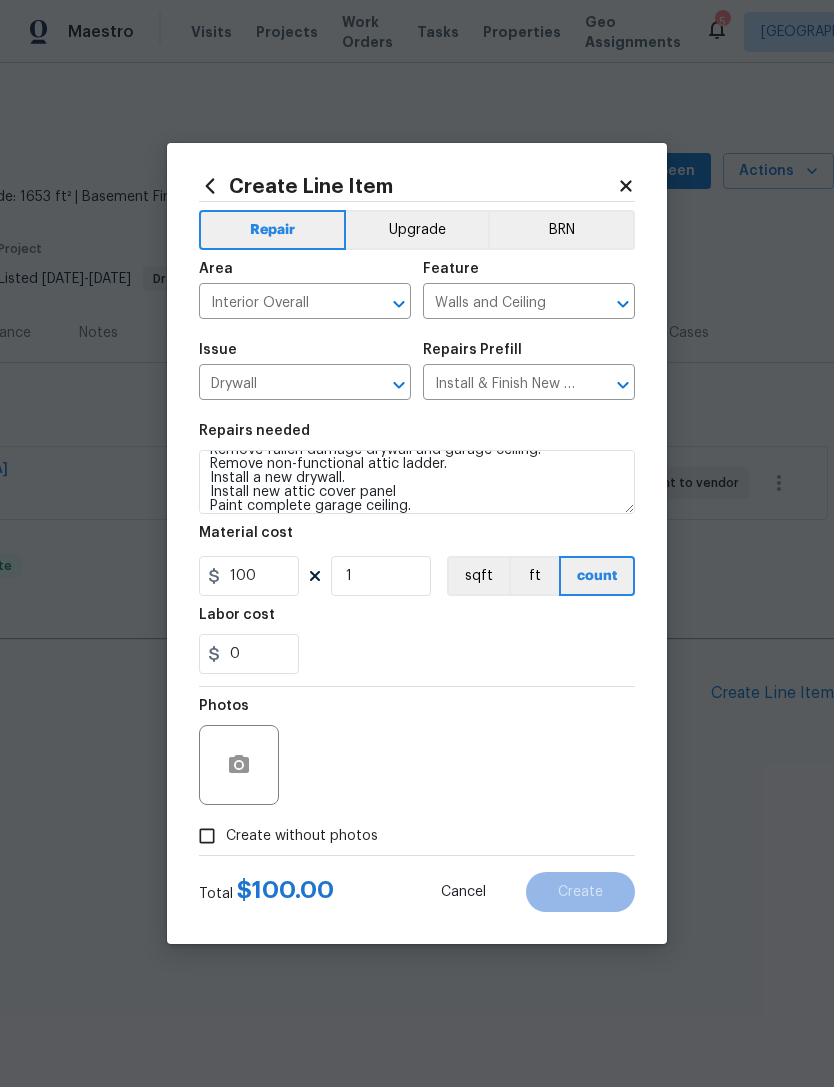 scroll, scrollTop: 18, scrollLeft: 0, axis: vertical 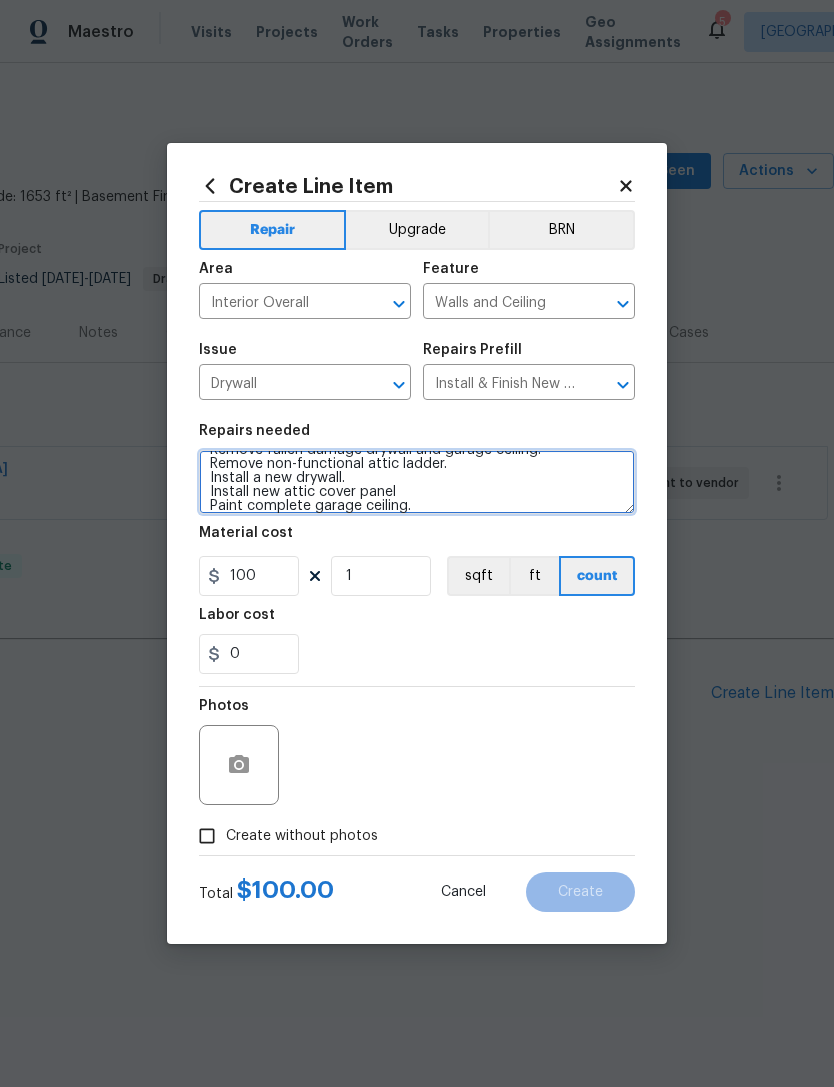 type on "Remove fallen damage drywall and garage ceiling.
Remove non-functional attic ladder.
Install a new drywall.
Install new attic cover panel
Paint complete garage ceiling." 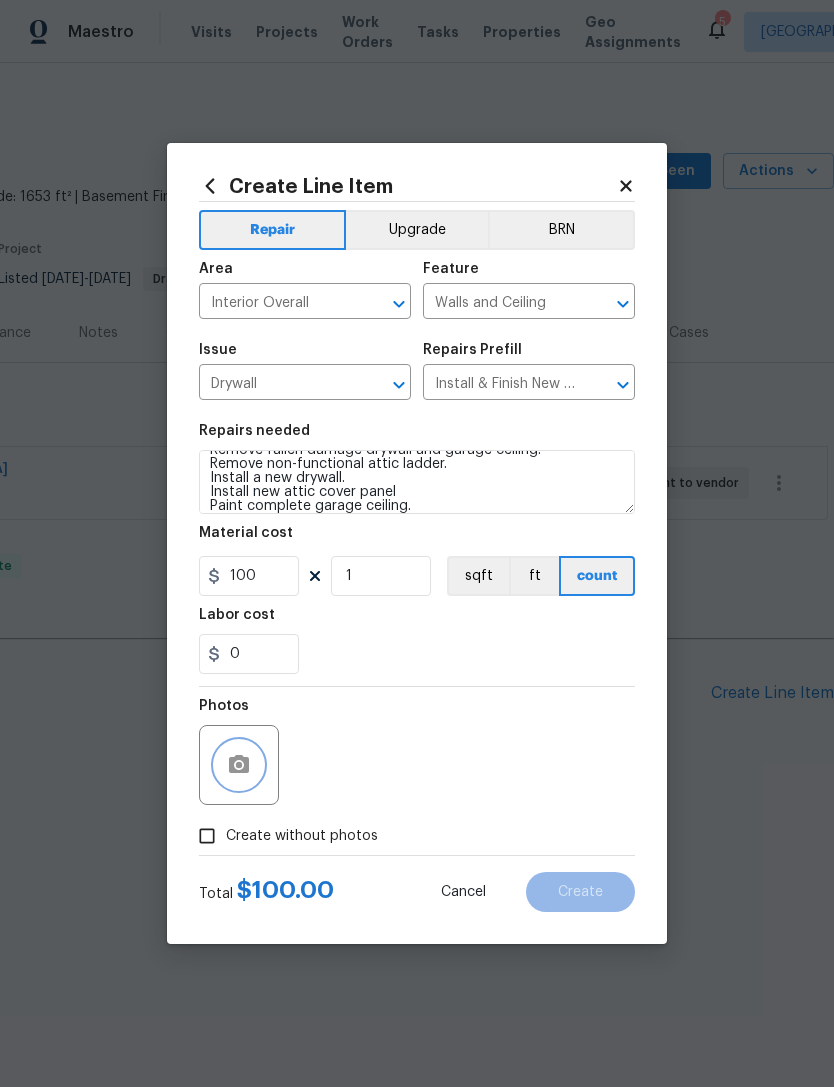 click 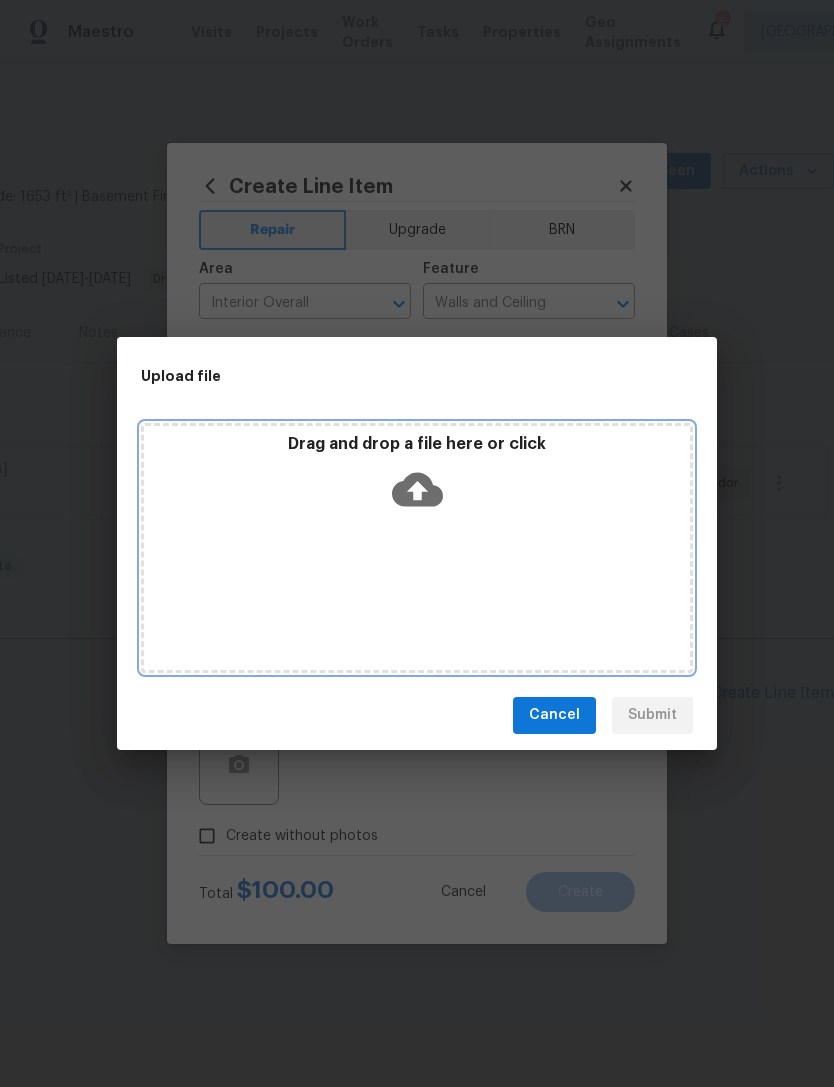 click 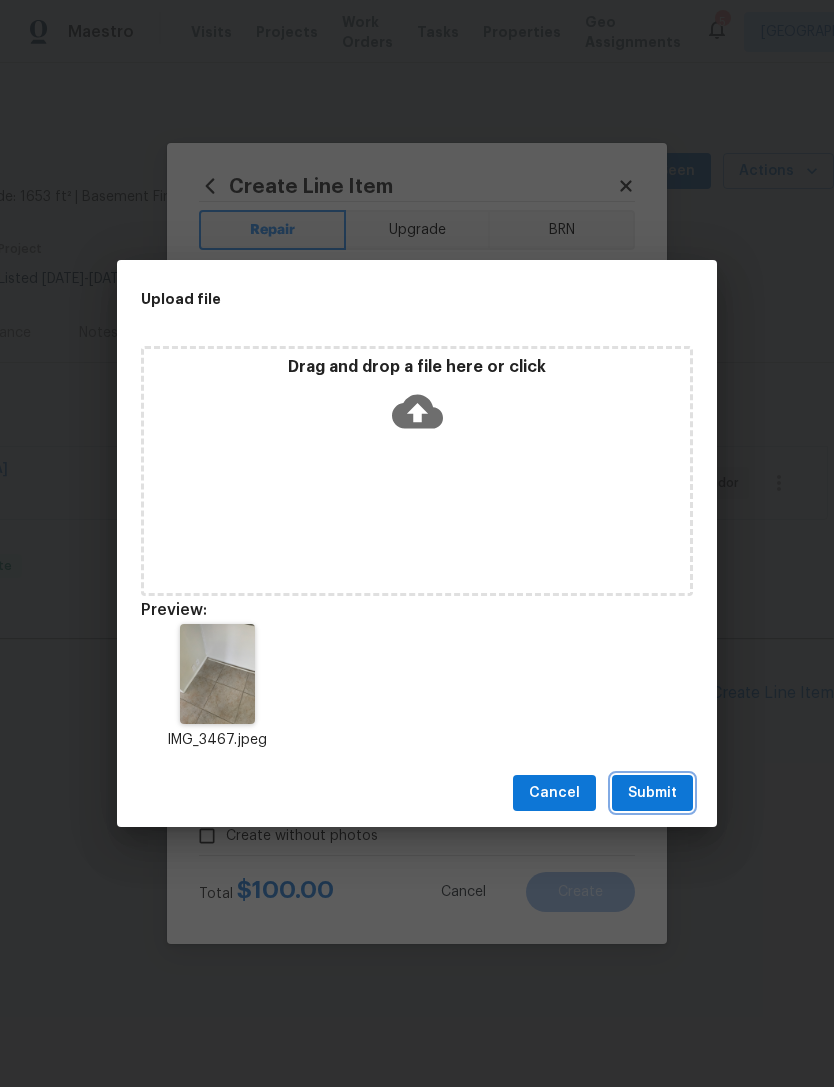 click on "Submit" at bounding box center (652, 793) 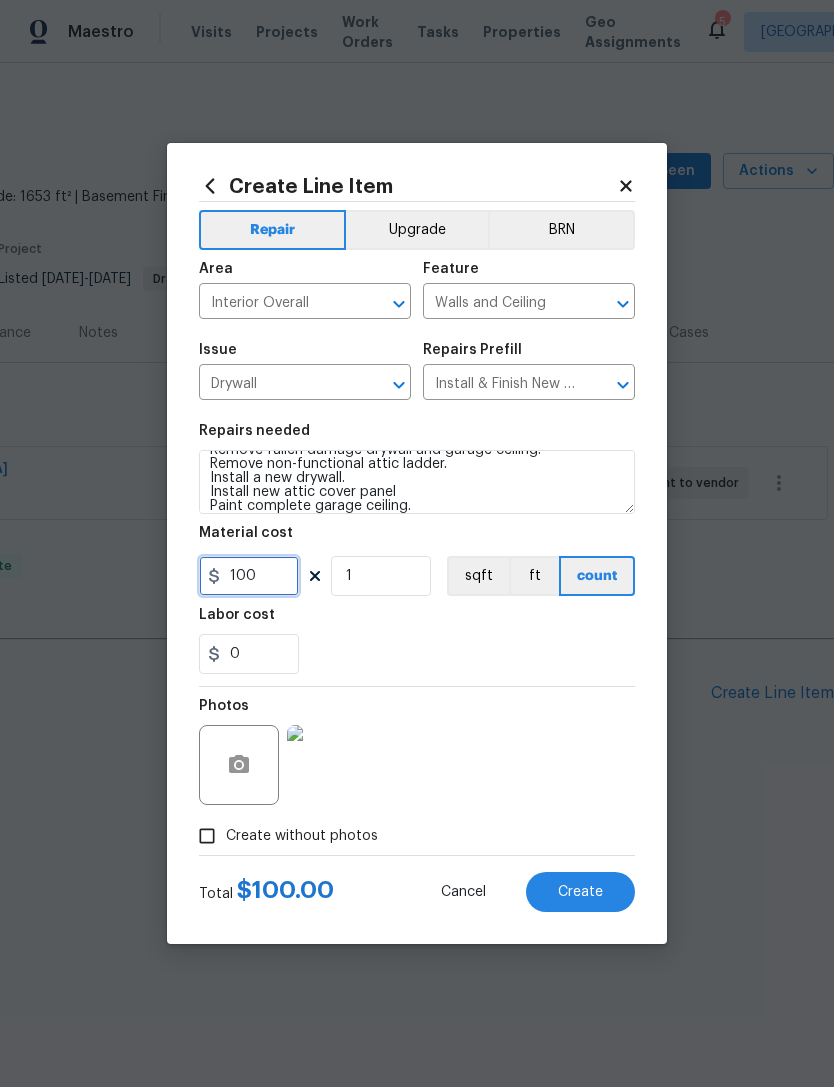 click on "100" at bounding box center [249, 576] 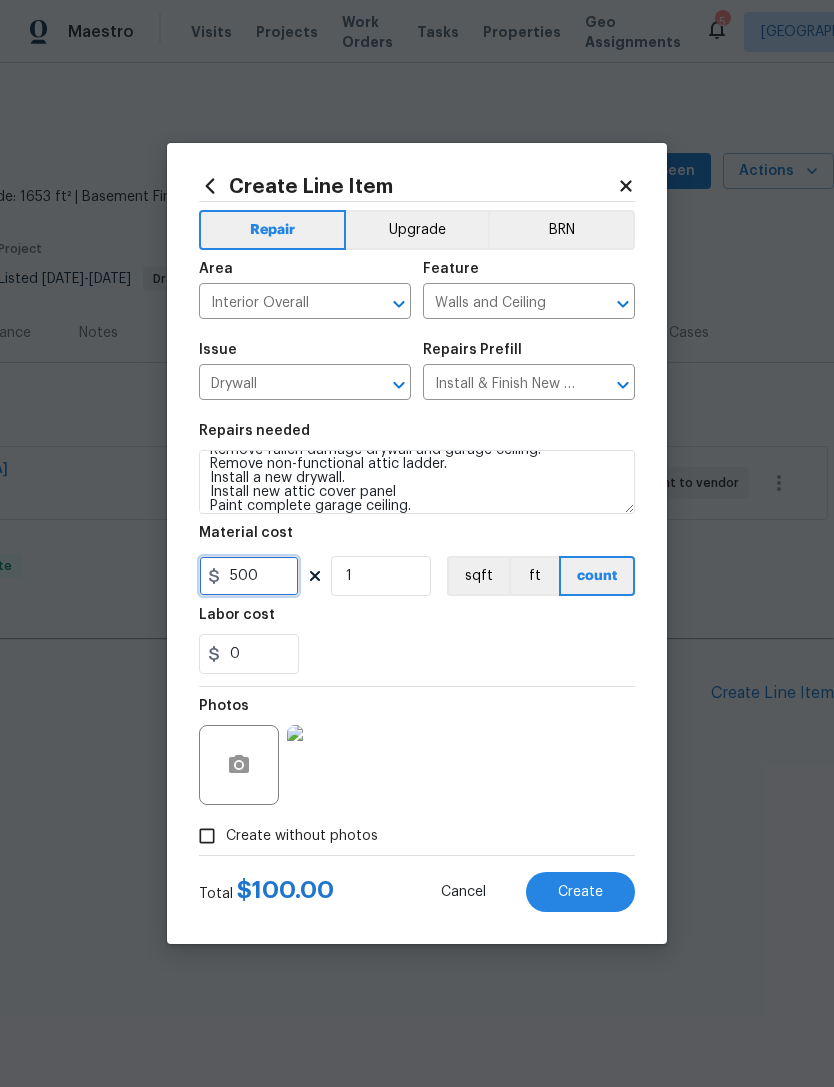 type on "500" 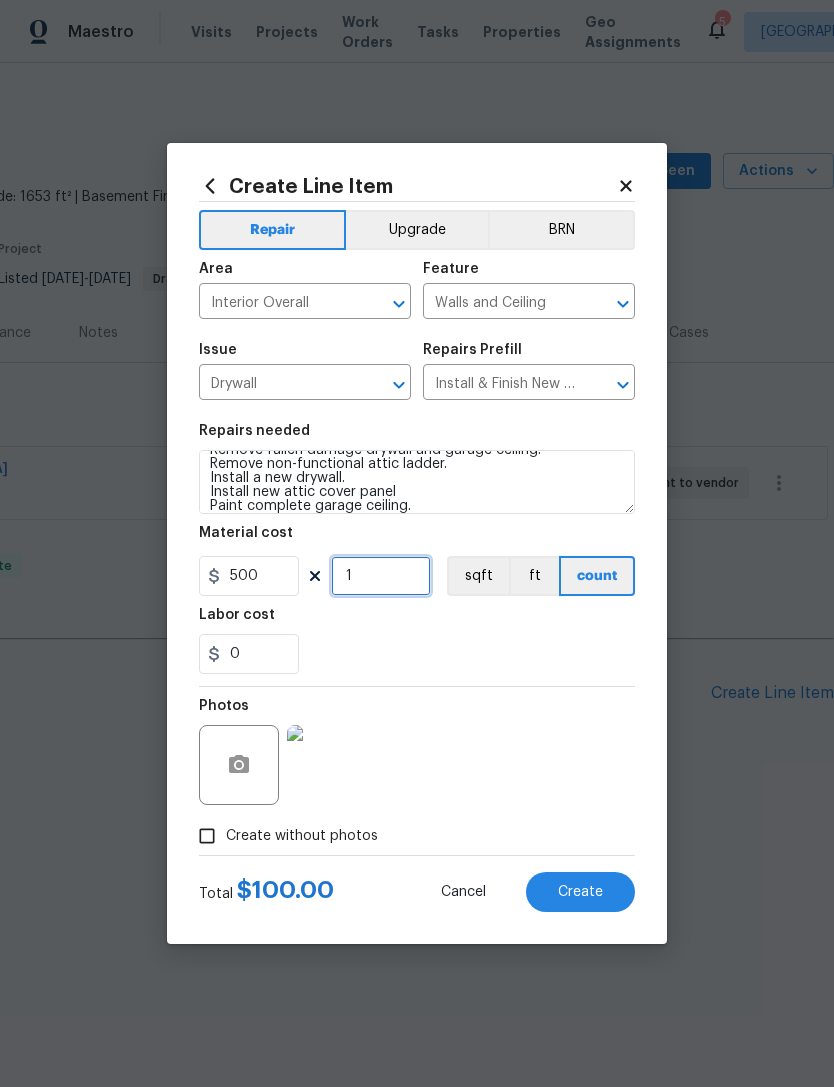 click on "1" at bounding box center [381, 576] 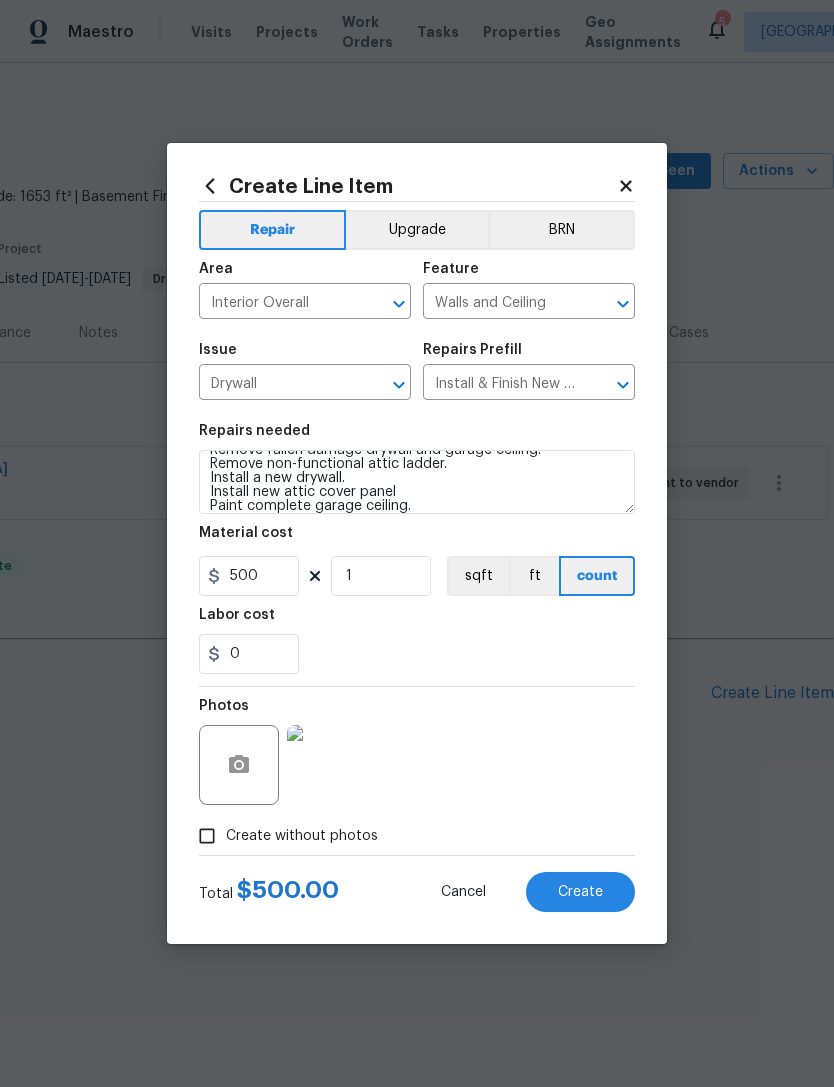 click on "Create" at bounding box center [580, 892] 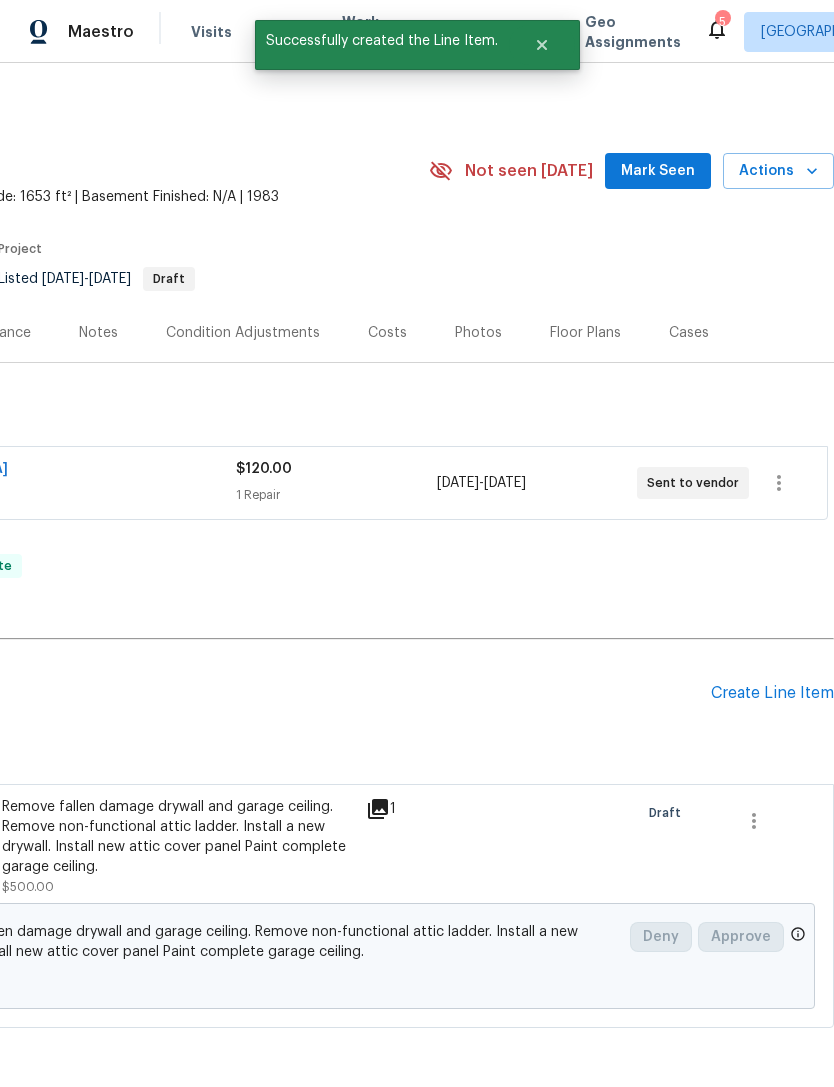click on "Create Line Item" at bounding box center (772, 693) 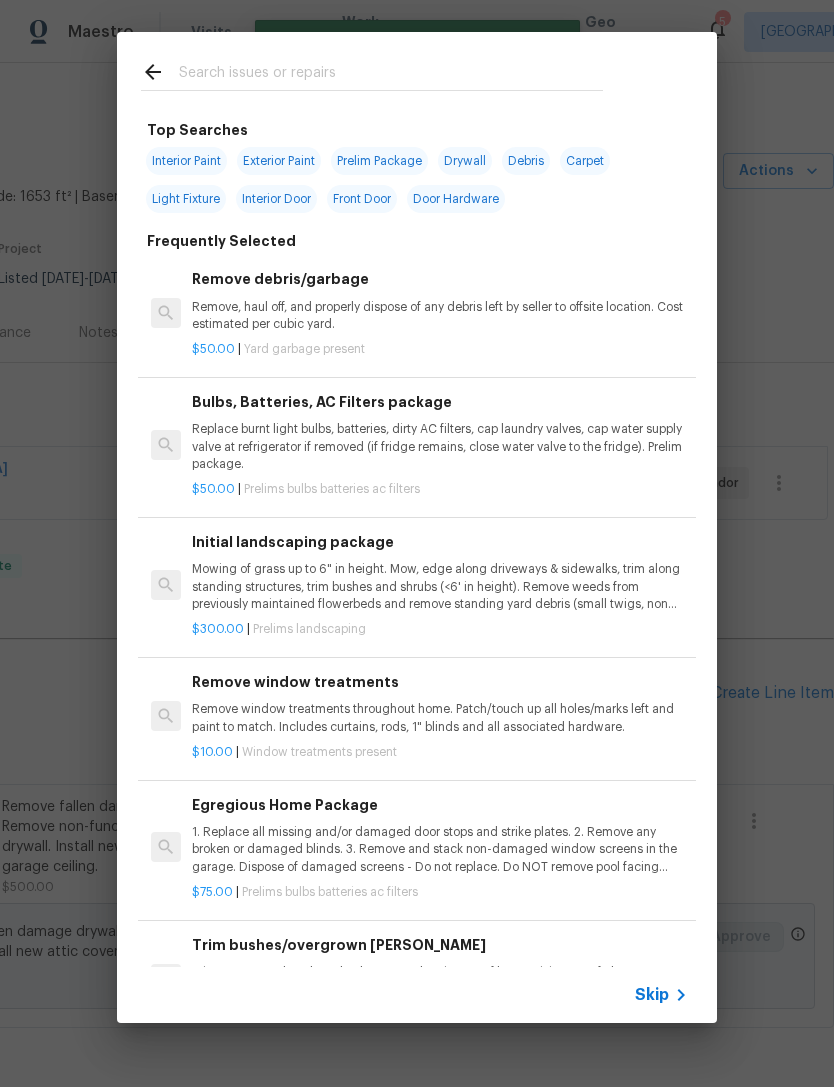 click at bounding box center [391, 75] 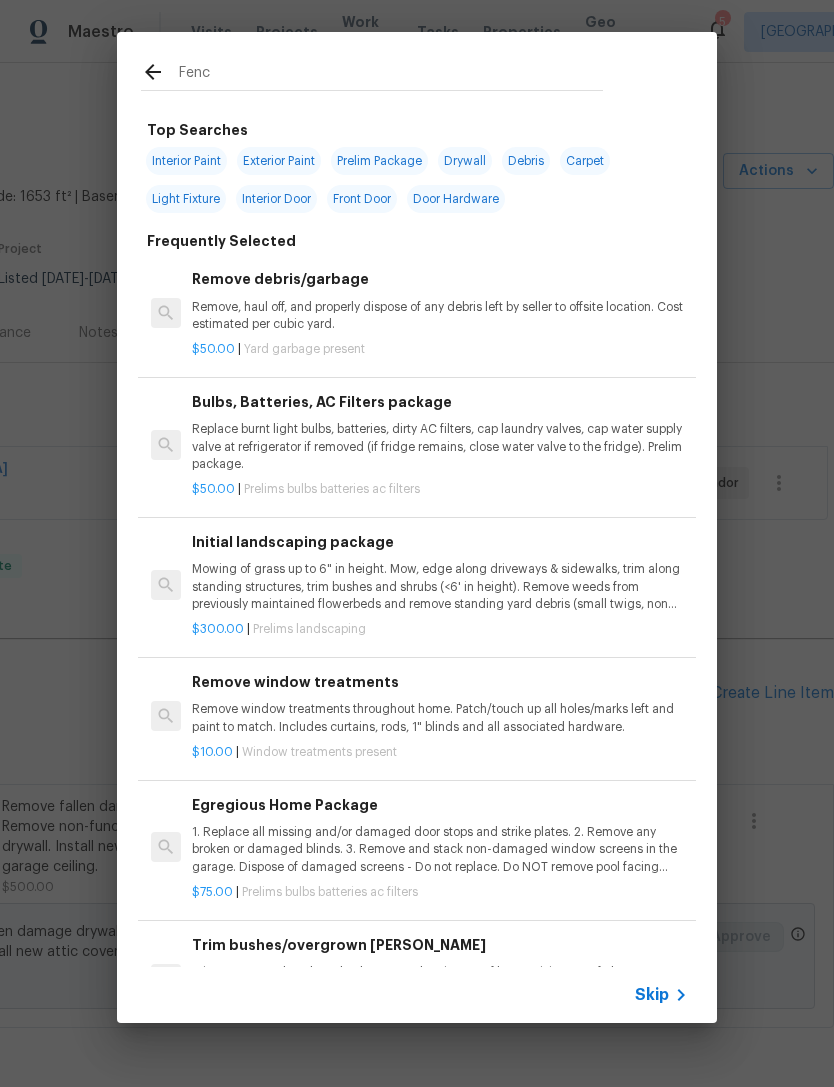 type on "Fence" 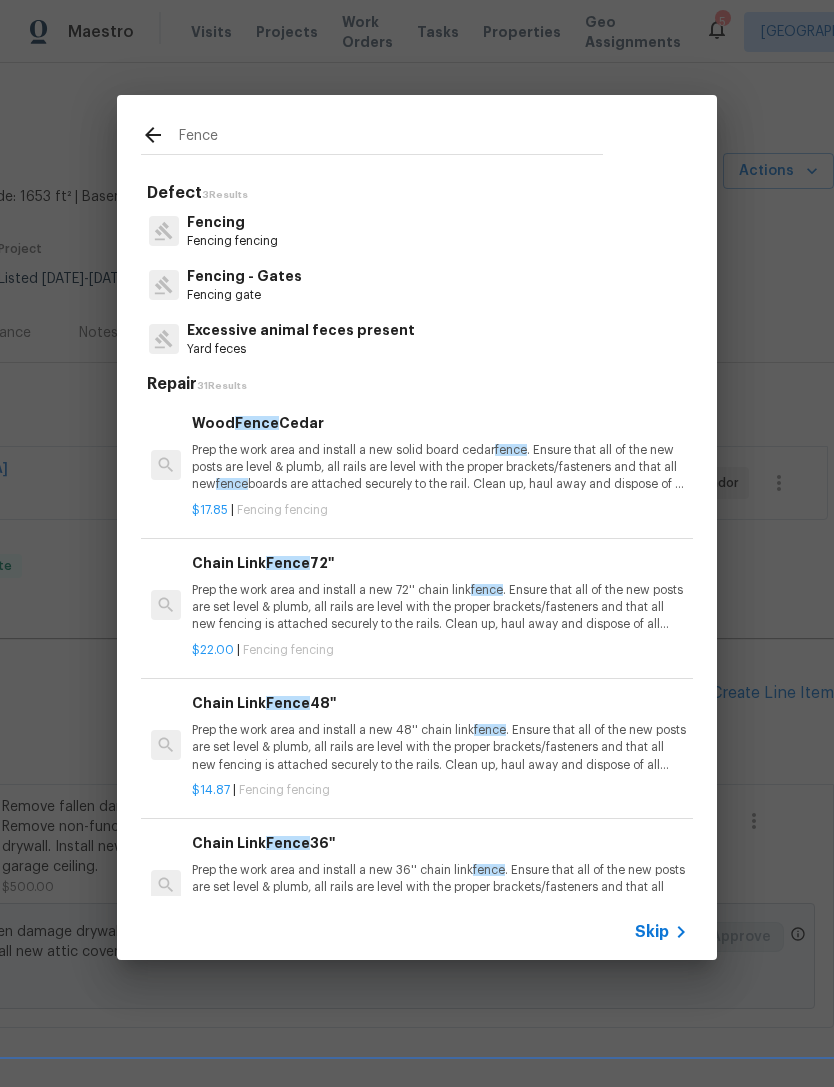 click on "Fencing - Gates" at bounding box center [244, 276] 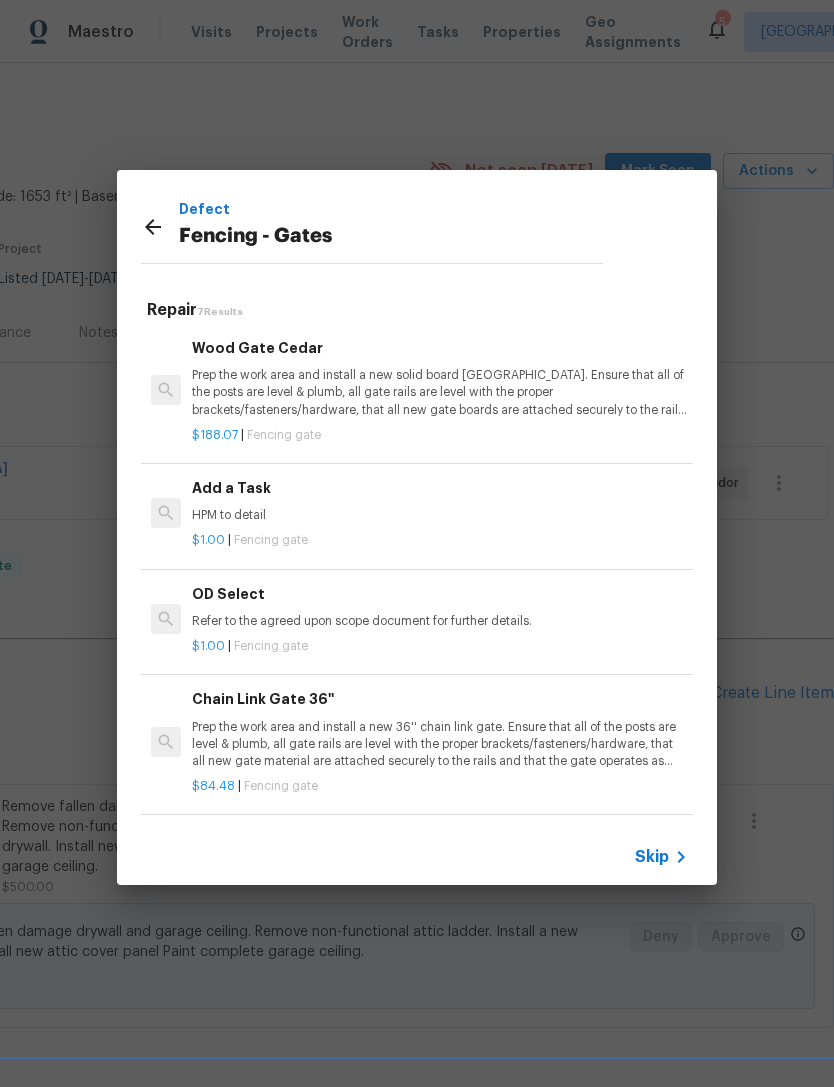 click on "Skip" at bounding box center [652, 857] 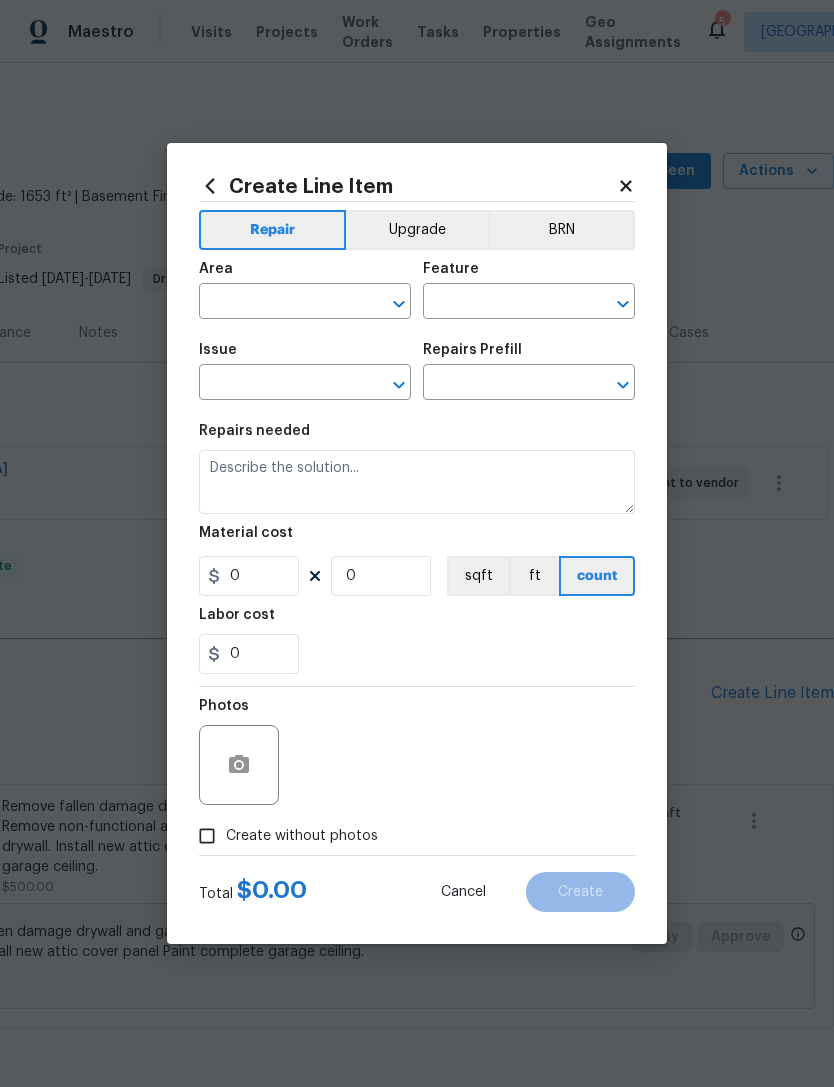 click at bounding box center [277, 303] 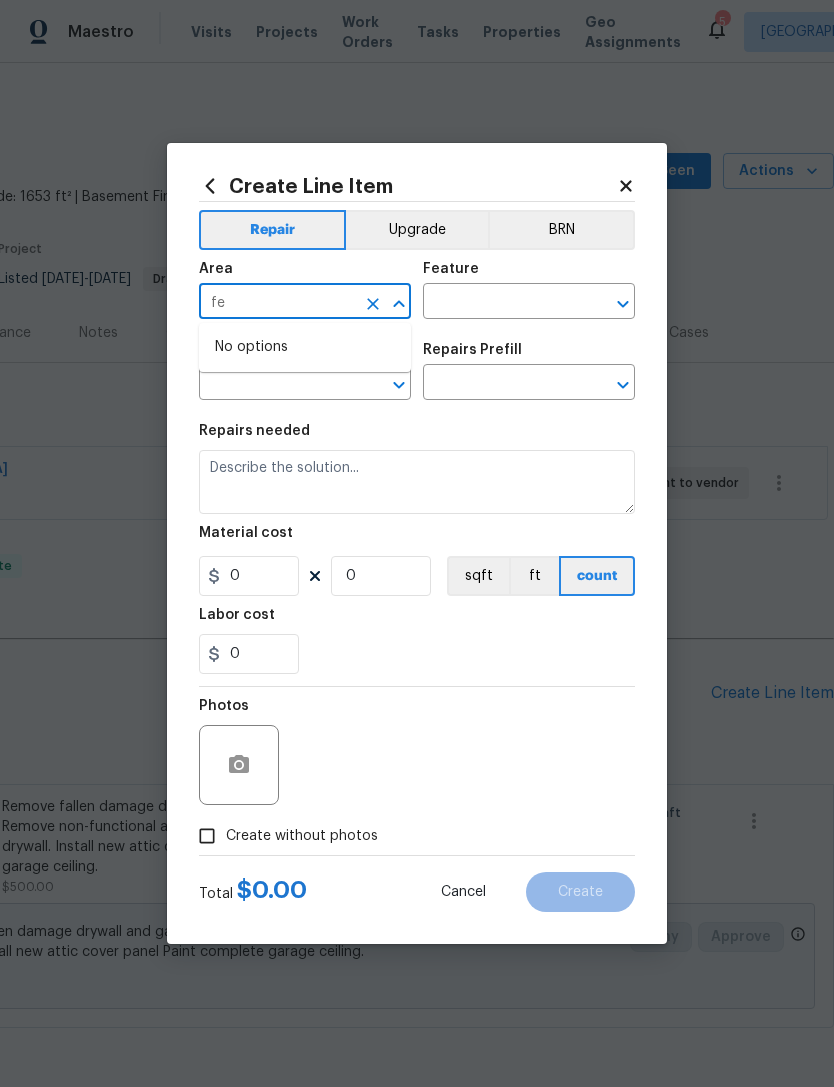 type on "f" 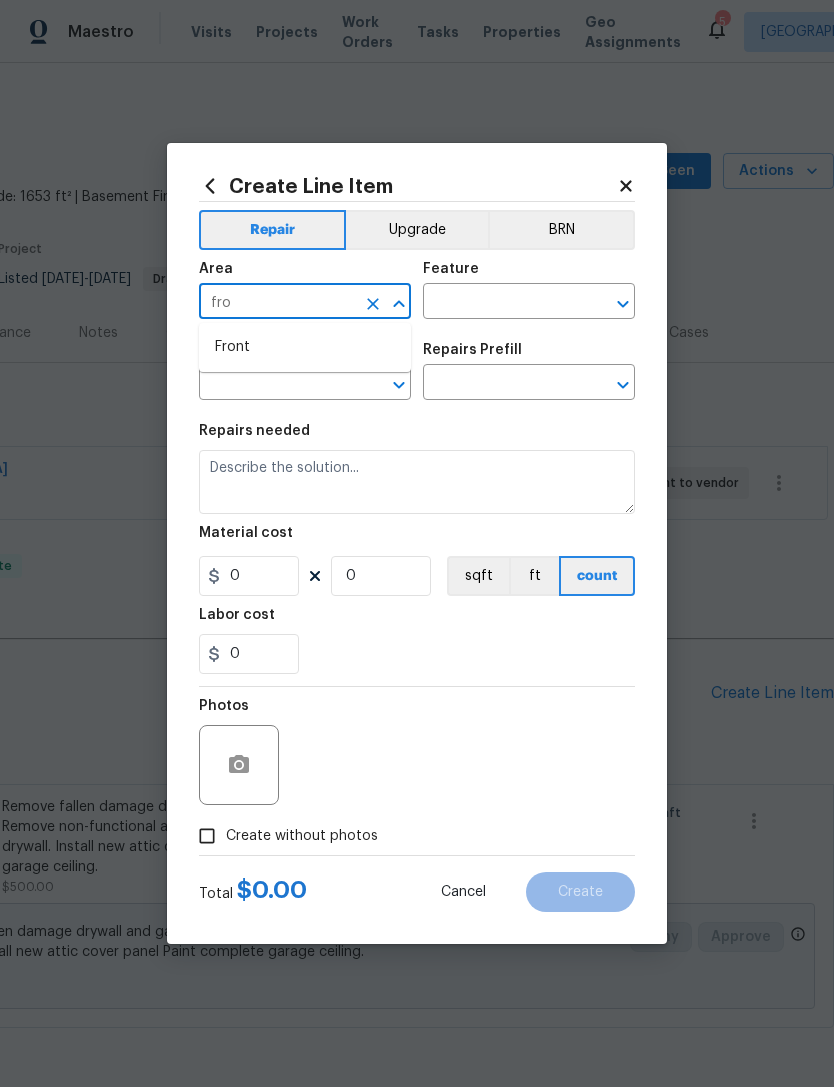 click on "Front" at bounding box center [305, 347] 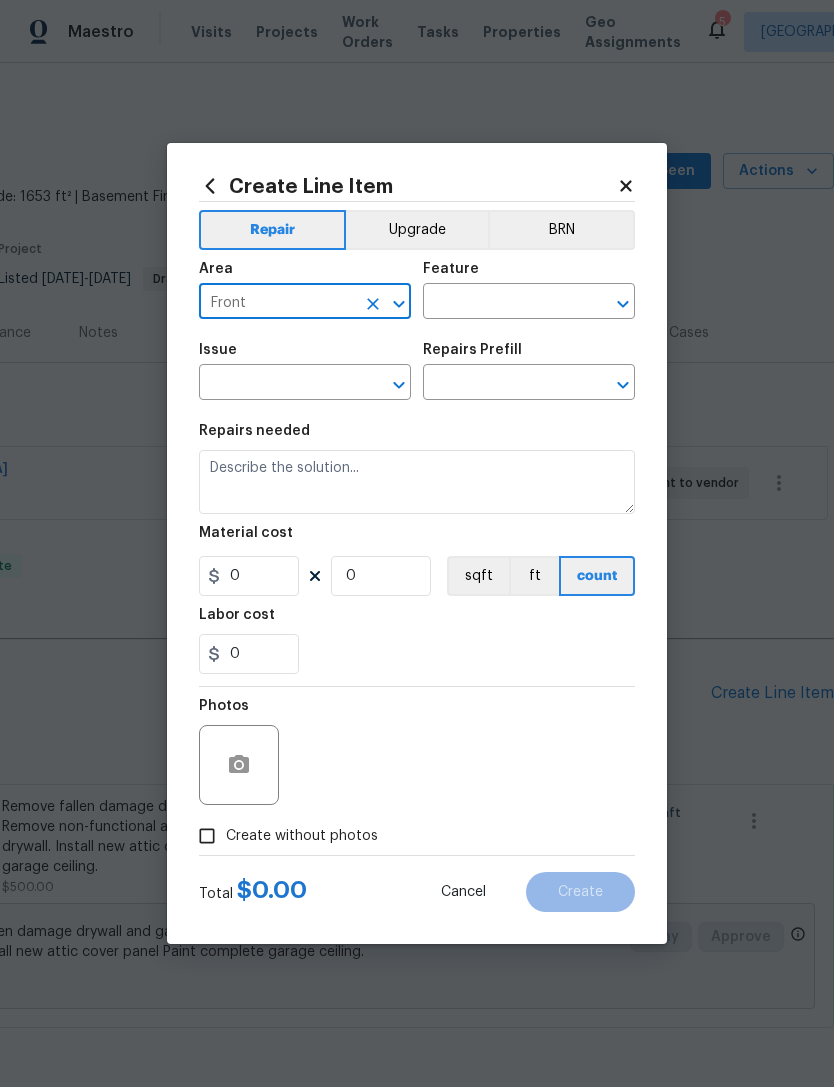 click at bounding box center (501, 303) 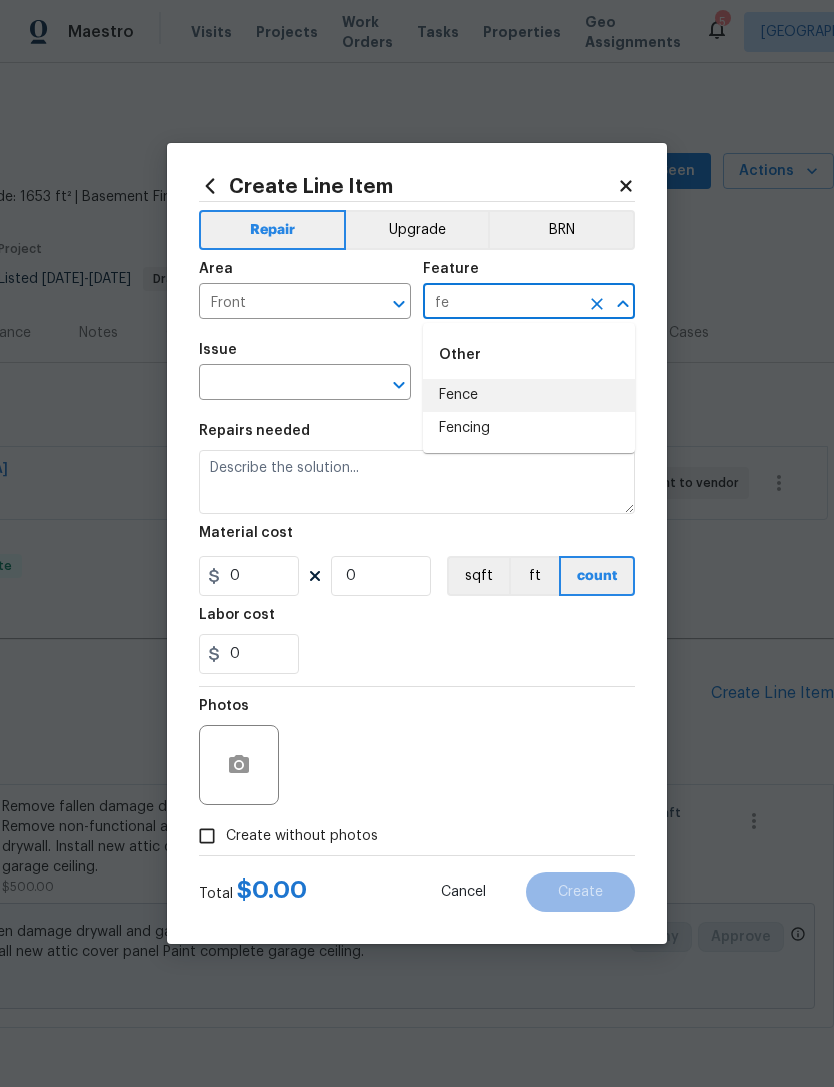 click on "Fence" at bounding box center (529, 395) 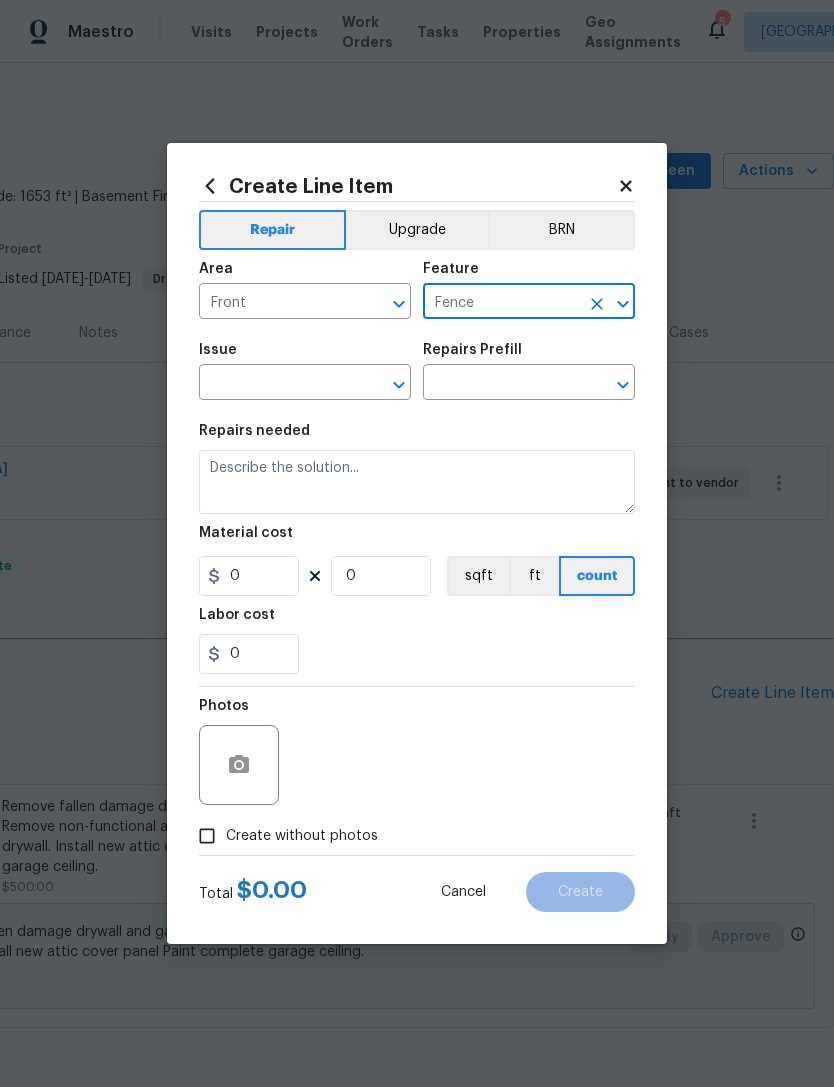 click at bounding box center (277, 384) 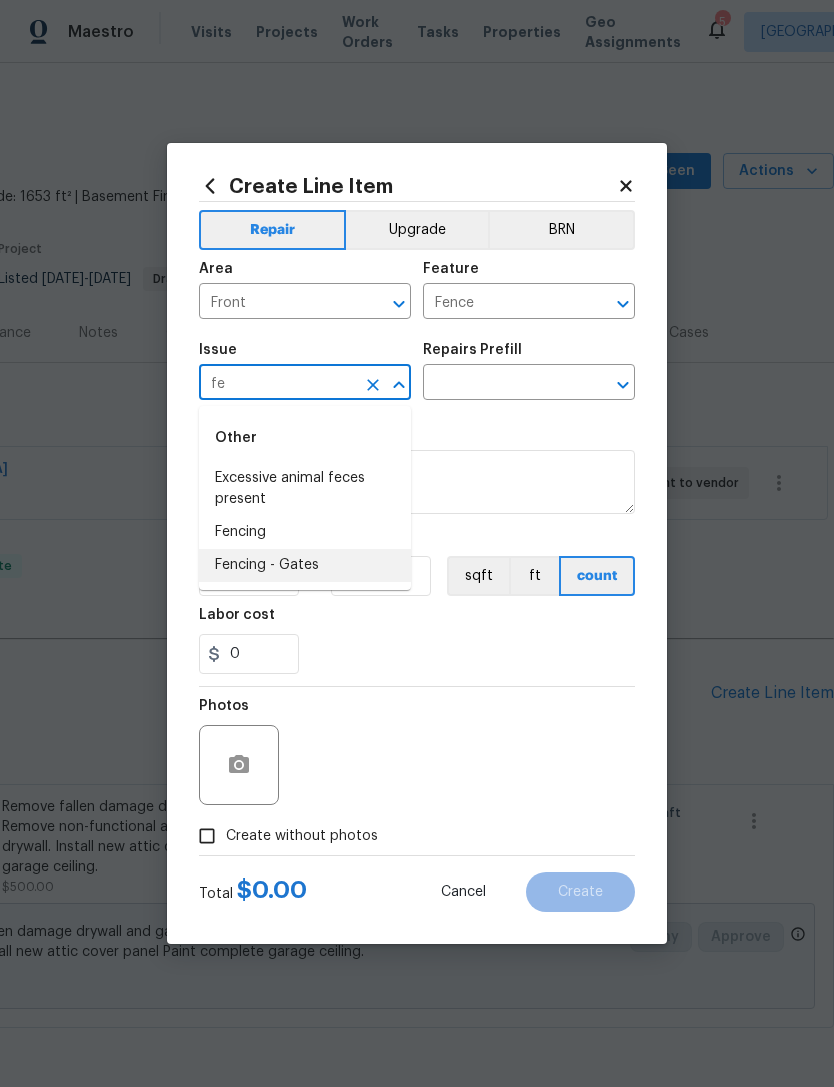 click on "Fencing - Gates" at bounding box center [305, 565] 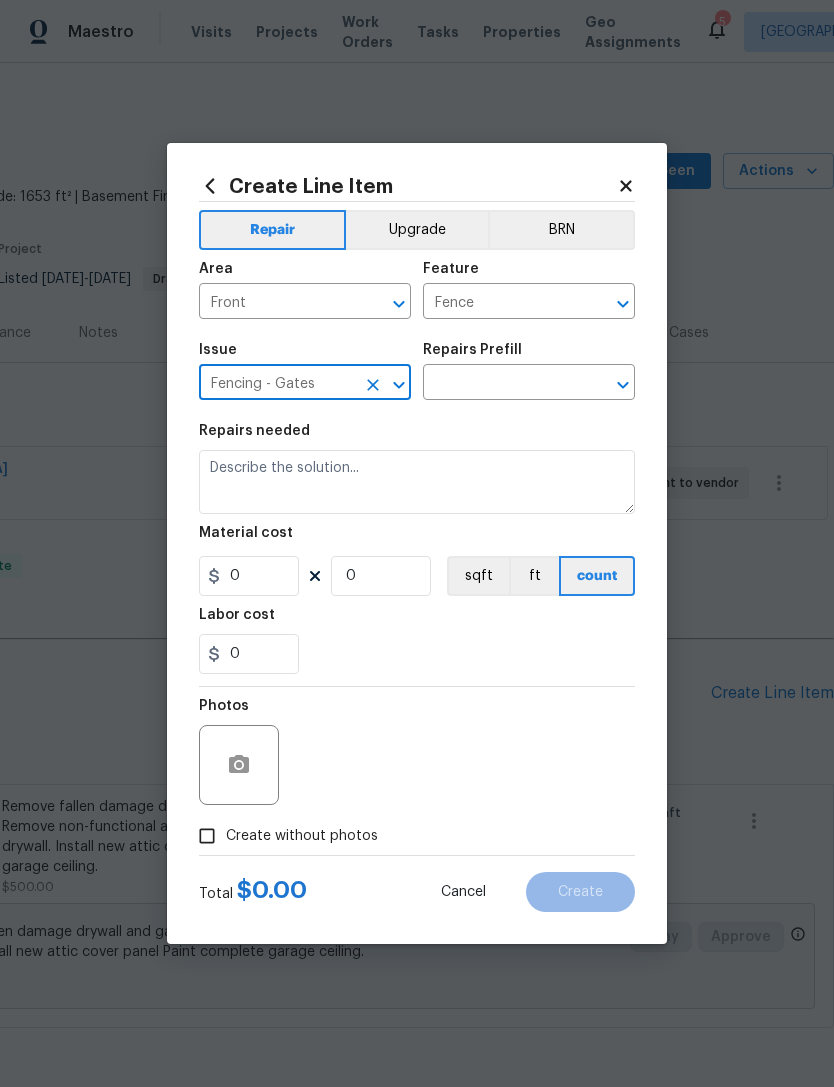 click at bounding box center [501, 384] 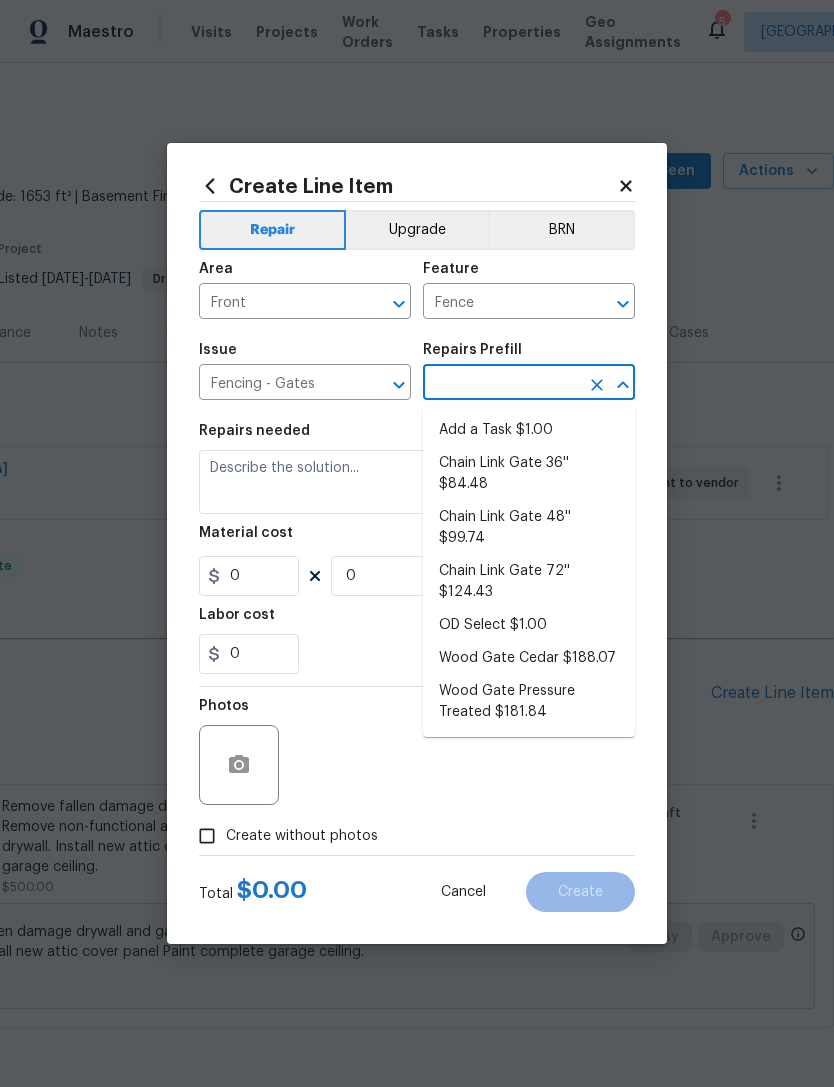 click on "Wood Gate Pressure Treated $181.84" at bounding box center [529, 702] 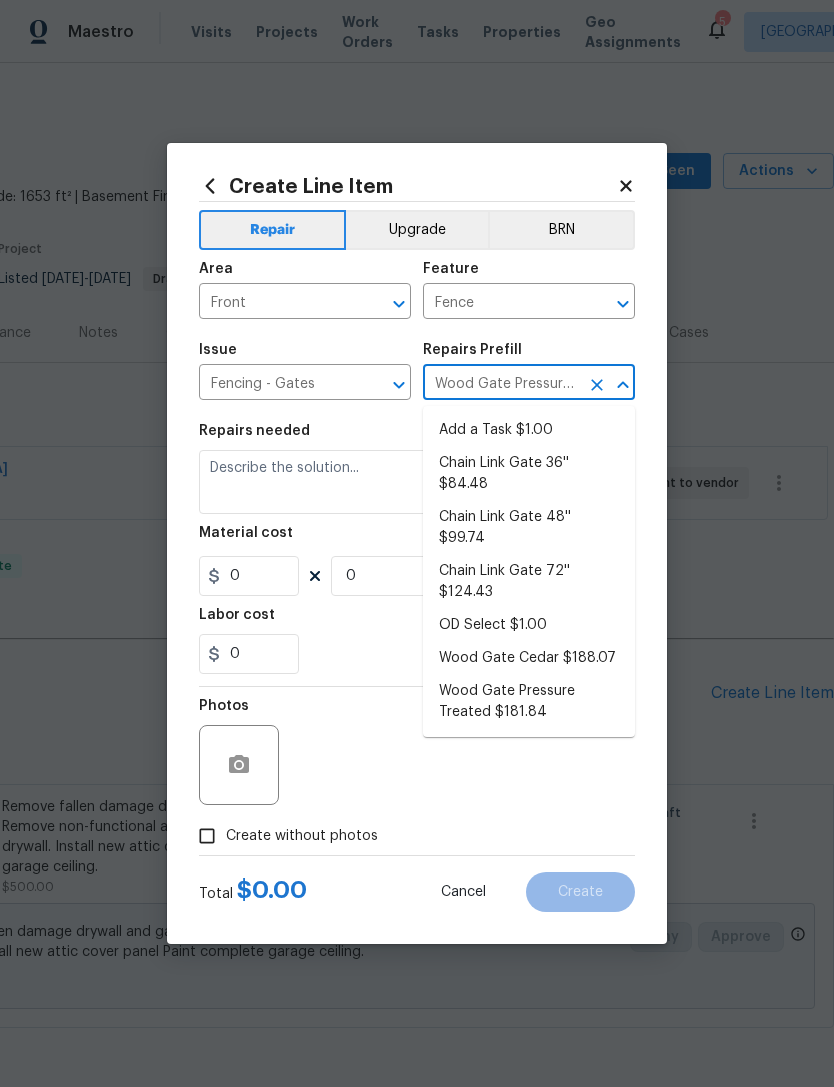 type on "Prep the work area and install a new solid board pressure treated gate. Ensure that all of the posts are level & plumb, all gate rails are level with the proper brackets/fasteners/hardware, that all new gate boards are attached securely to the rails and that the gate operates as intended. Clean up, haul away and dispose of all debris properly." 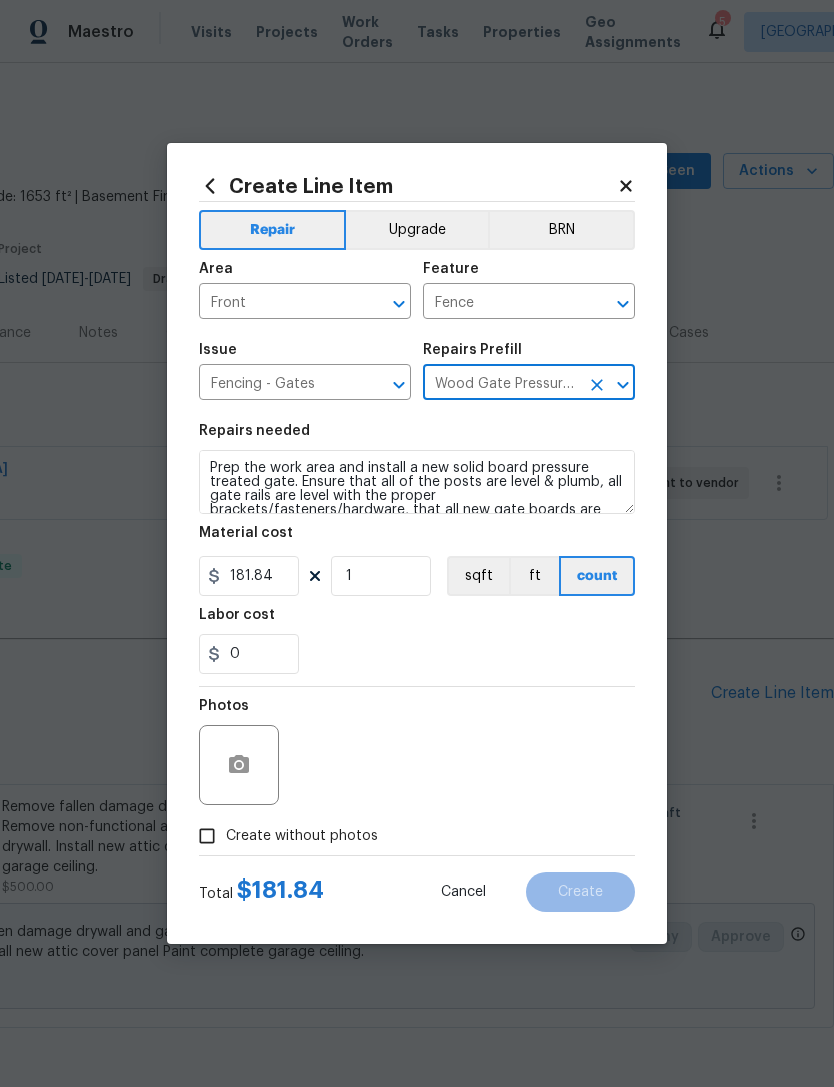 type on "181.84" 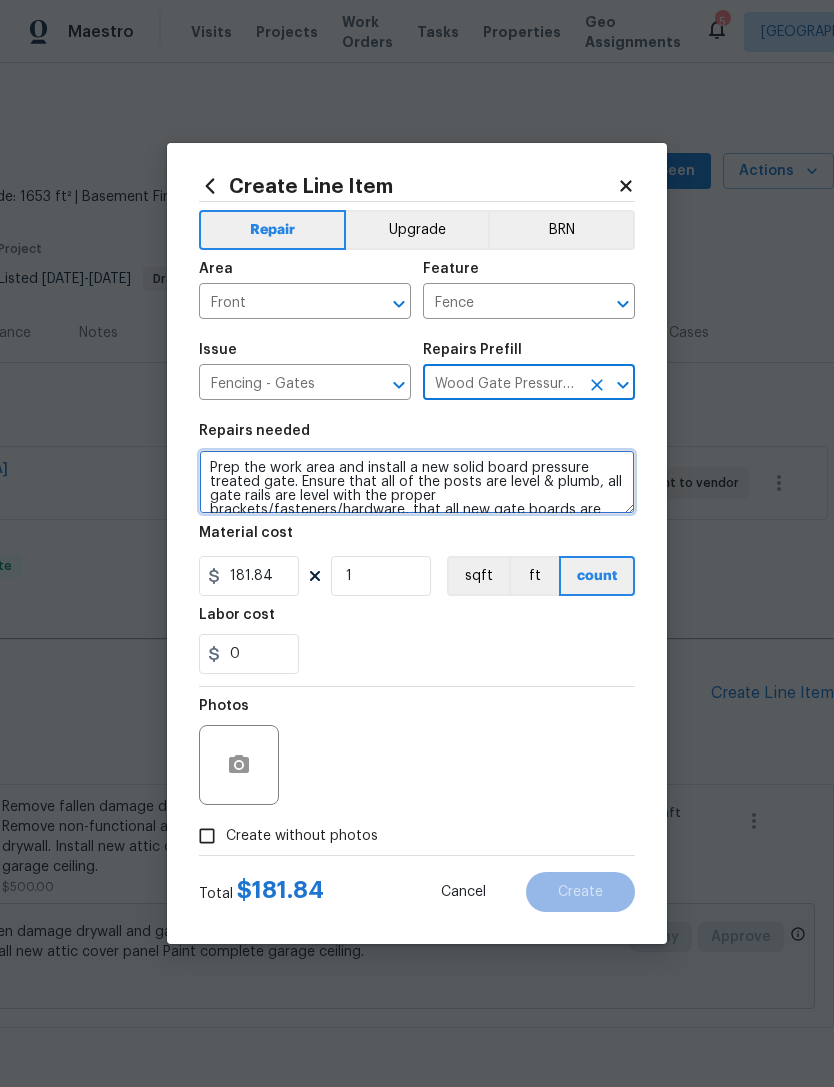 click on "Prep the work area and install a new solid board pressure treated gate. Ensure that all of the posts are level & plumb, all gate rails are level with the proper brackets/fasteners/hardware, that all new gate boards are attached securely to the rails and that the gate operates as intended. Clean up, haul away and dispose of all debris properly." at bounding box center (417, 482) 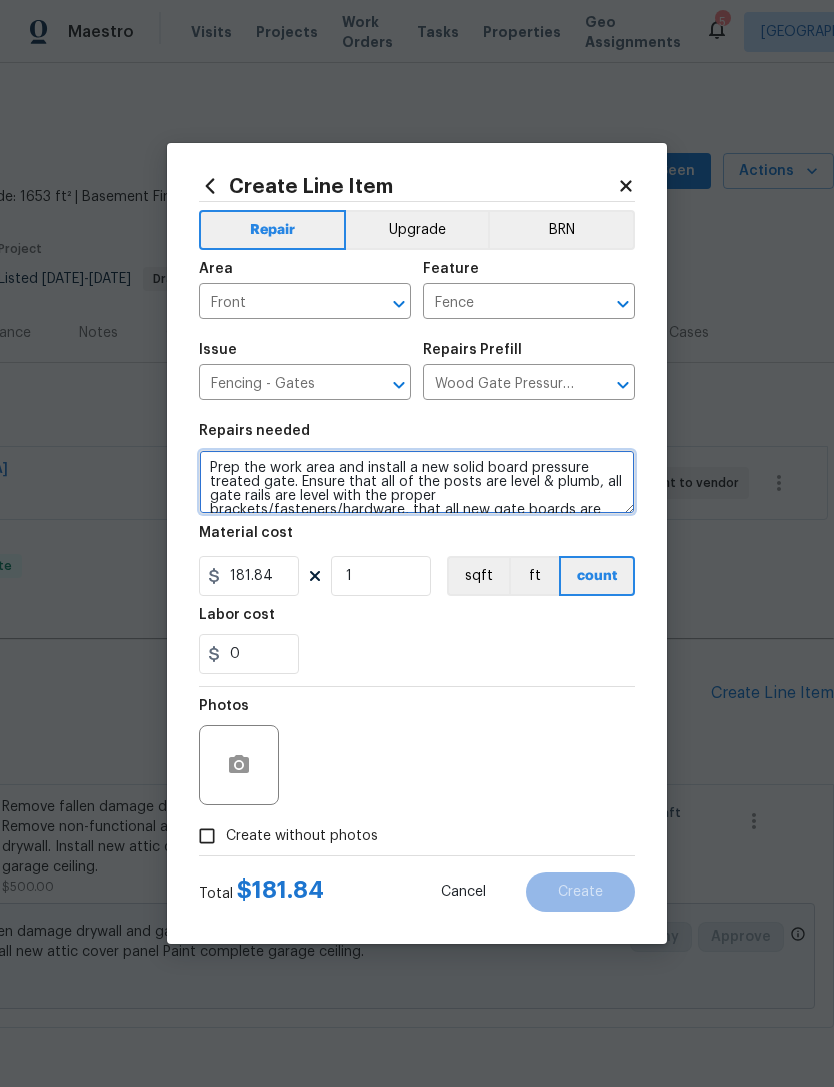 click on "Prep the work area and install a new solid board pressure treated gate. Ensure that all of the posts are level & plumb, all gate rails are level with the proper brackets/fasteners/hardware, that all new gate boards are attached securely to the rails and that the gate operates as intended. Clean up, haul away and dispose of all debris properly." at bounding box center (417, 482) 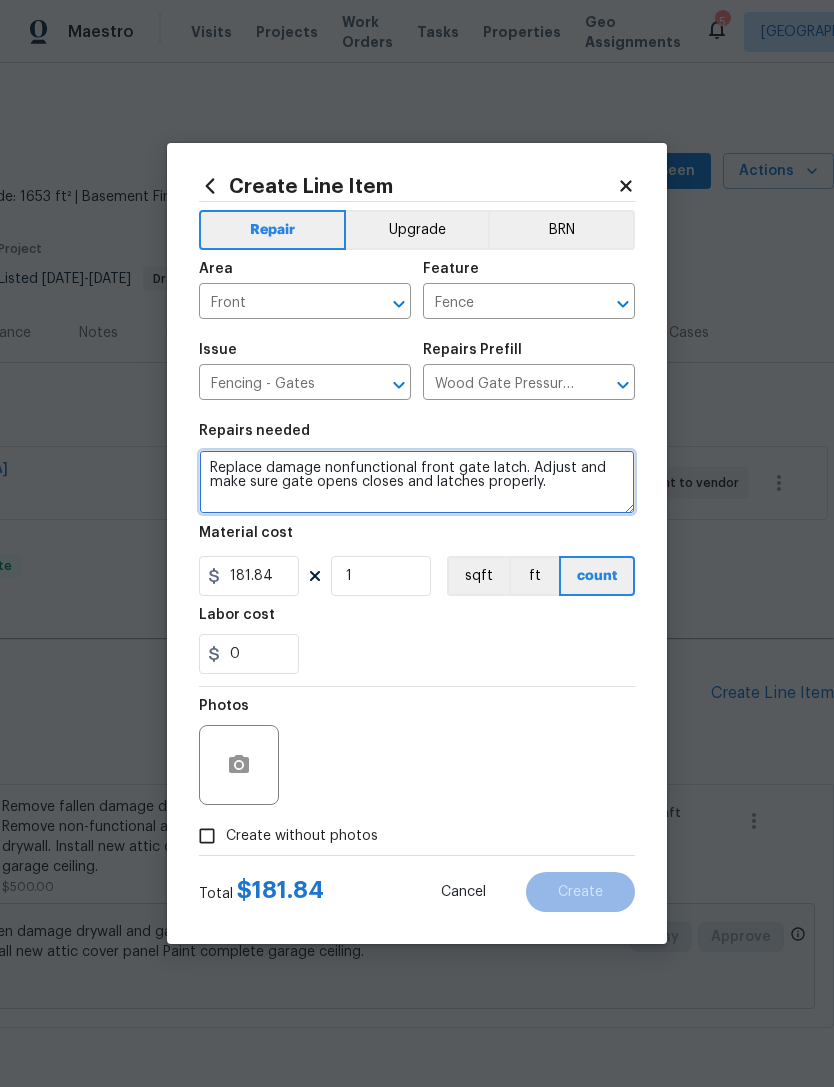 type on "Replace damage nonfunctional front gate latch. Adjust and make sure gate opens closes and latches properly." 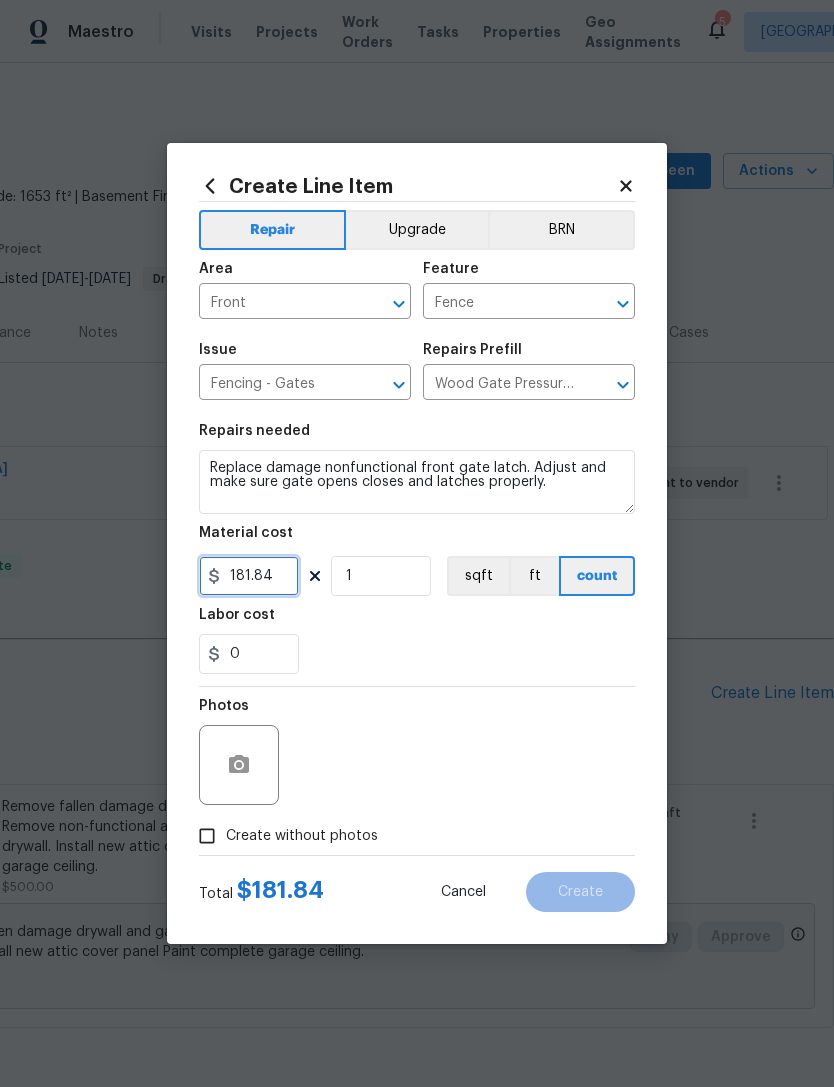 click on "181.84" at bounding box center [249, 576] 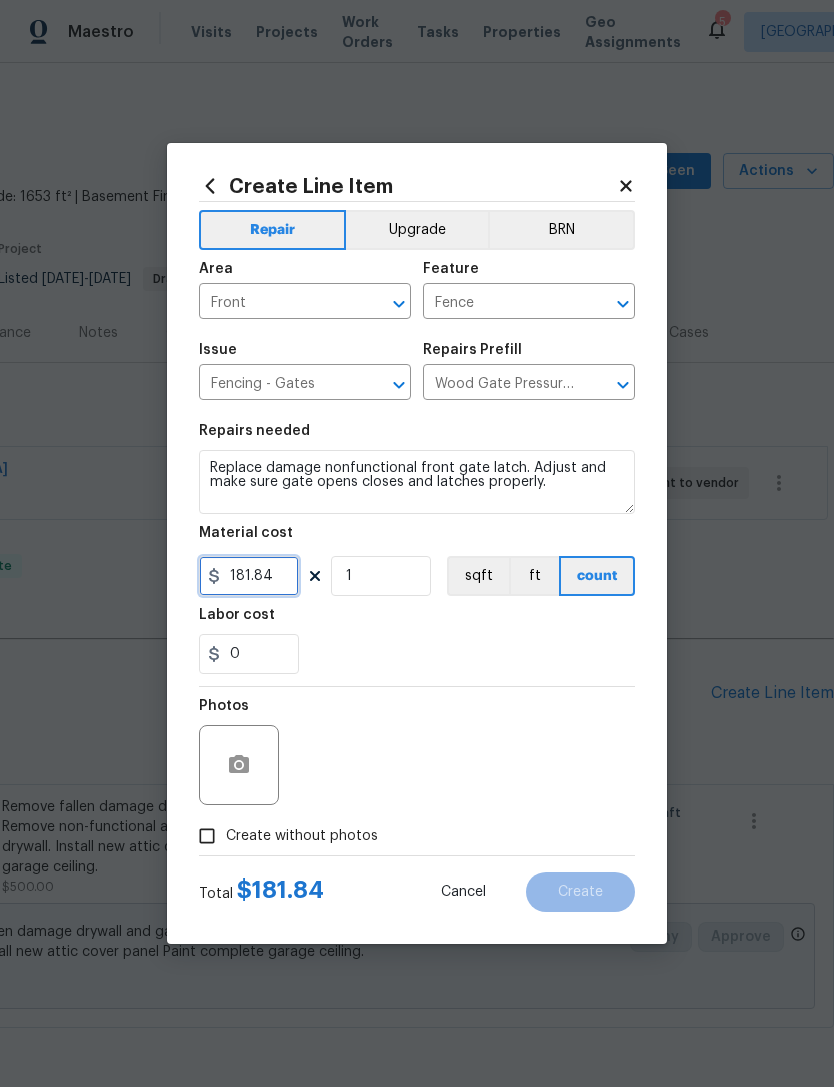 click on "181.84" at bounding box center [249, 576] 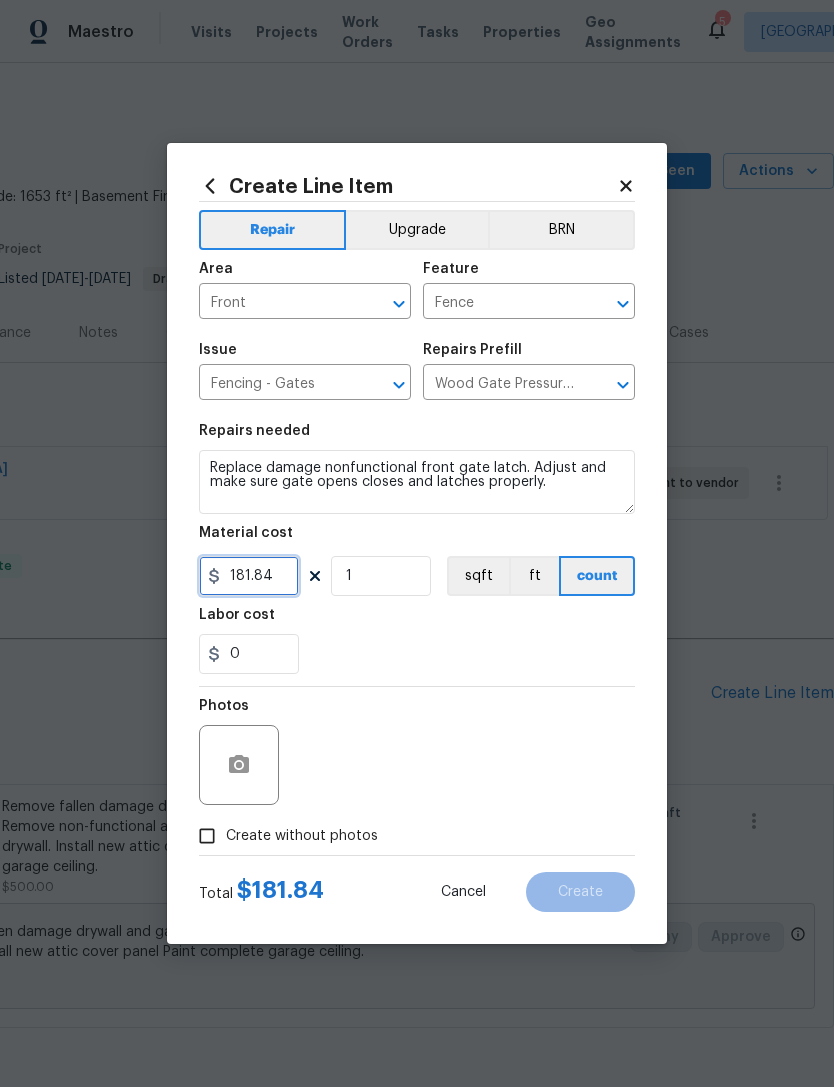 click on "181.84" at bounding box center [249, 576] 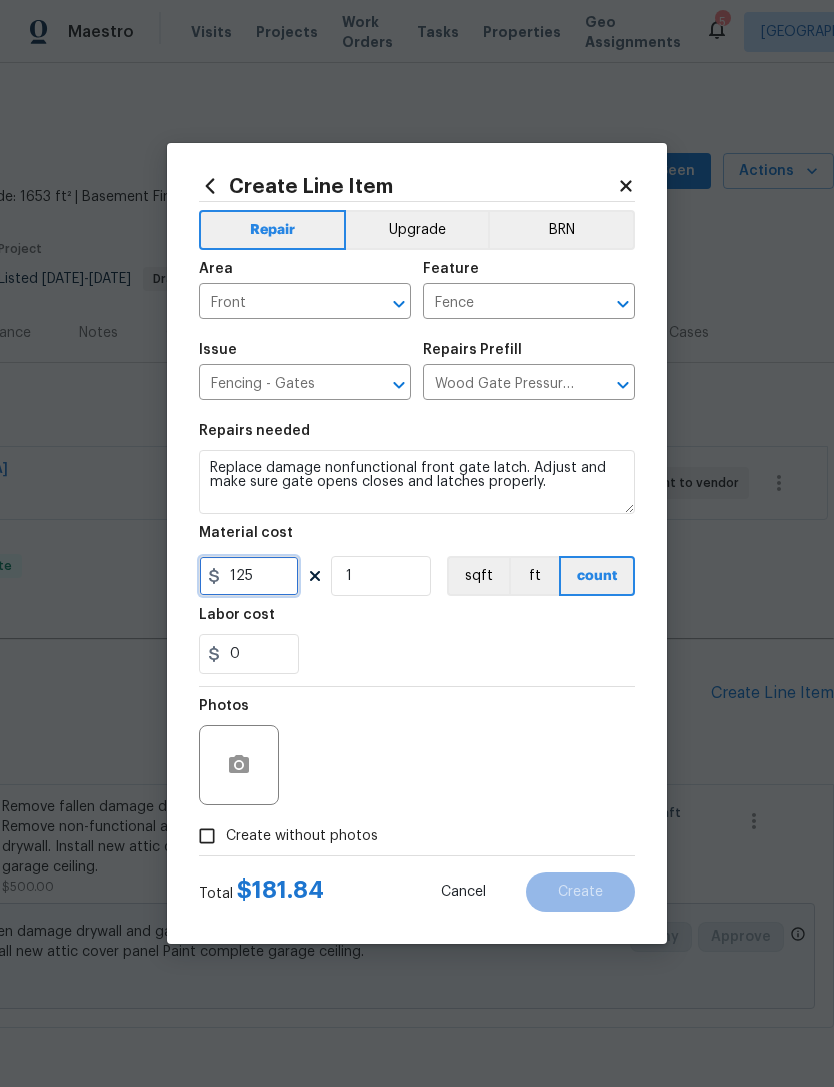 type on "125" 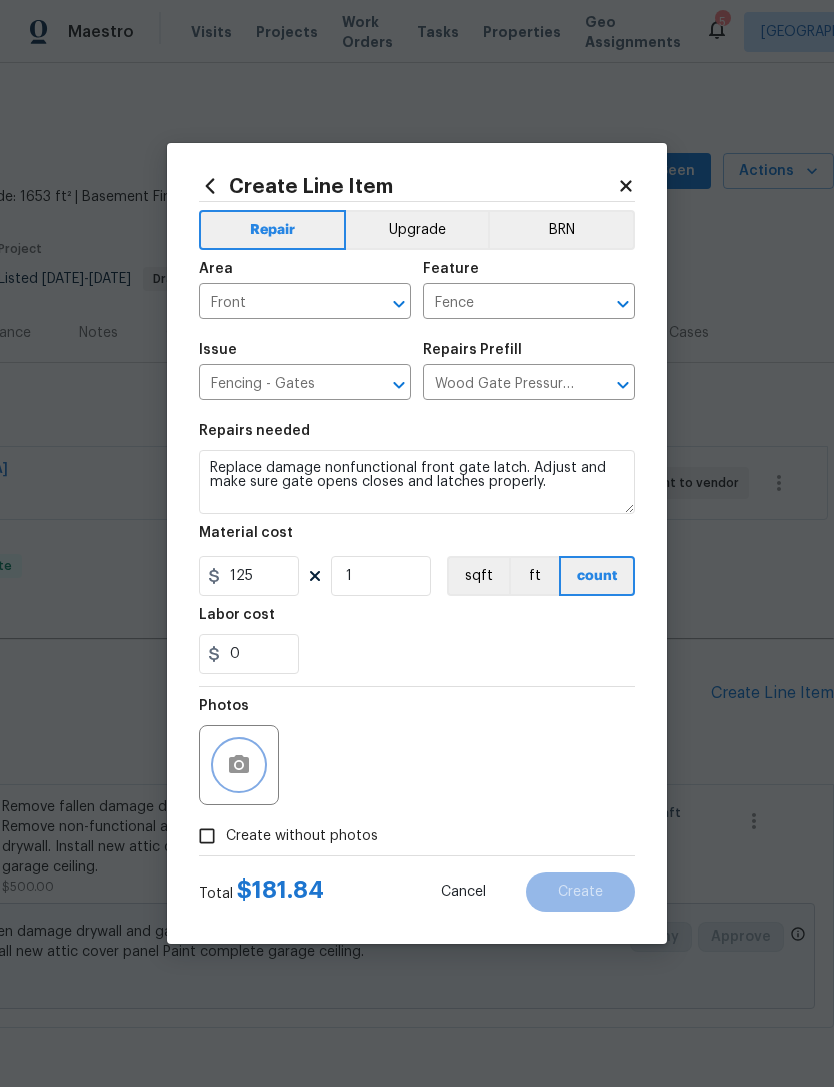 click 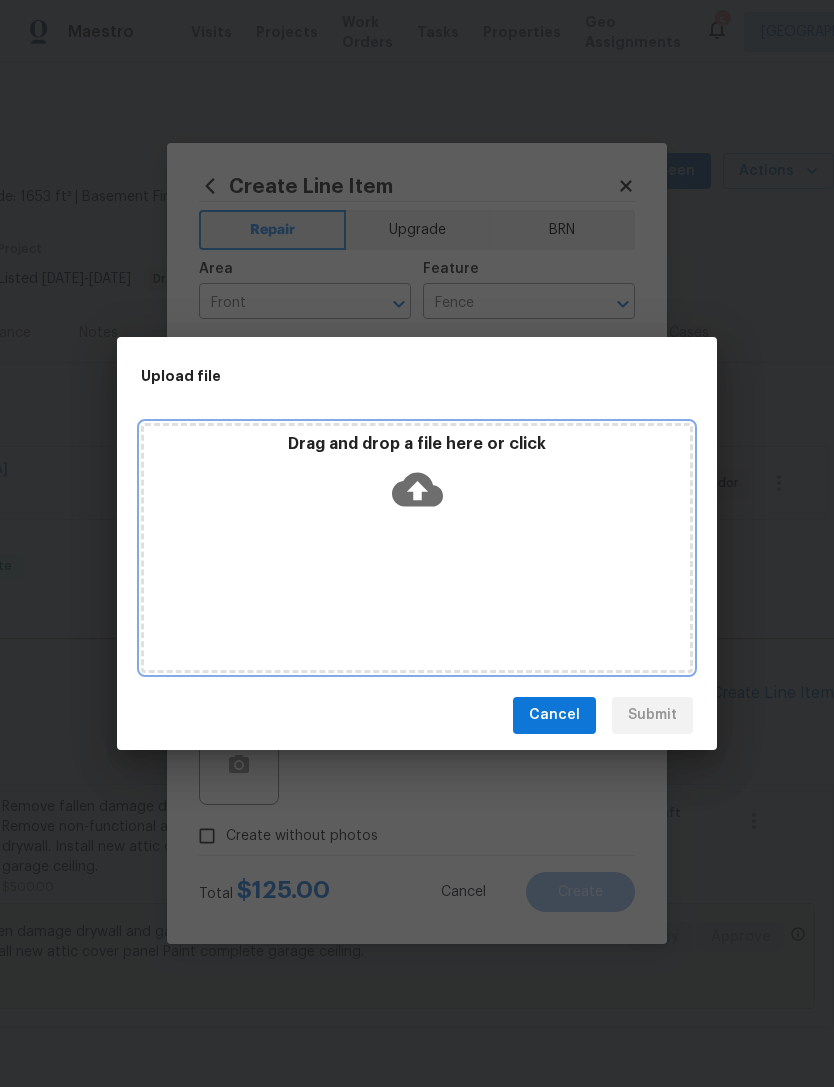 click on "Drag and drop a file here or click" at bounding box center (417, 477) 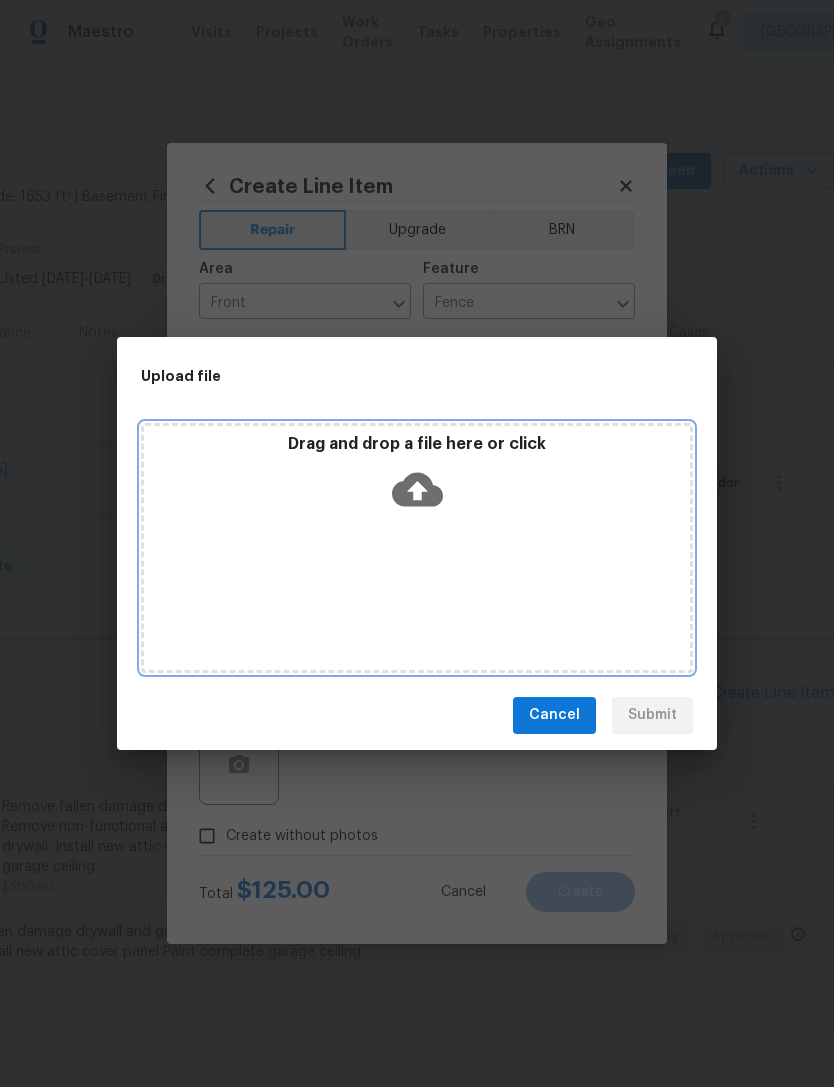 click 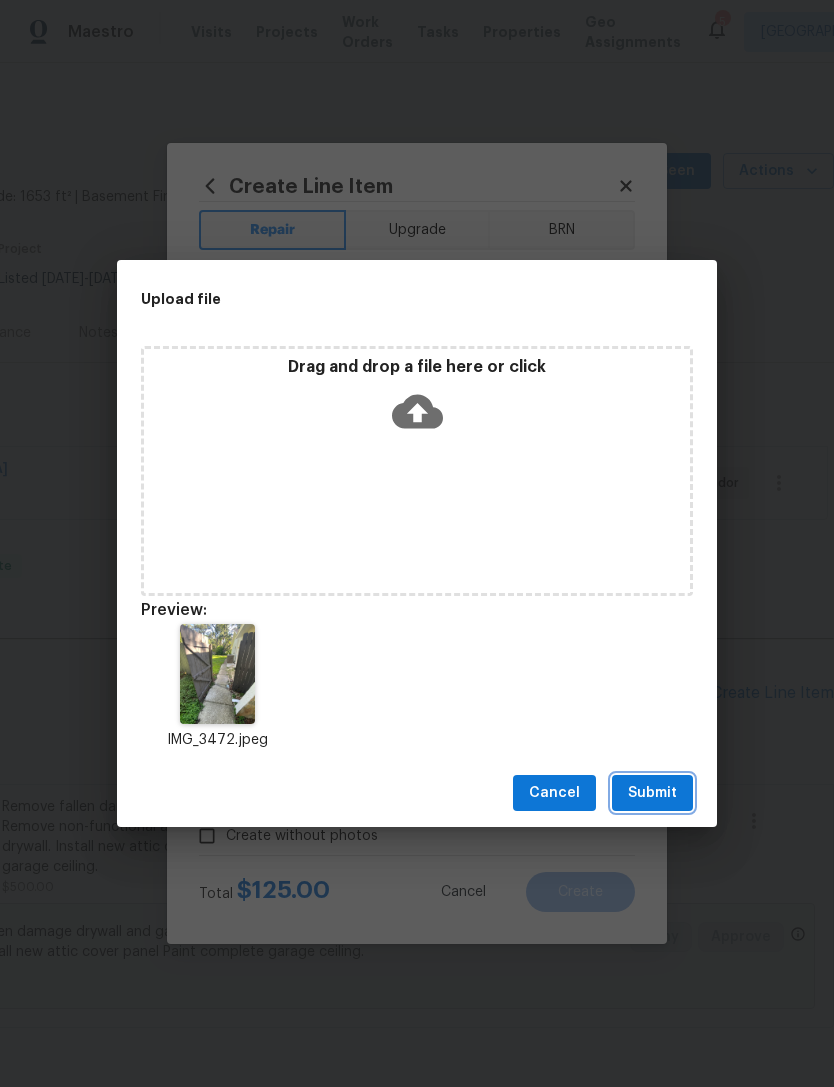 click on "Submit" at bounding box center [652, 793] 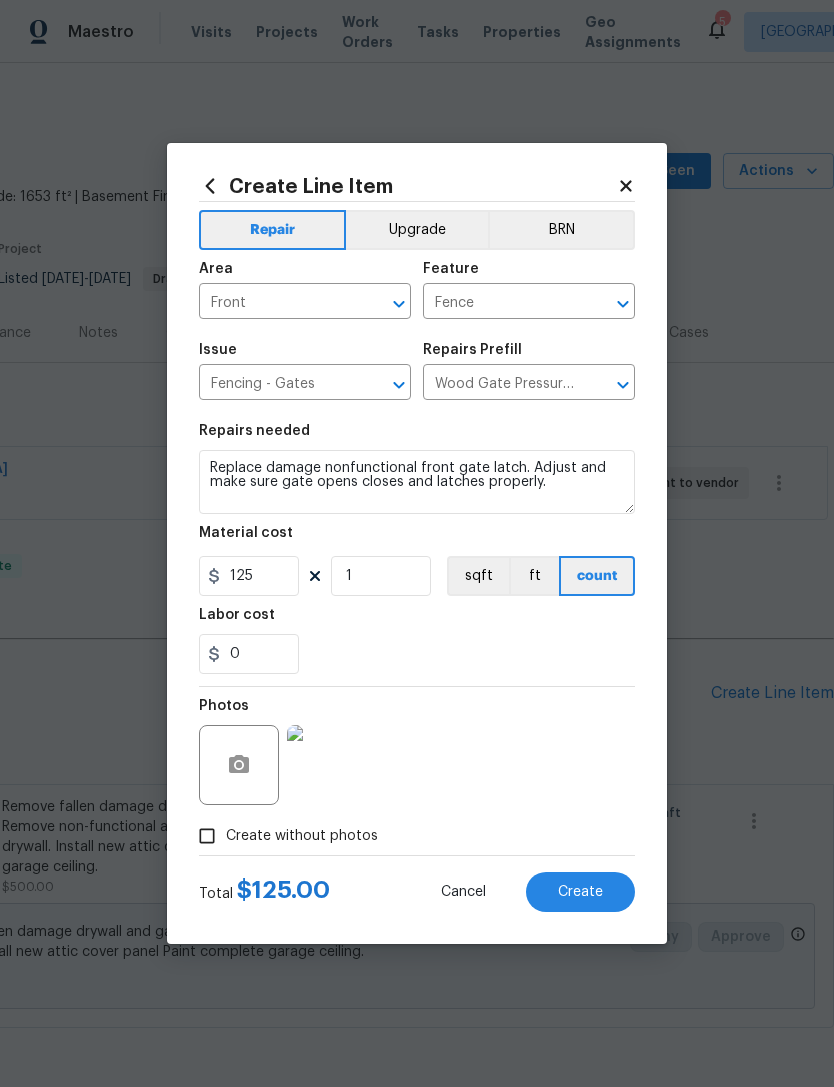 click on "Create" at bounding box center [580, 892] 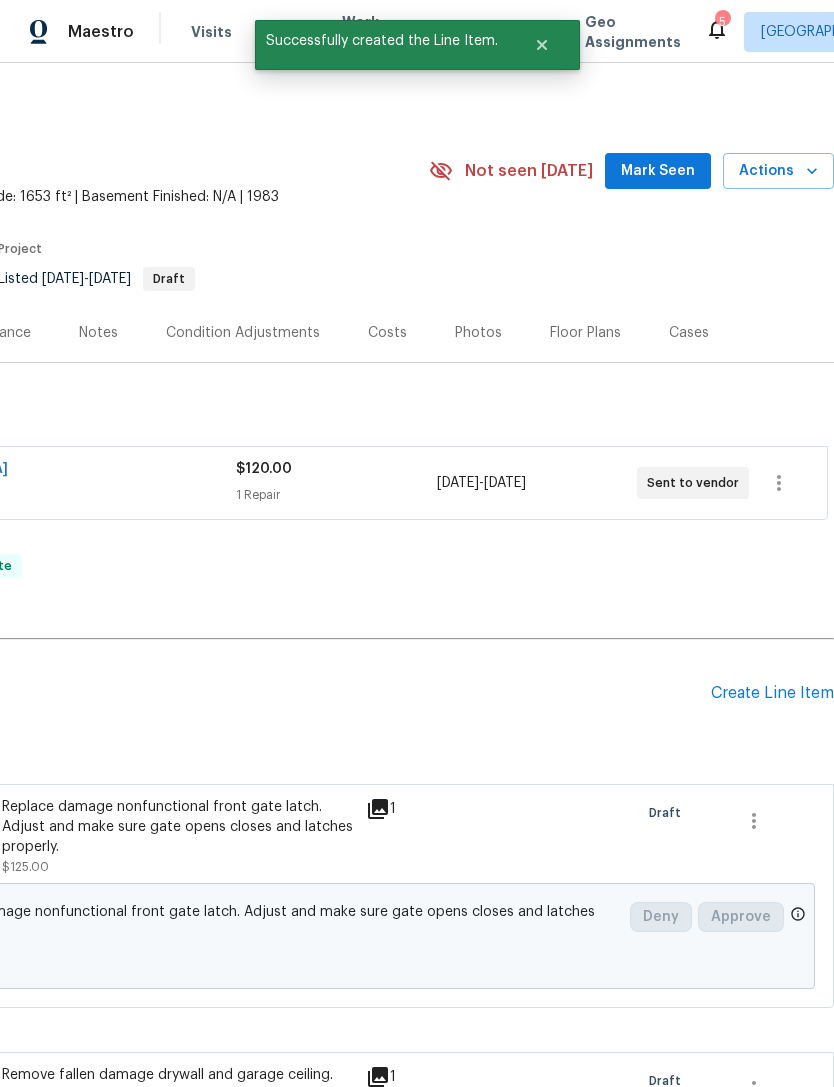 click on "Create Line Item" at bounding box center [772, 693] 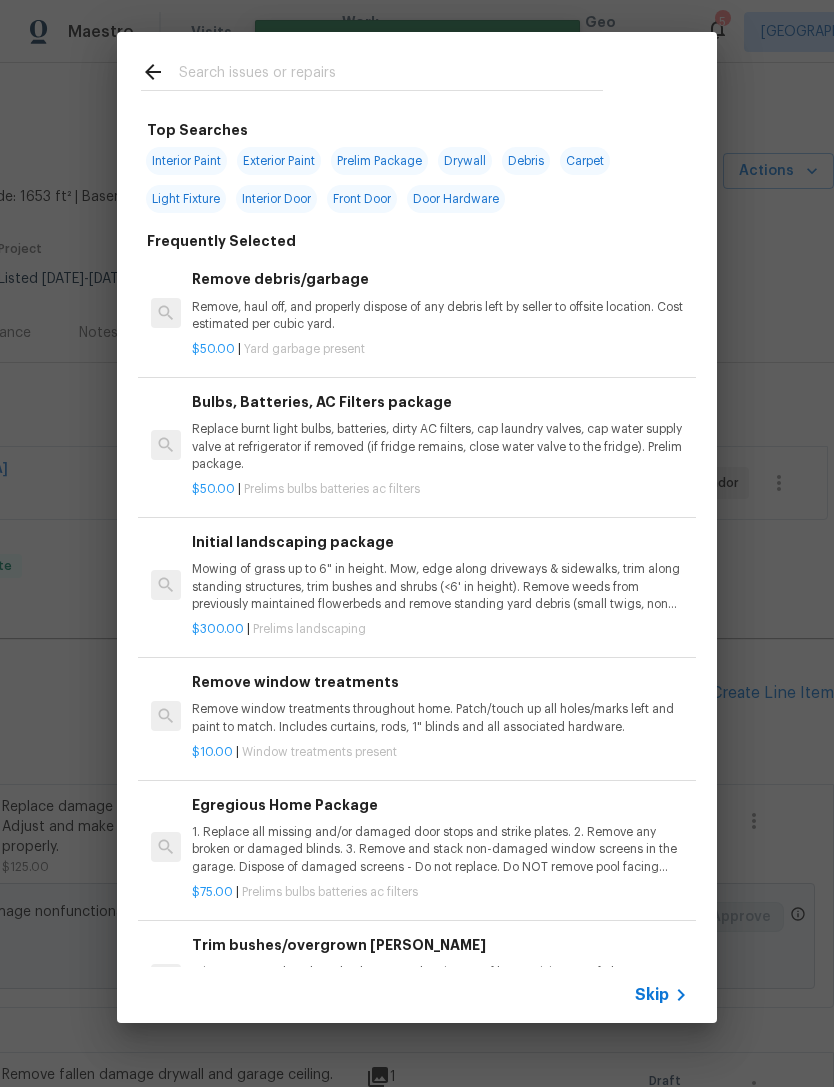 click at bounding box center [391, 75] 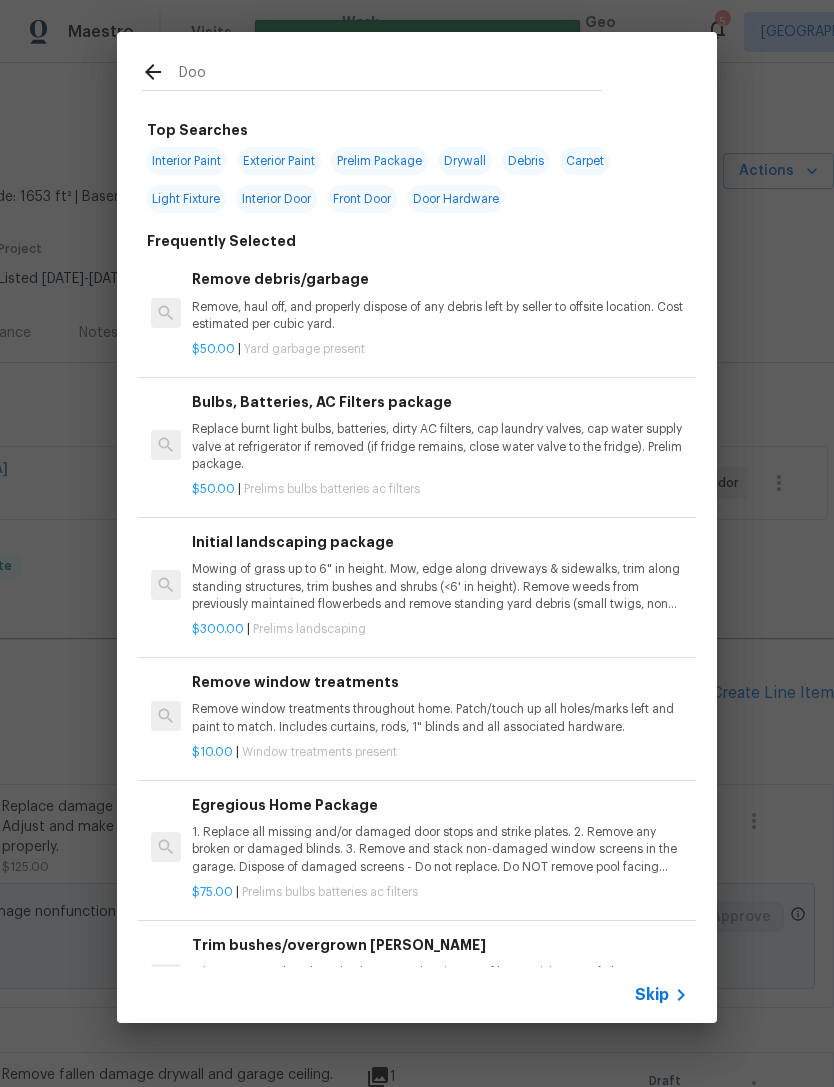 type on "Door" 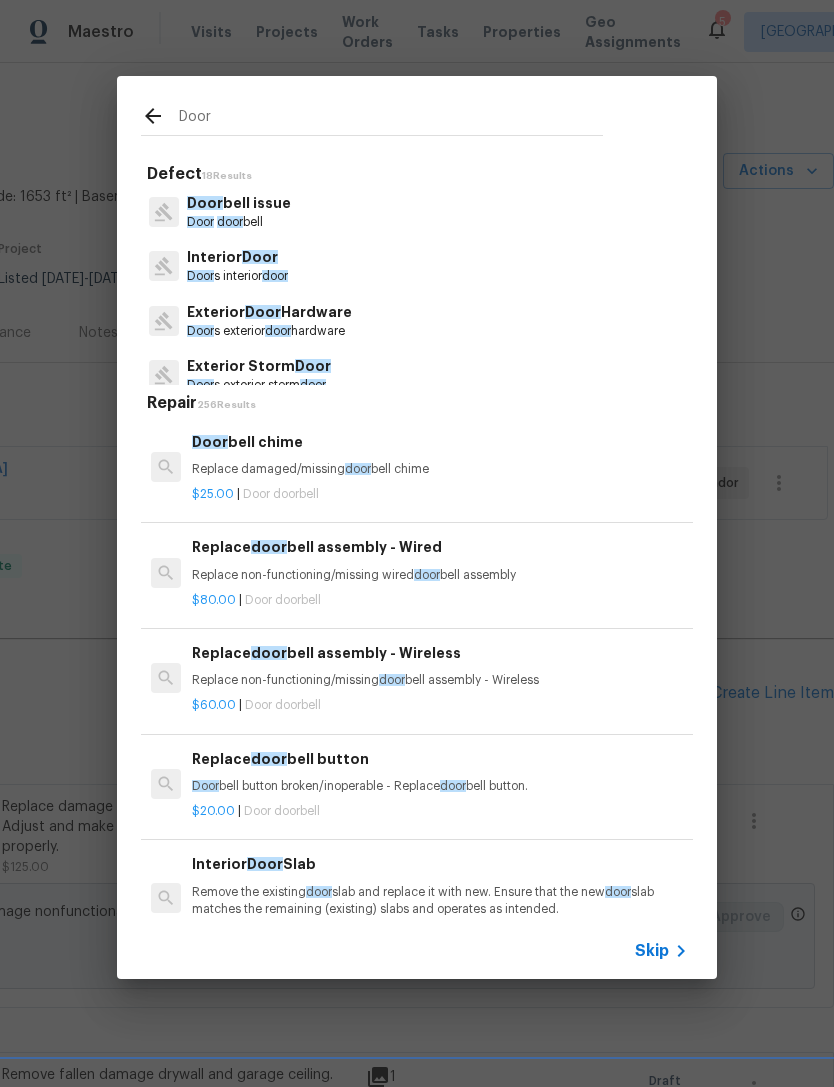 click on "Door s interior  door" at bounding box center [237, 276] 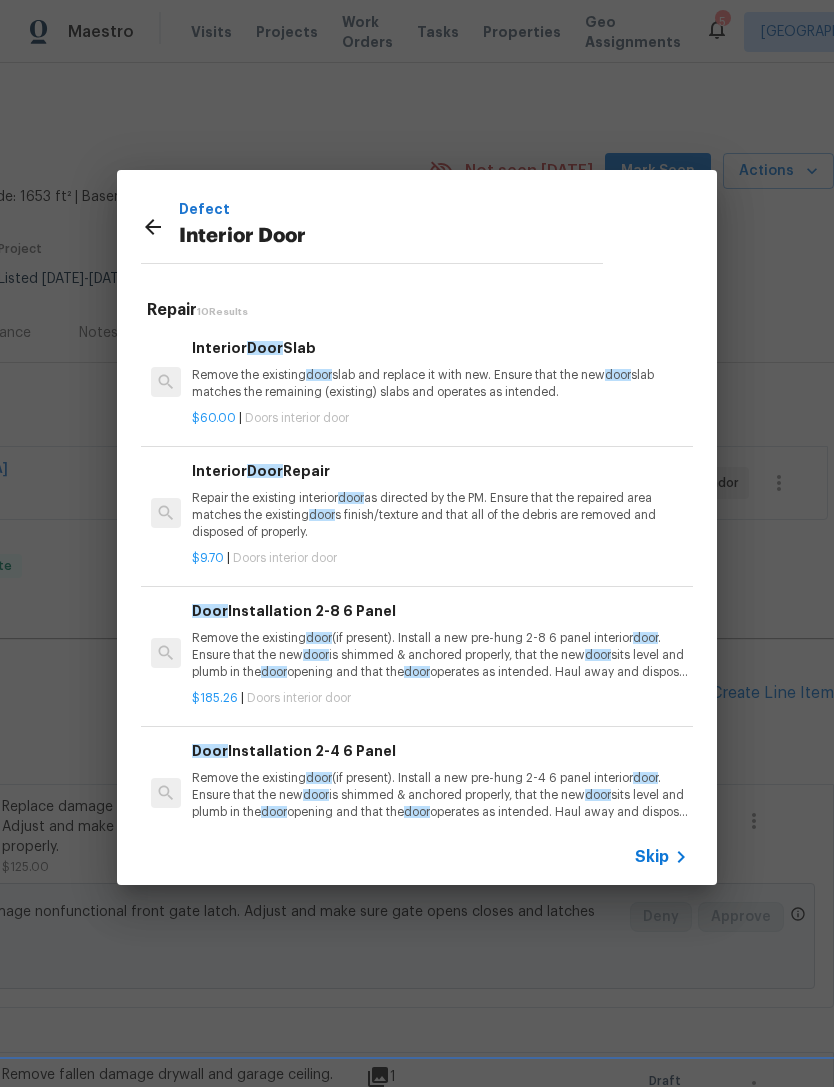 click on "Skip" at bounding box center (652, 857) 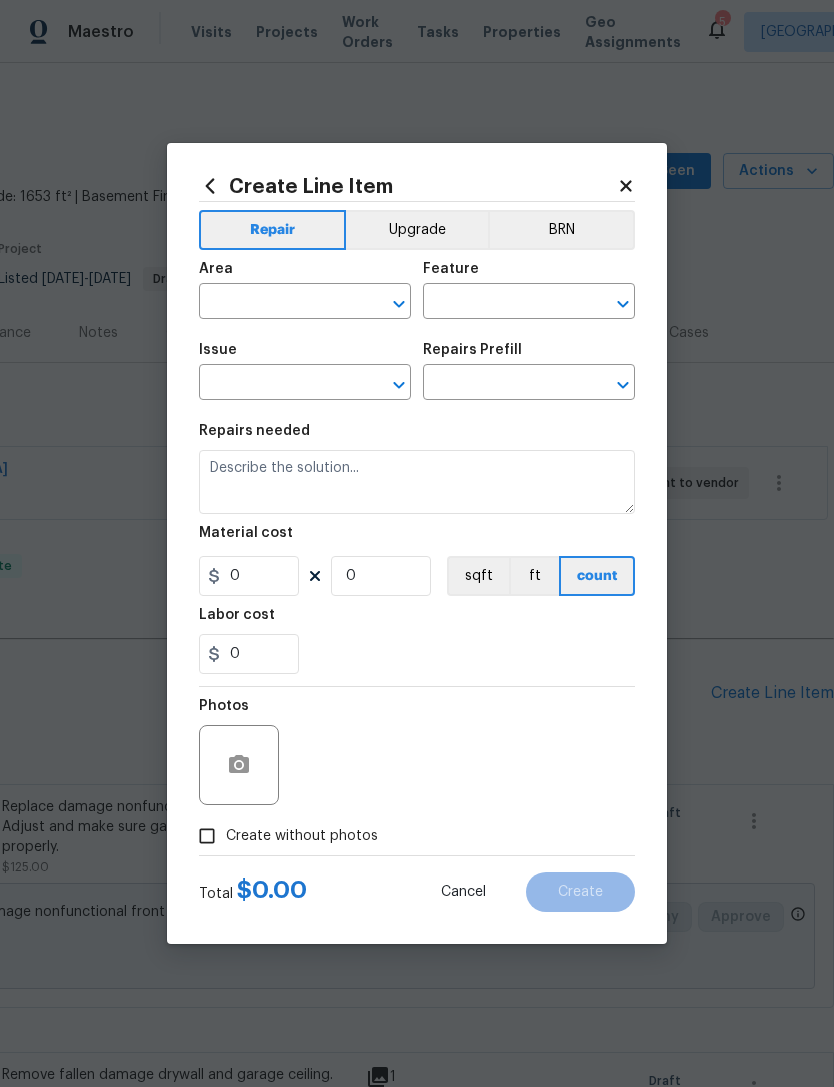 click at bounding box center (277, 303) 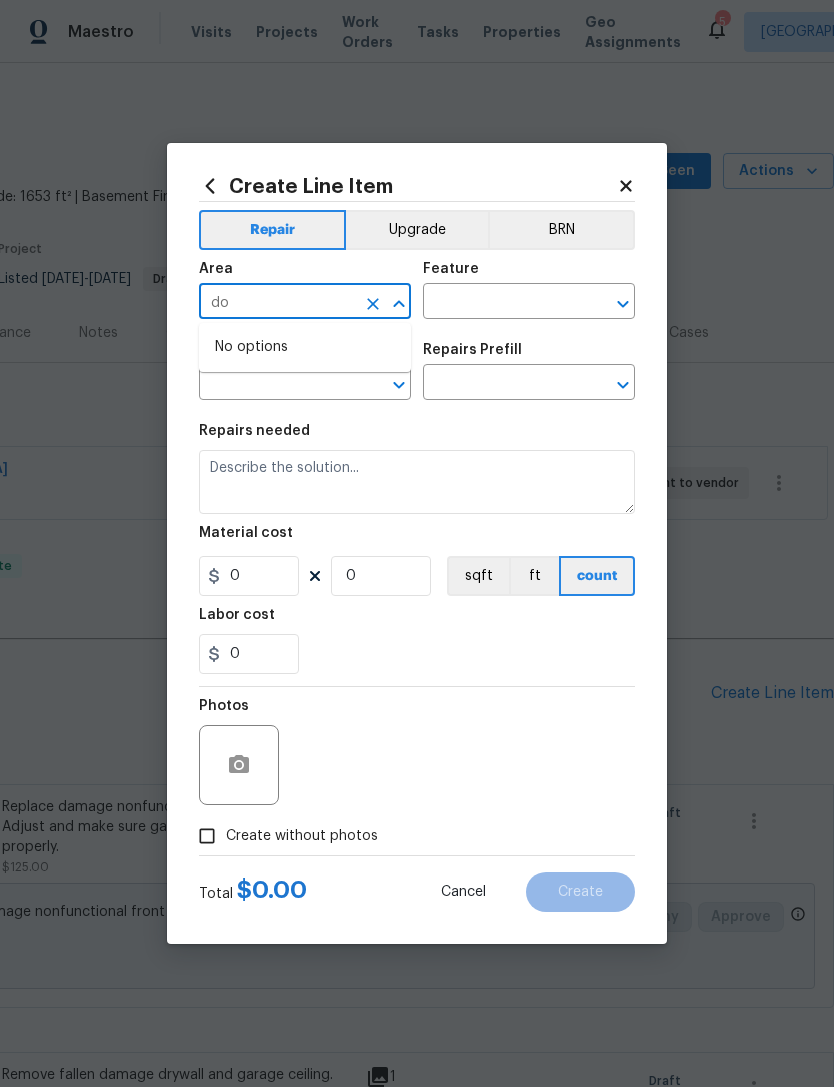 type on "d" 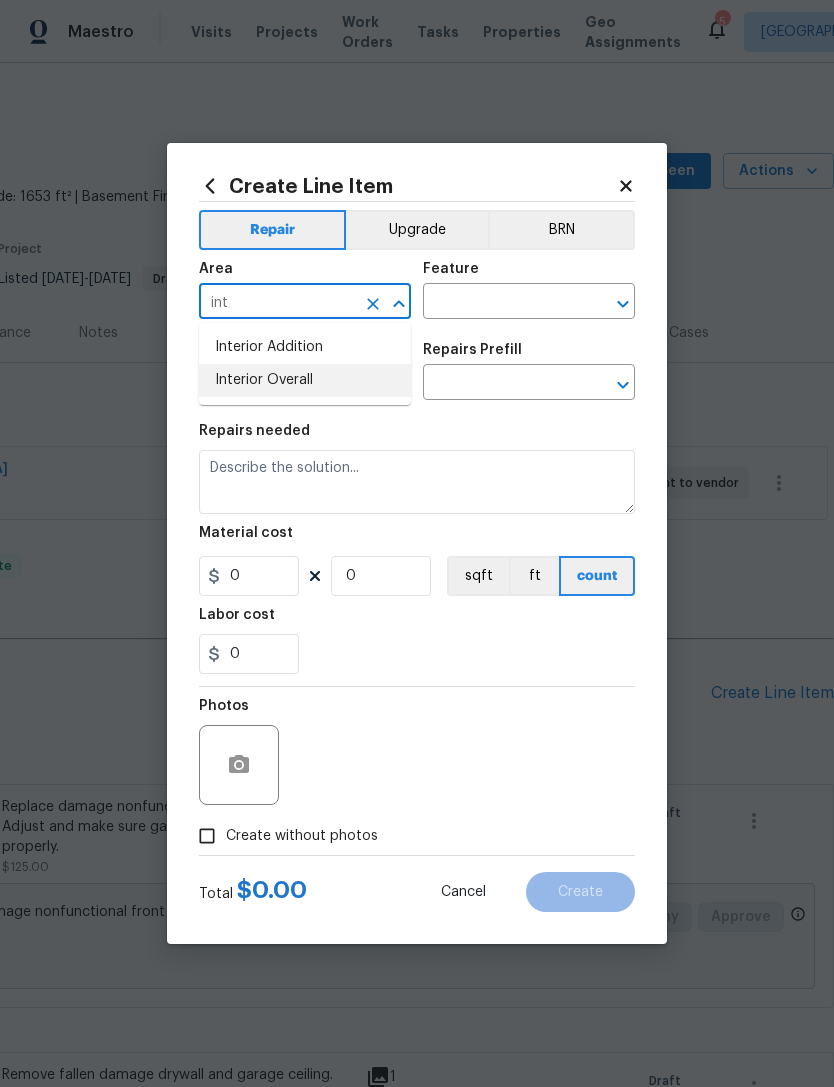 click on "Interior Overall" at bounding box center [305, 380] 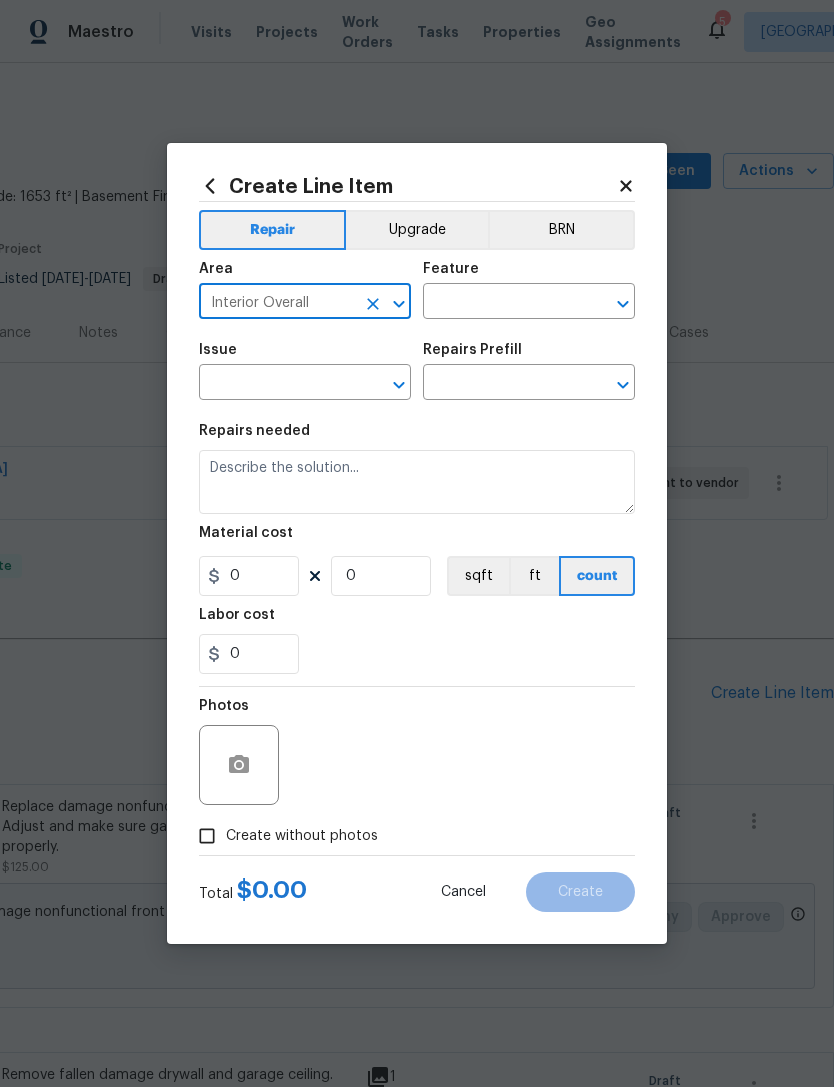 click at bounding box center [501, 303] 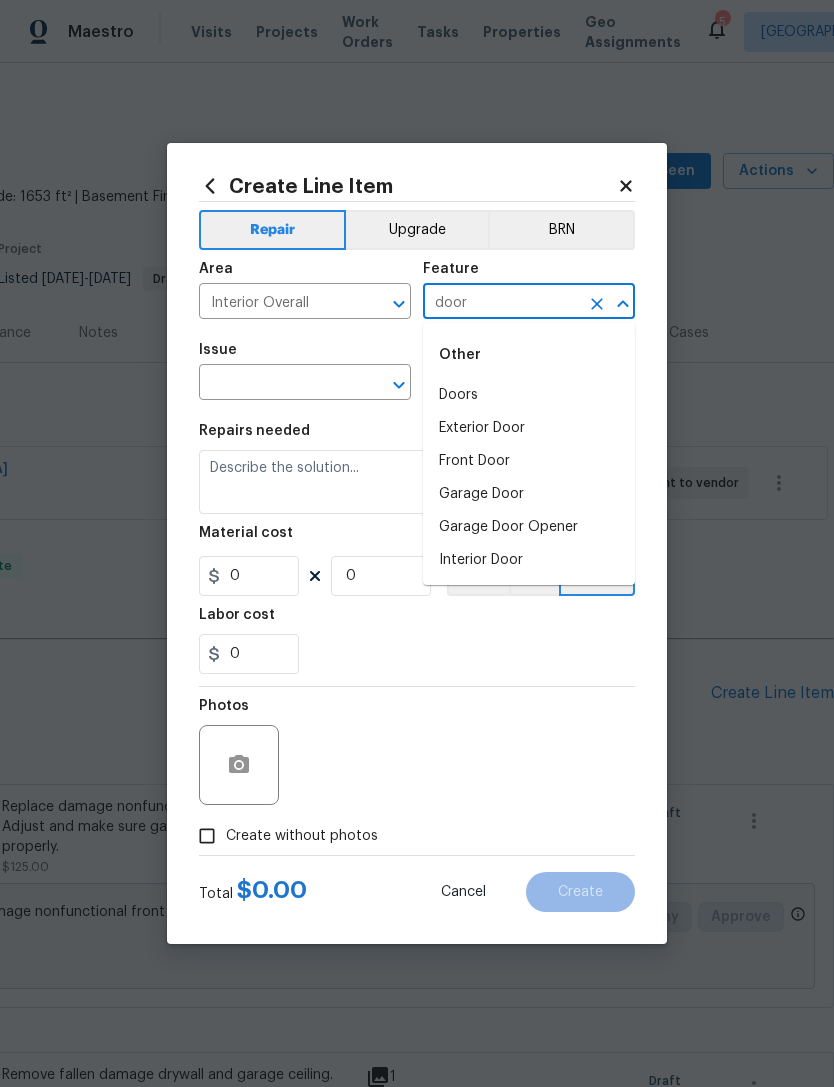 click on "Interior Door" at bounding box center (529, 560) 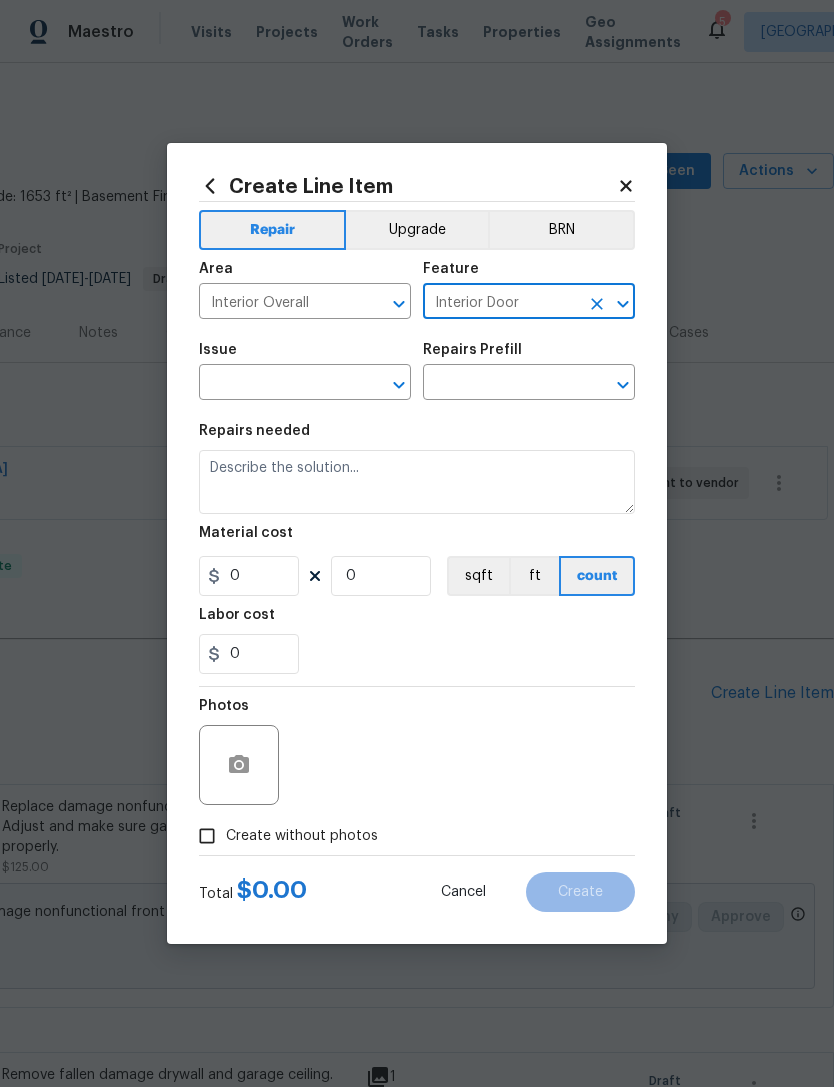 click at bounding box center (277, 384) 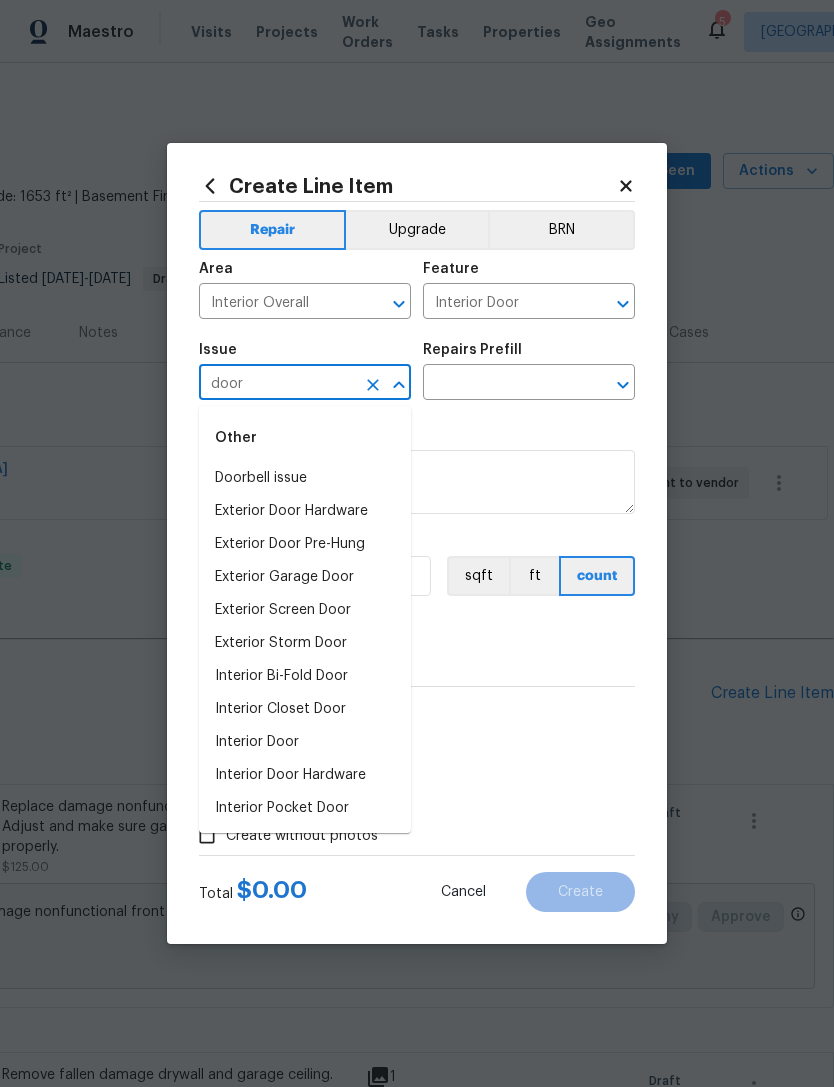 click on "Exterior Door Hardware" at bounding box center [305, 511] 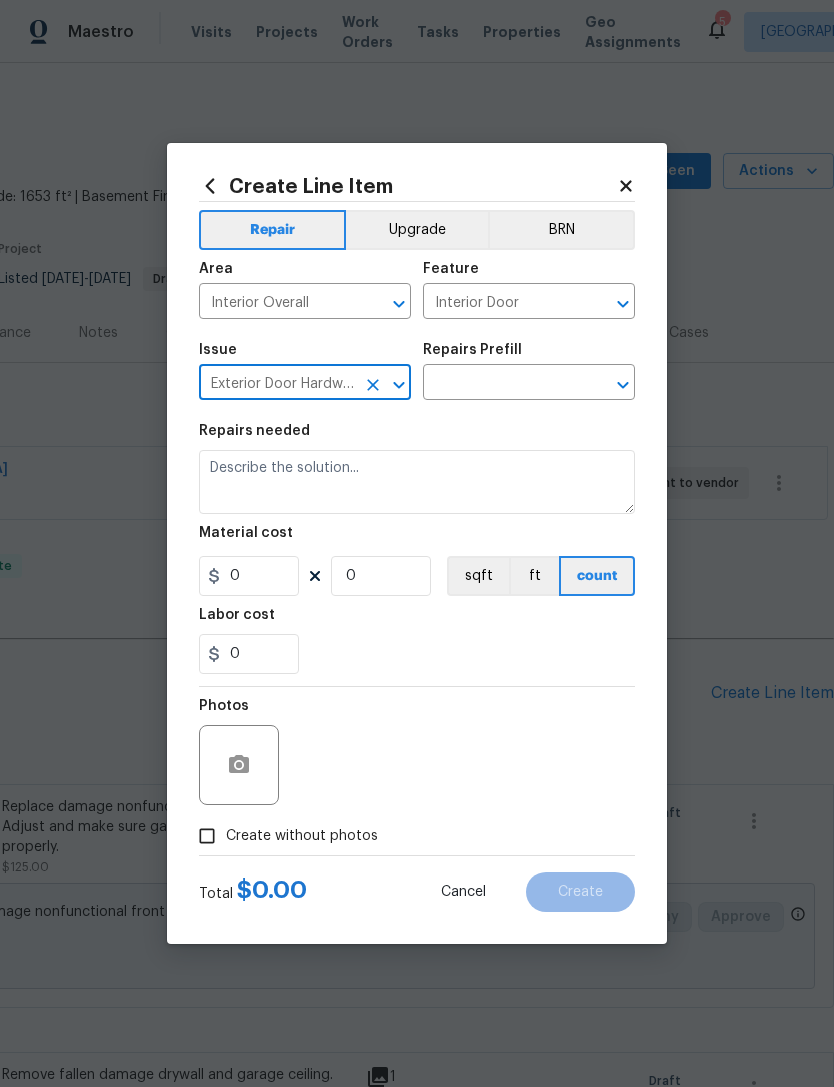 click at bounding box center (501, 384) 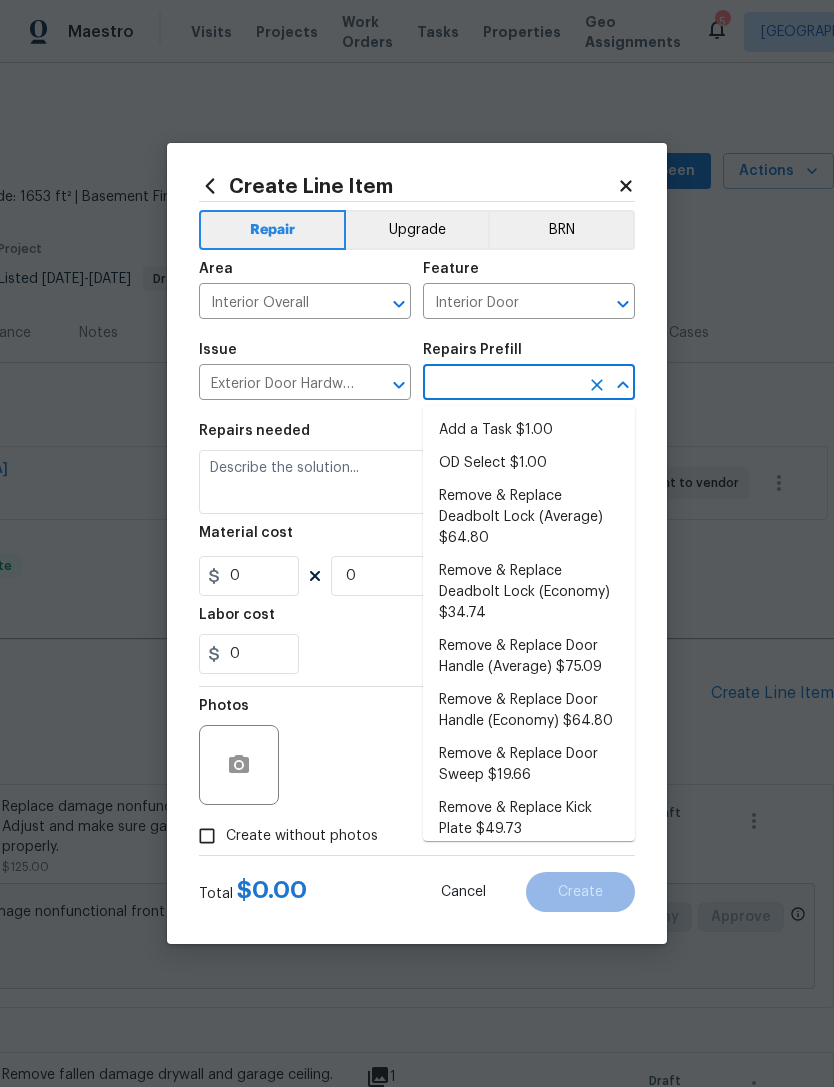 click on "Remove & Replace Deadbolt Lock (Average) $64.80" at bounding box center (529, 517) 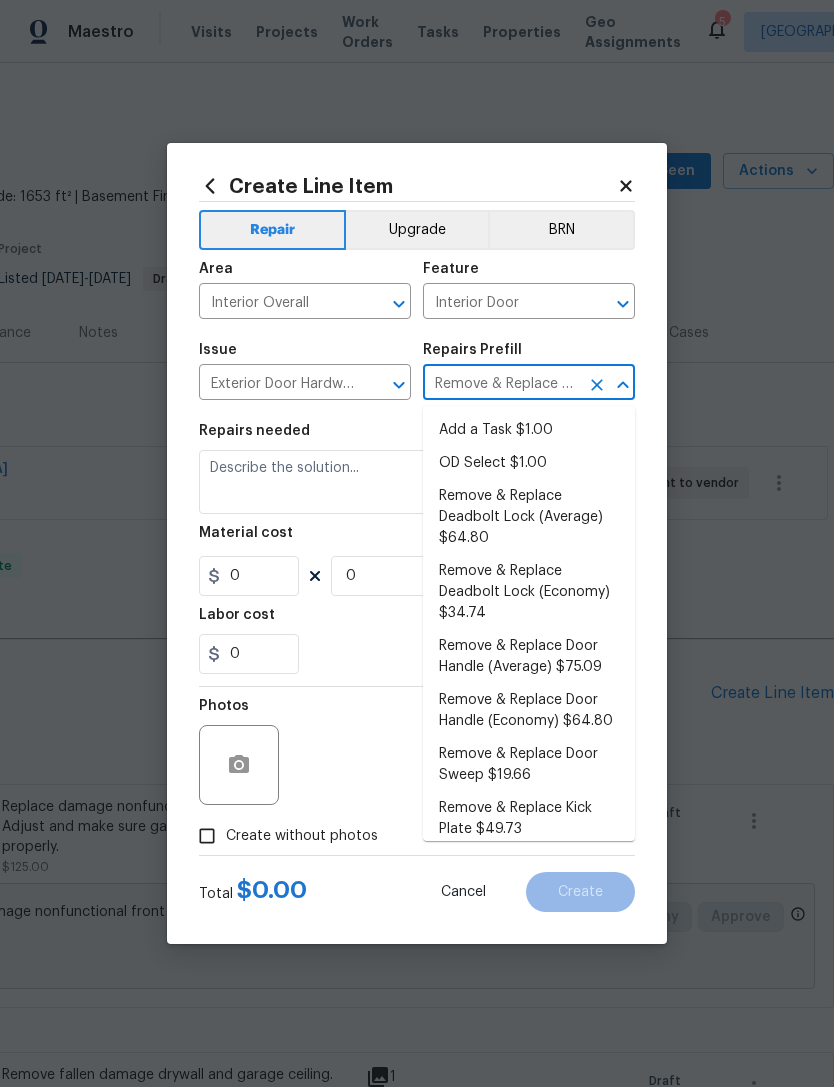 type 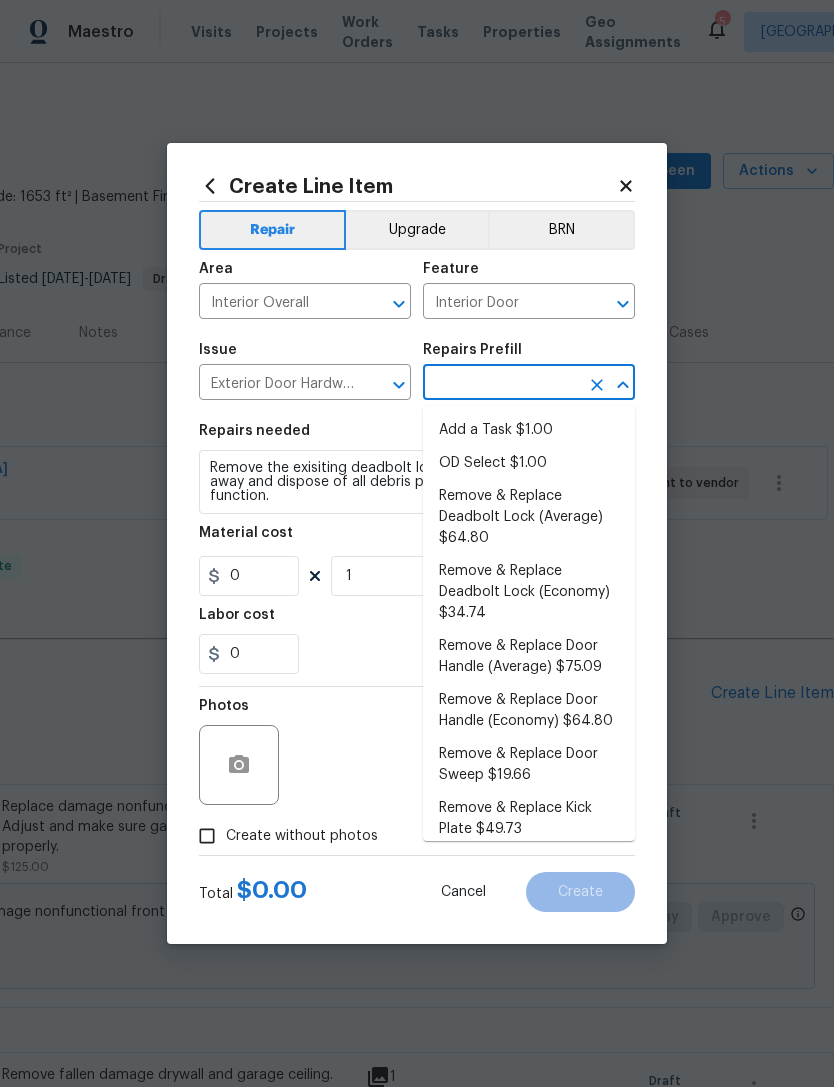 type on "Remove & Replace Deadbolt Lock (Average) $64.80" 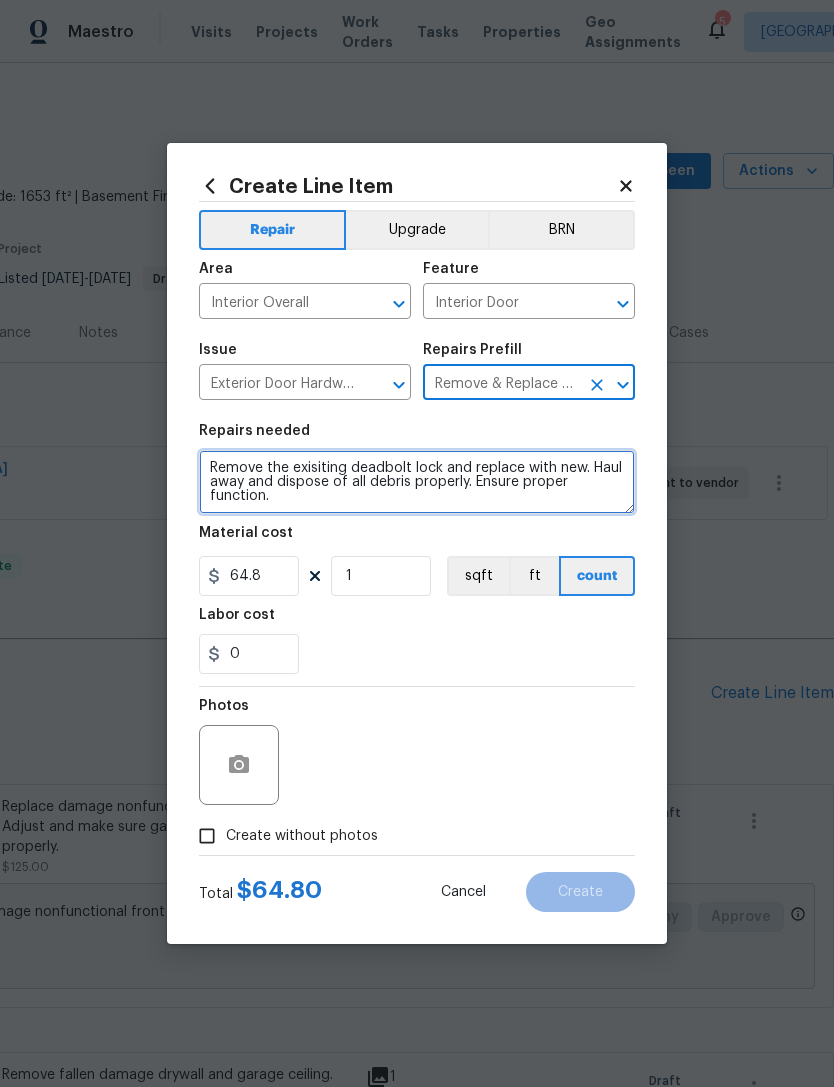click on "Remove the exisiting deadbolt lock and replace with new. Haul away and dispose of all debris properly. Ensure proper function." at bounding box center [417, 482] 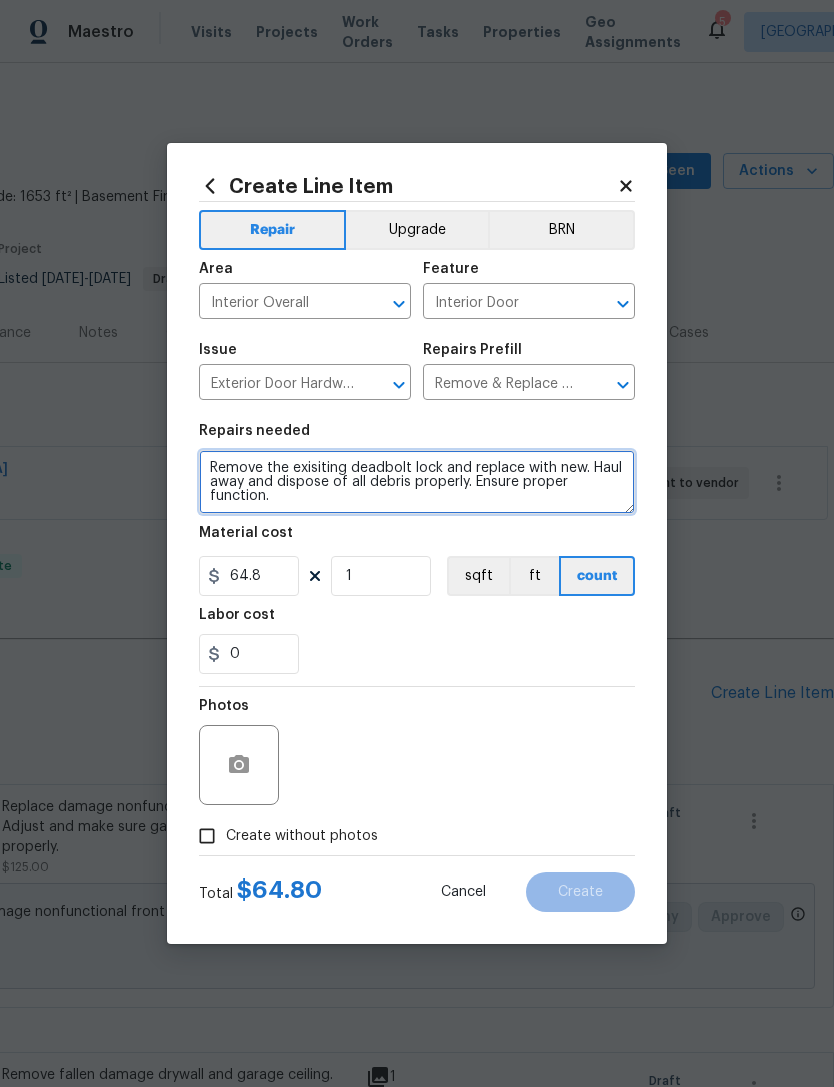 click on "Remove the exisiting deadbolt lock and replace with new. Haul away and dispose of all debris properly. Ensure proper function." at bounding box center [417, 482] 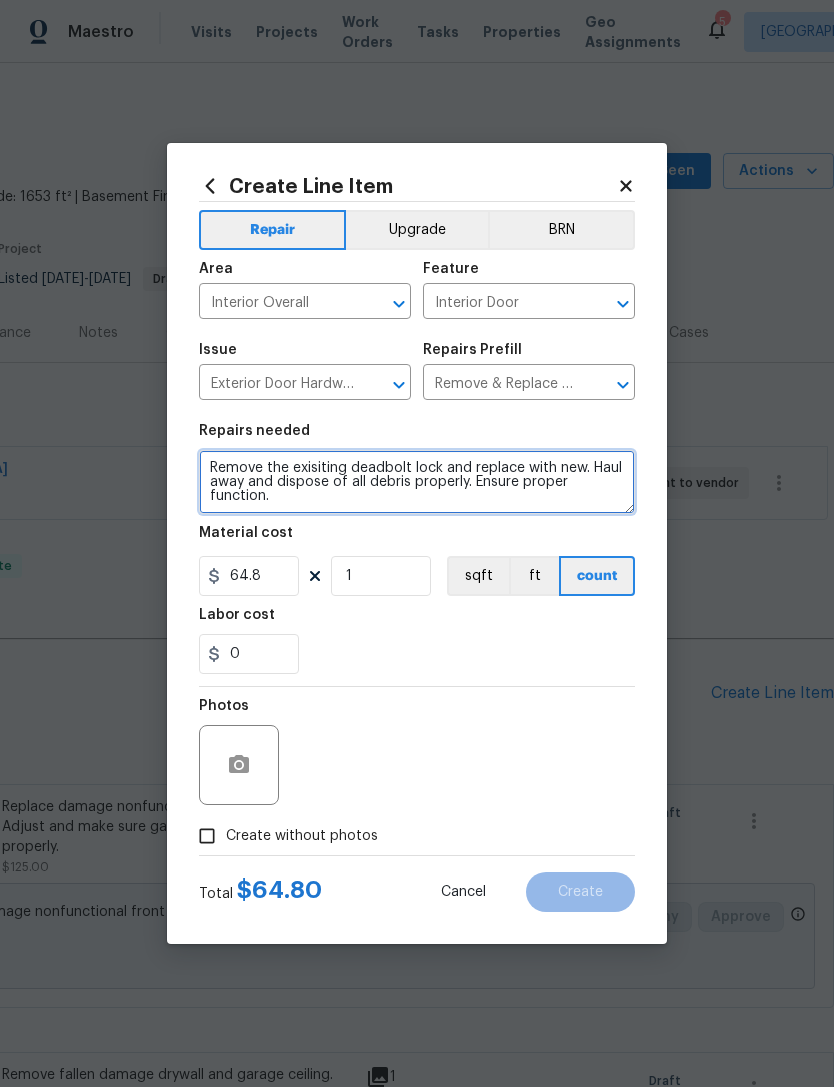 click on "Remove the exisiting deadbolt lock and replace with new. Haul away and dispose of all debris properly. Ensure proper function." at bounding box center [417, 482] 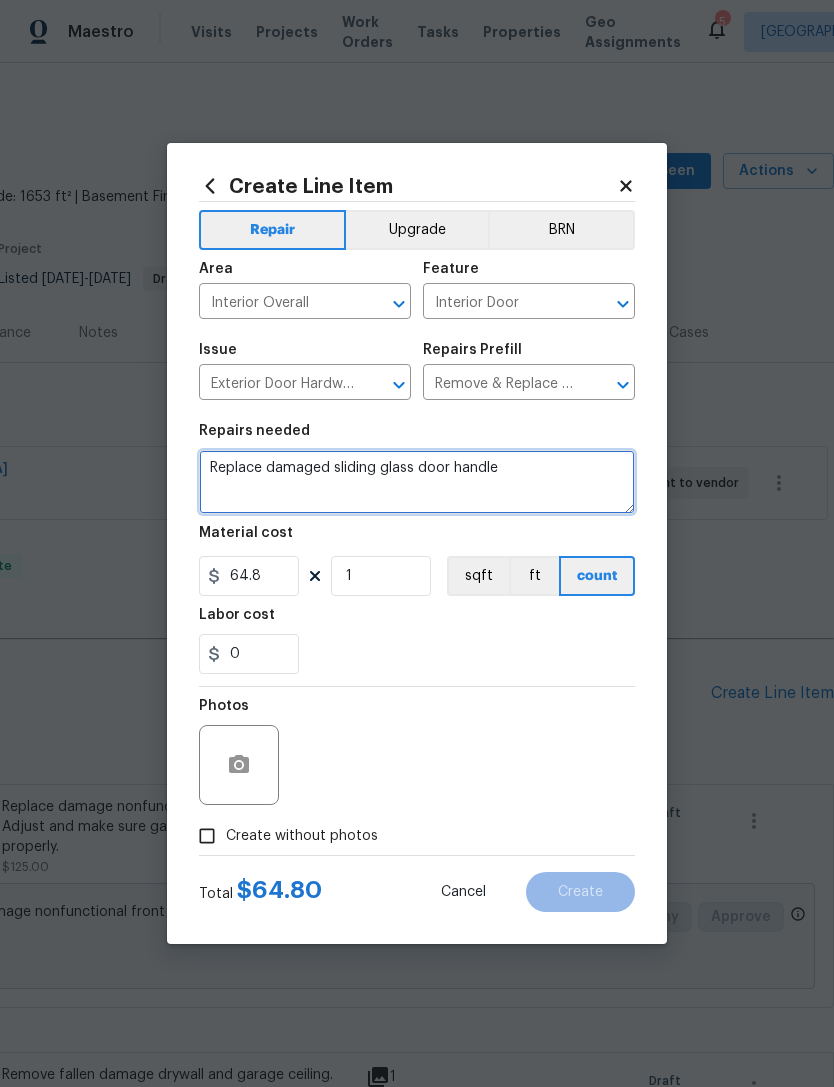 type on "Replace damaged sliding glass door handle" 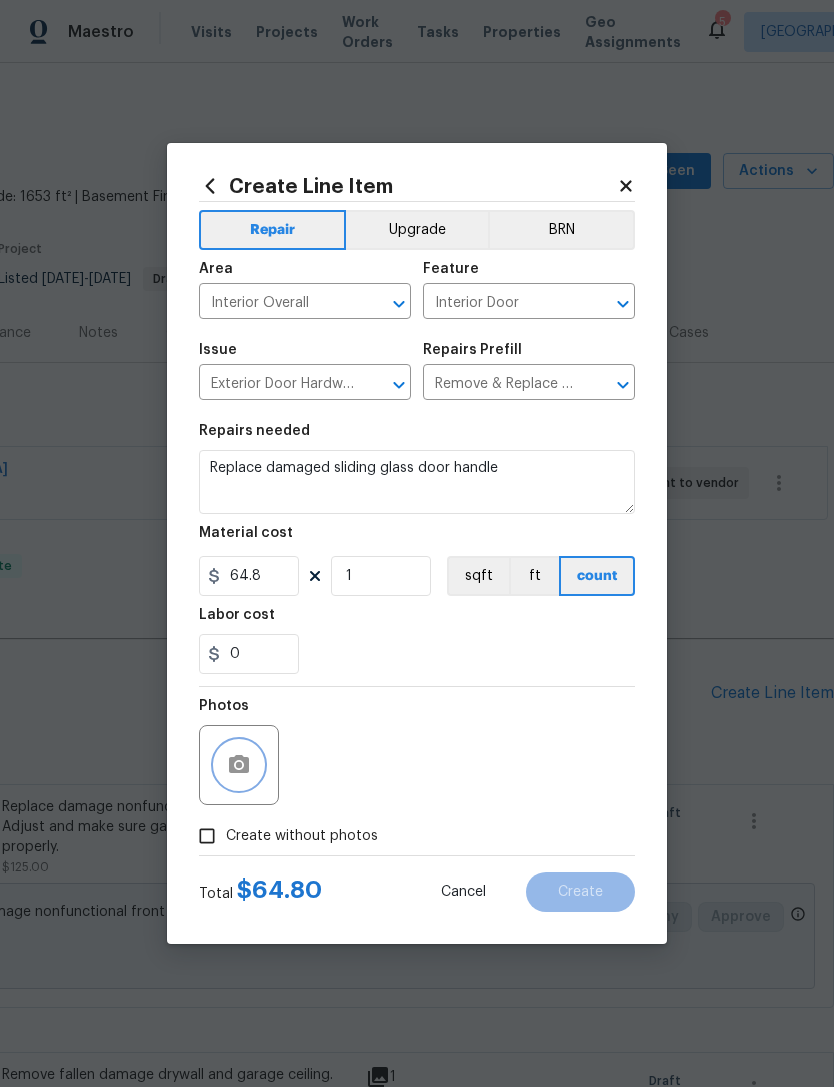 click 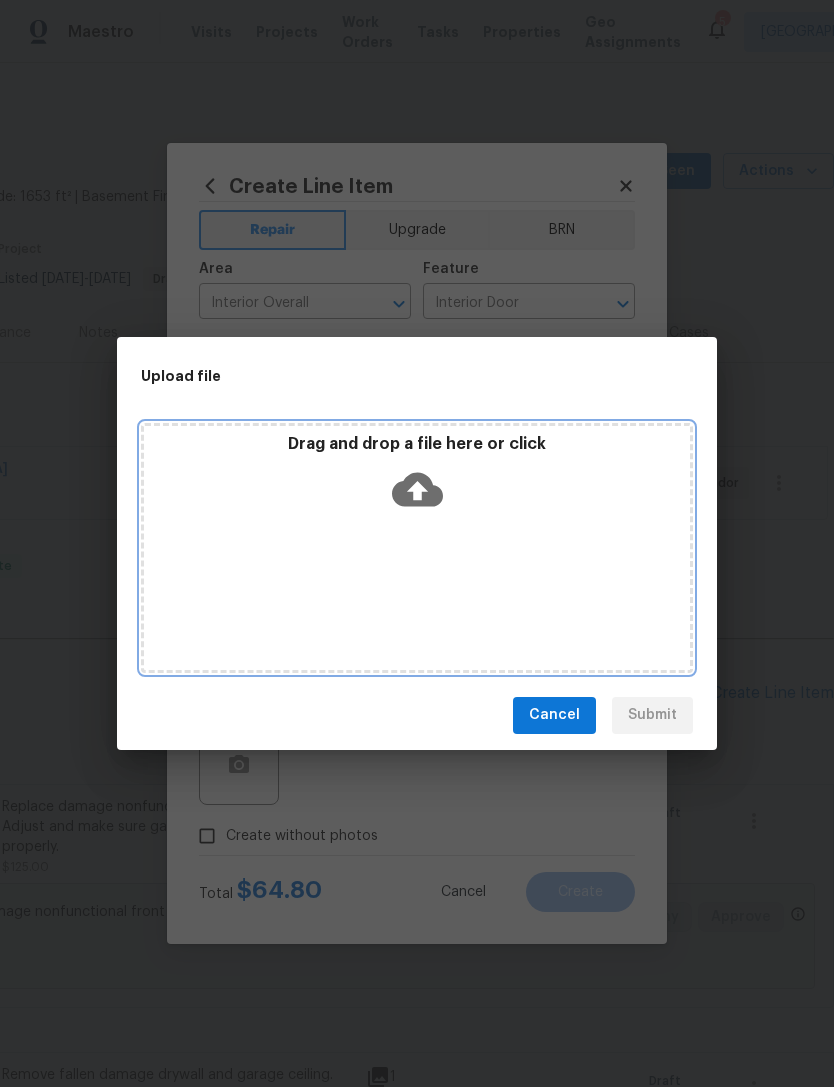 click 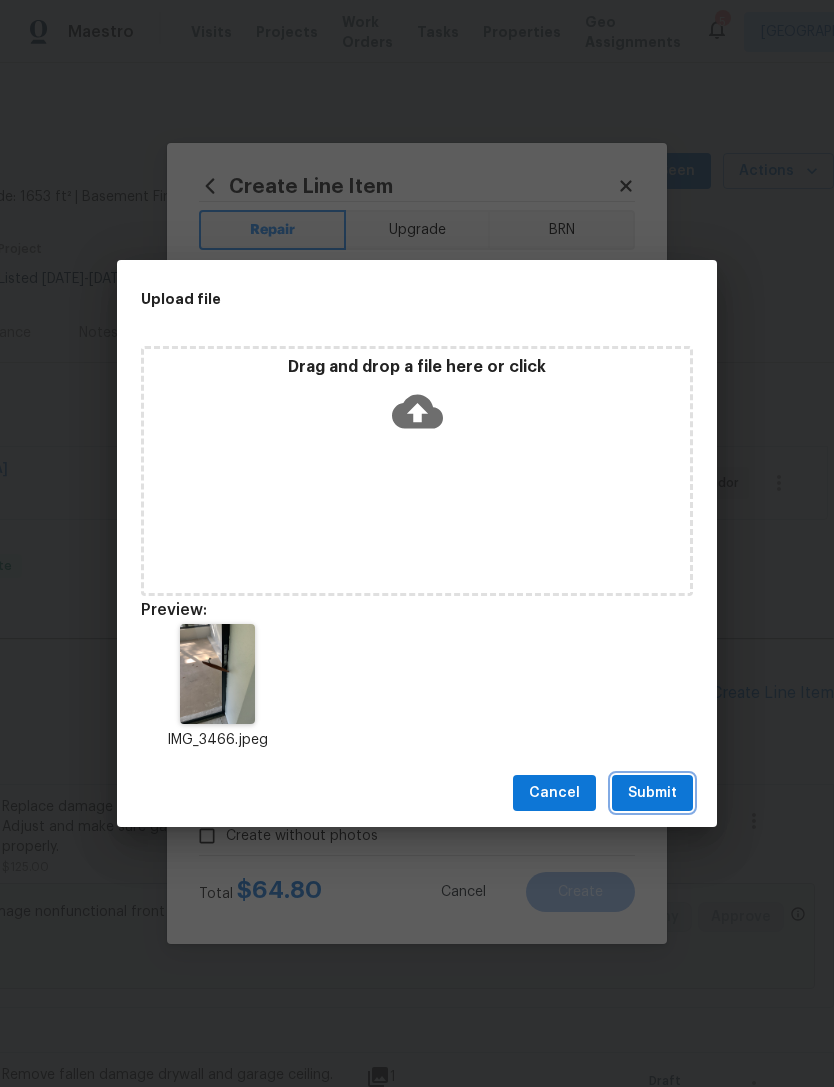 click on "Submit" at bounding box center [652, 793] 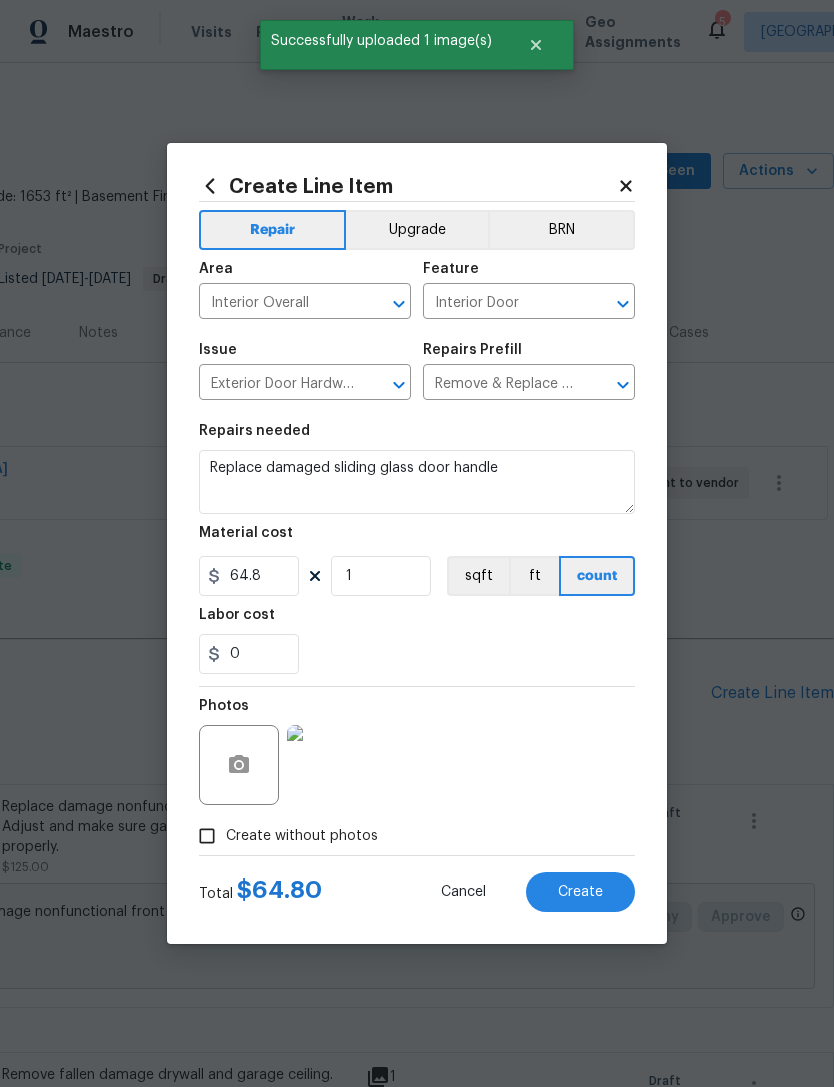 click on "Create" at bounding box center (580, 892) 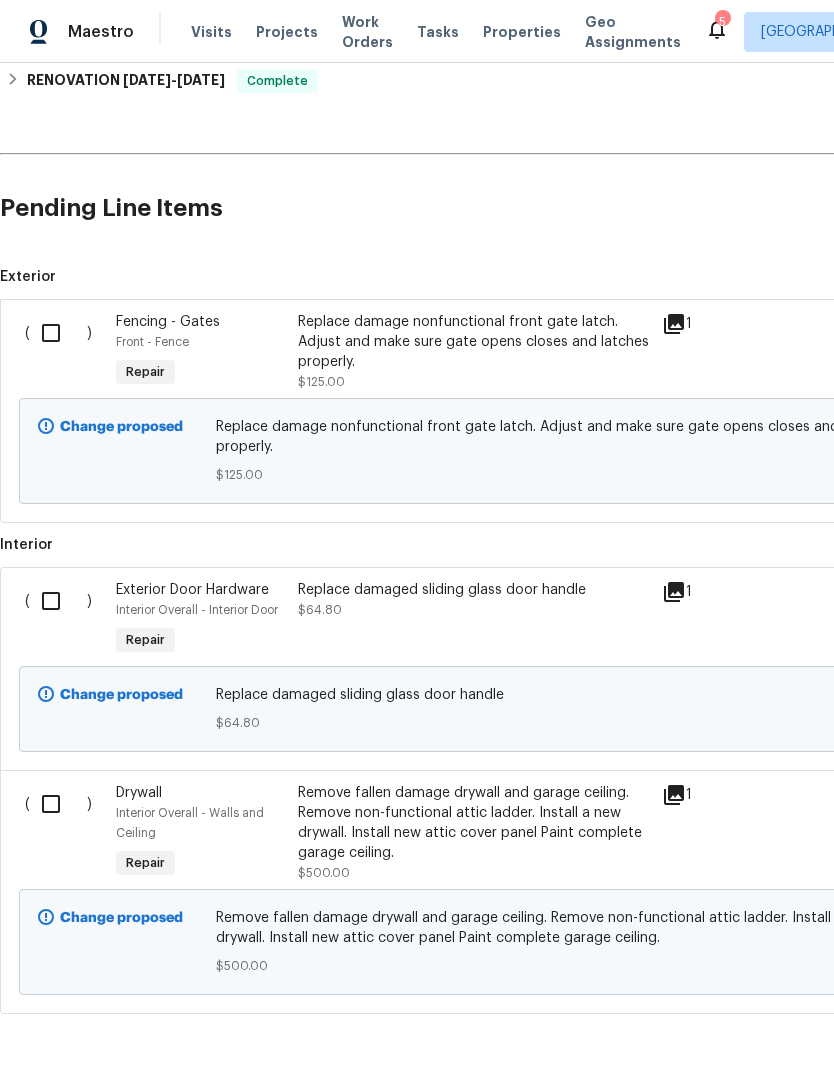 scroll, scrollTop: 487, scrollLeft: 0, axis: vertical 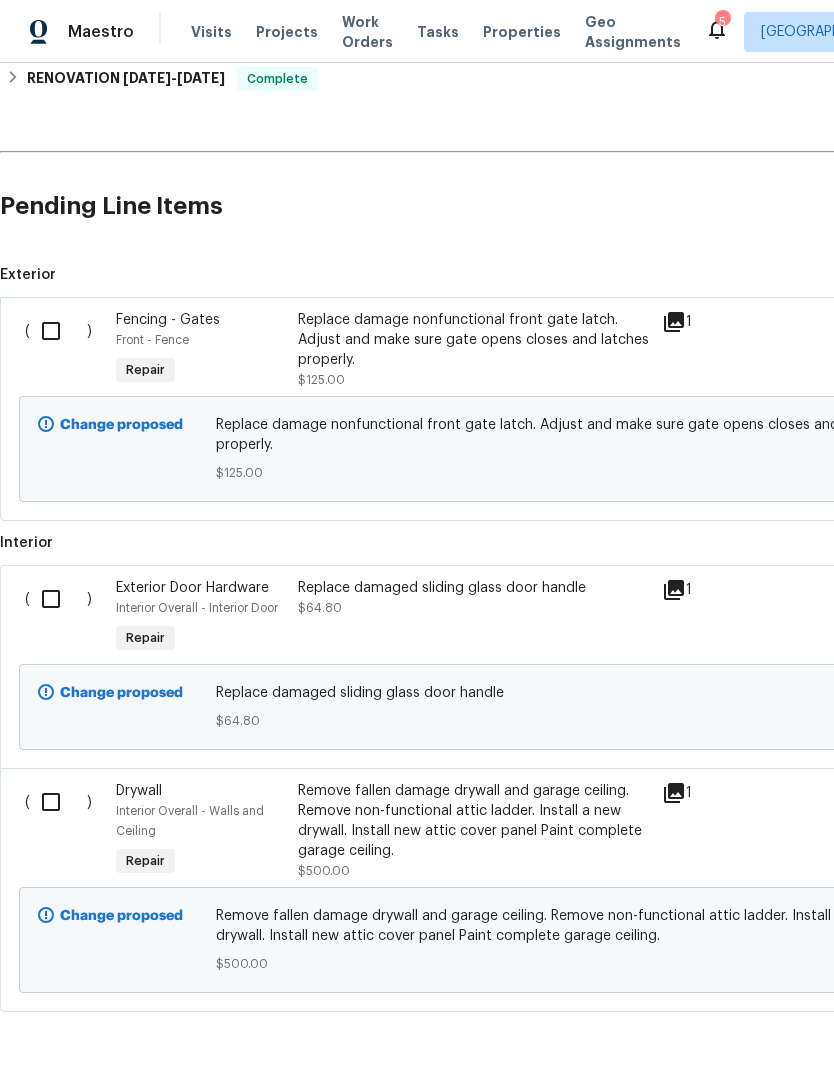 click at bounding box center (58, 331) 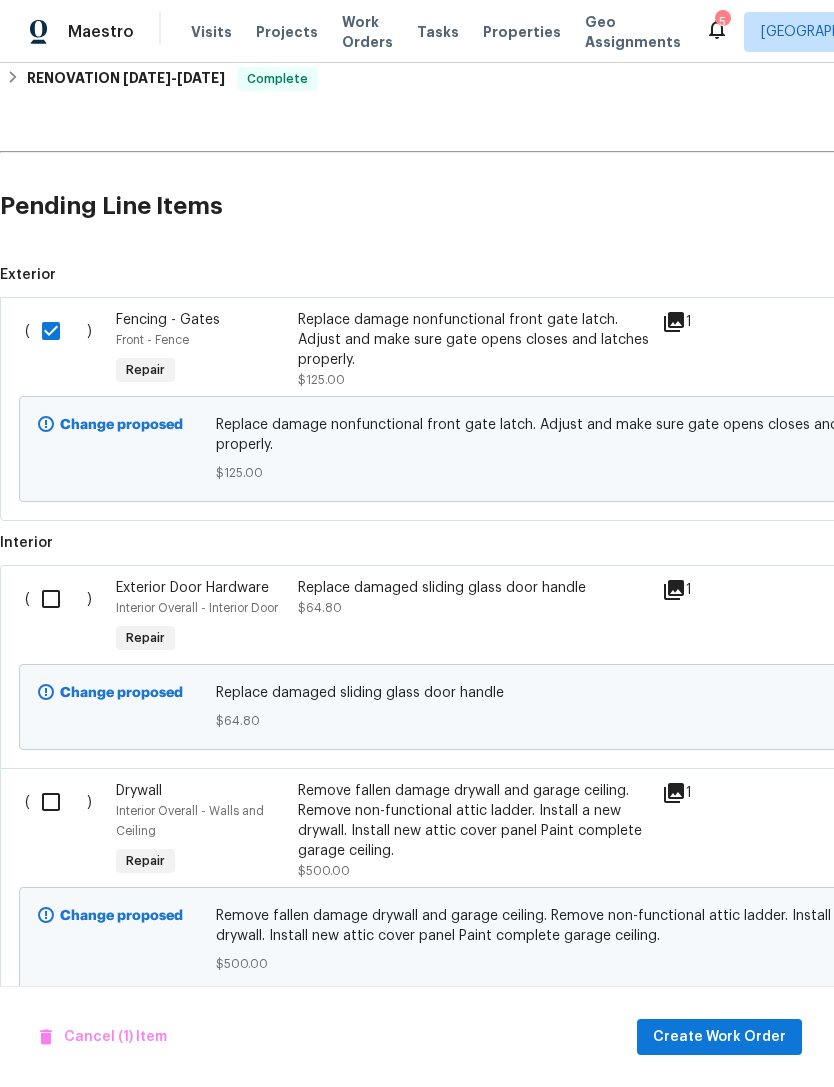 click at bounding box center (58, 599) 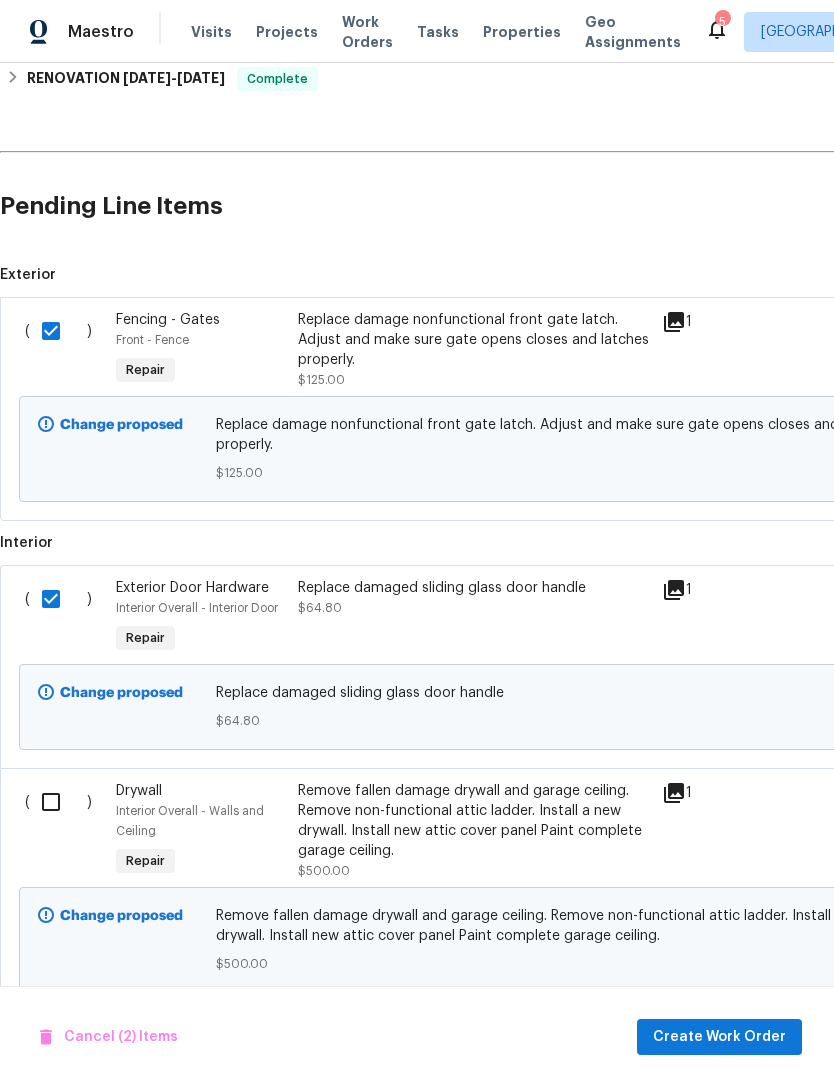 click at bounding box center [58, 802] 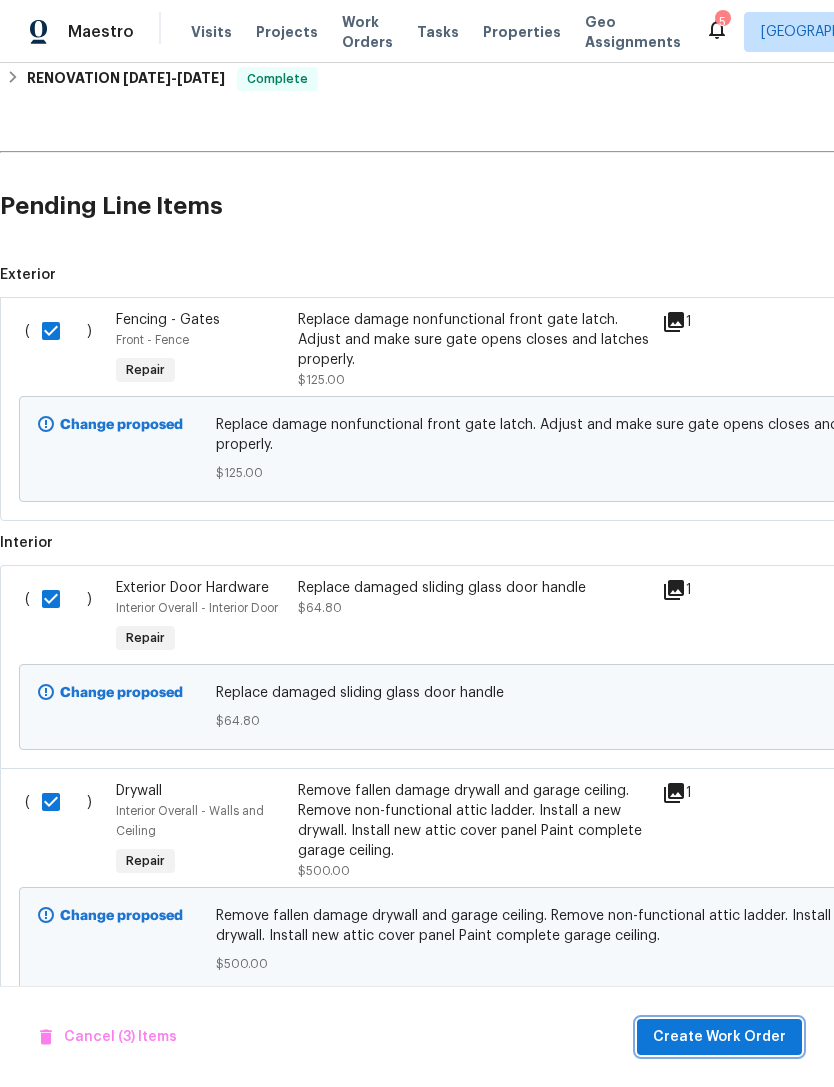 click on "Create Work Order" at bounding box center [719, 1037] 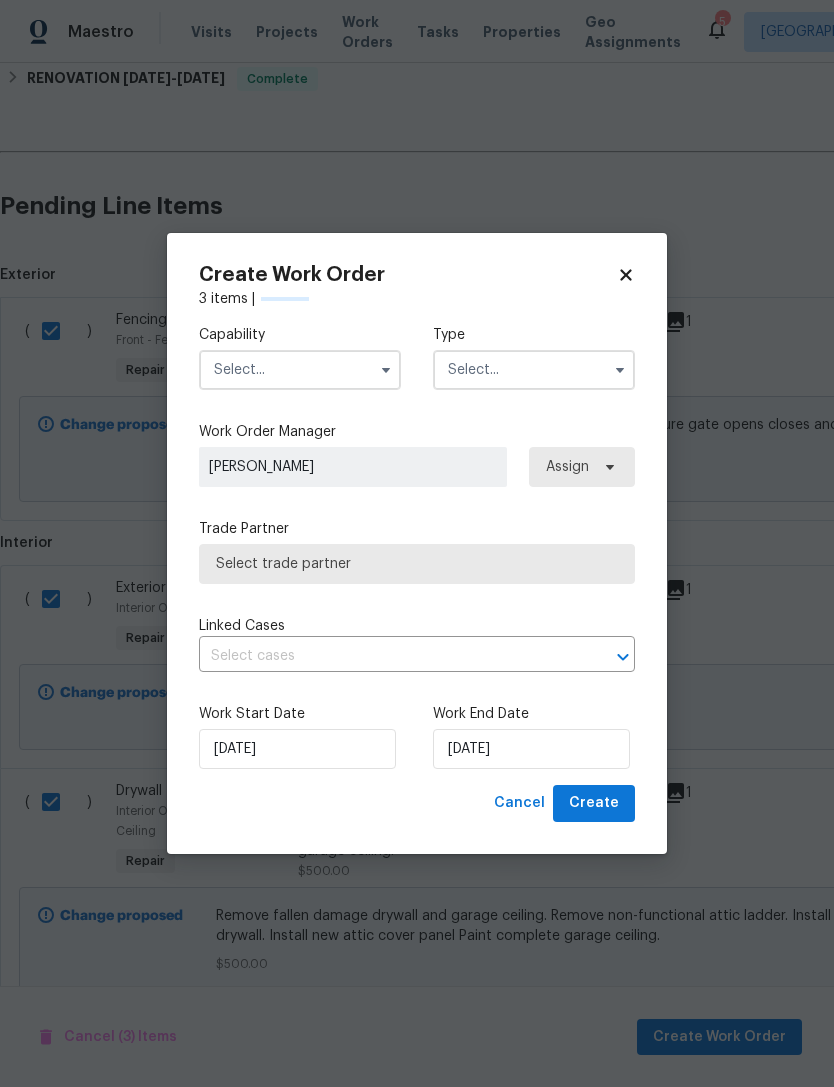 checkbox on "false" 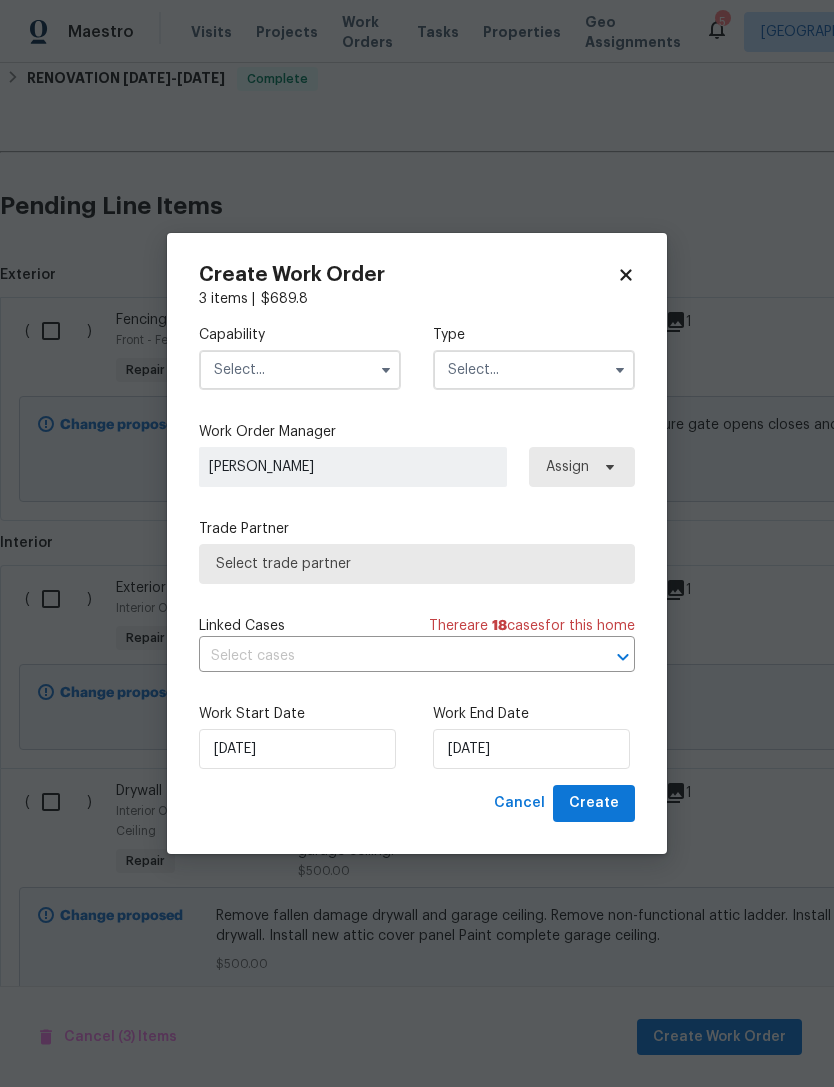 click at bounding box center (300, 370) 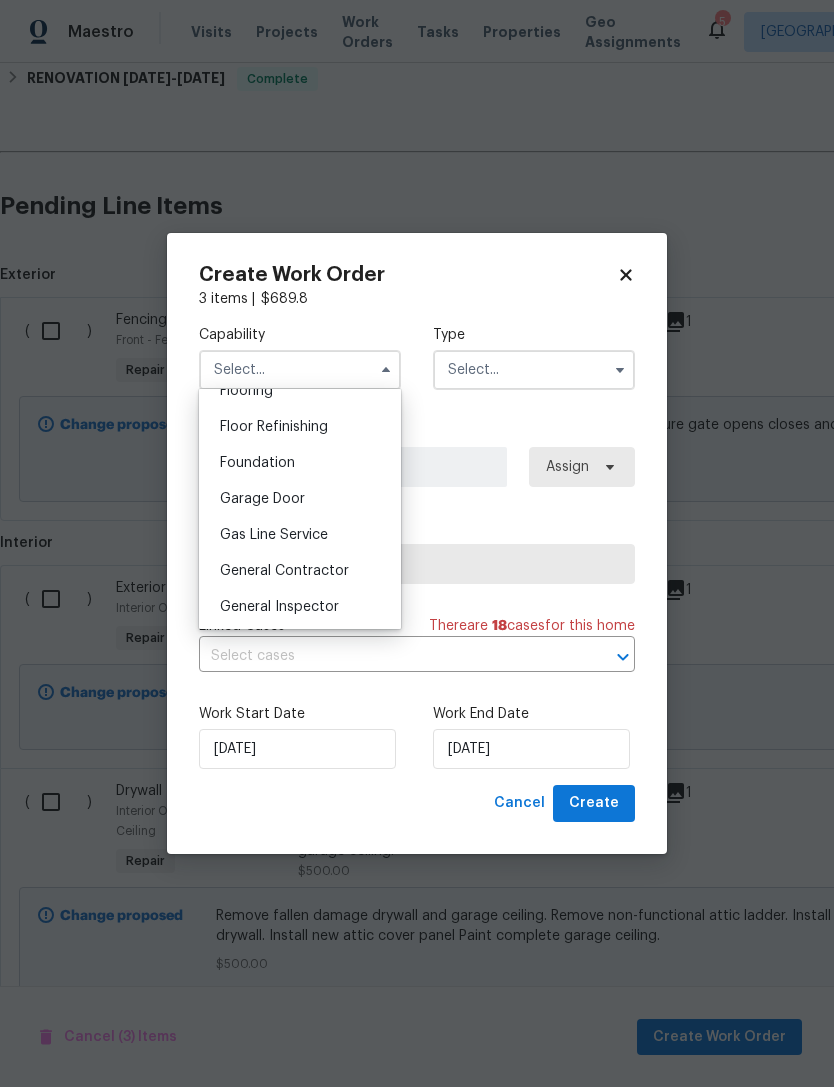 scroll, scrollTop: 801, scrollLeft: 0, axis: vertical 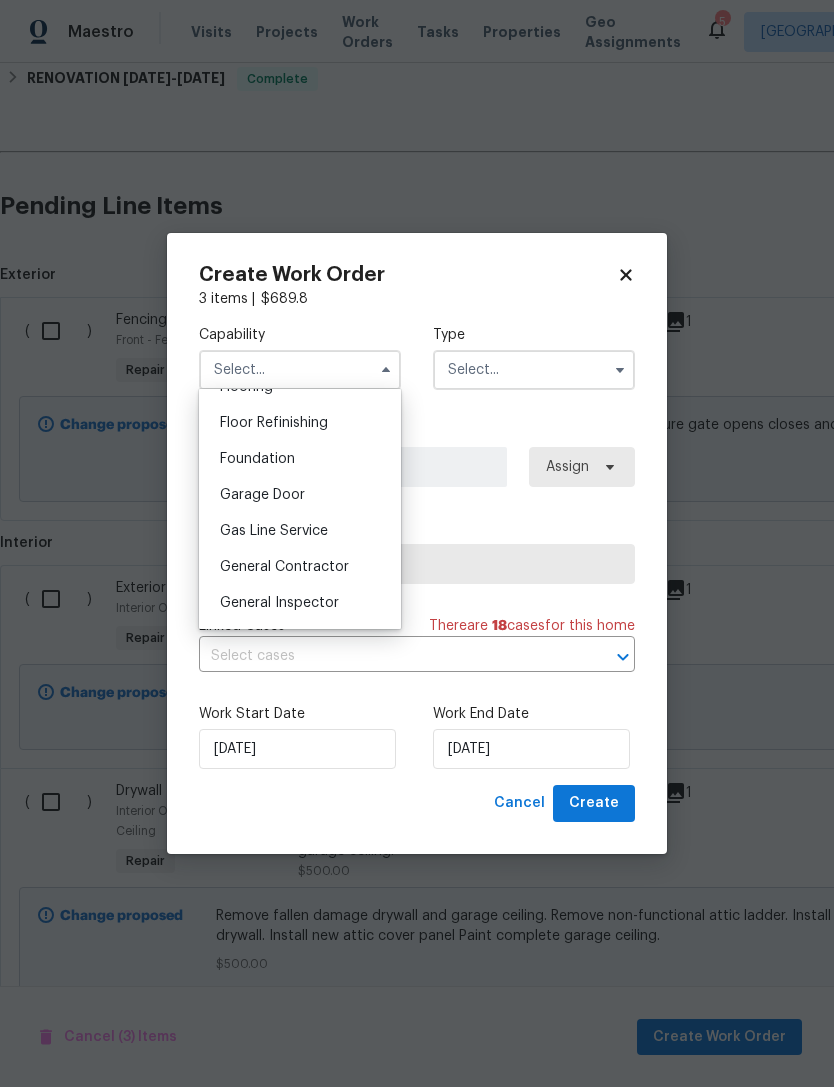 click on "General Contractor" at bounding box center (300, 567) 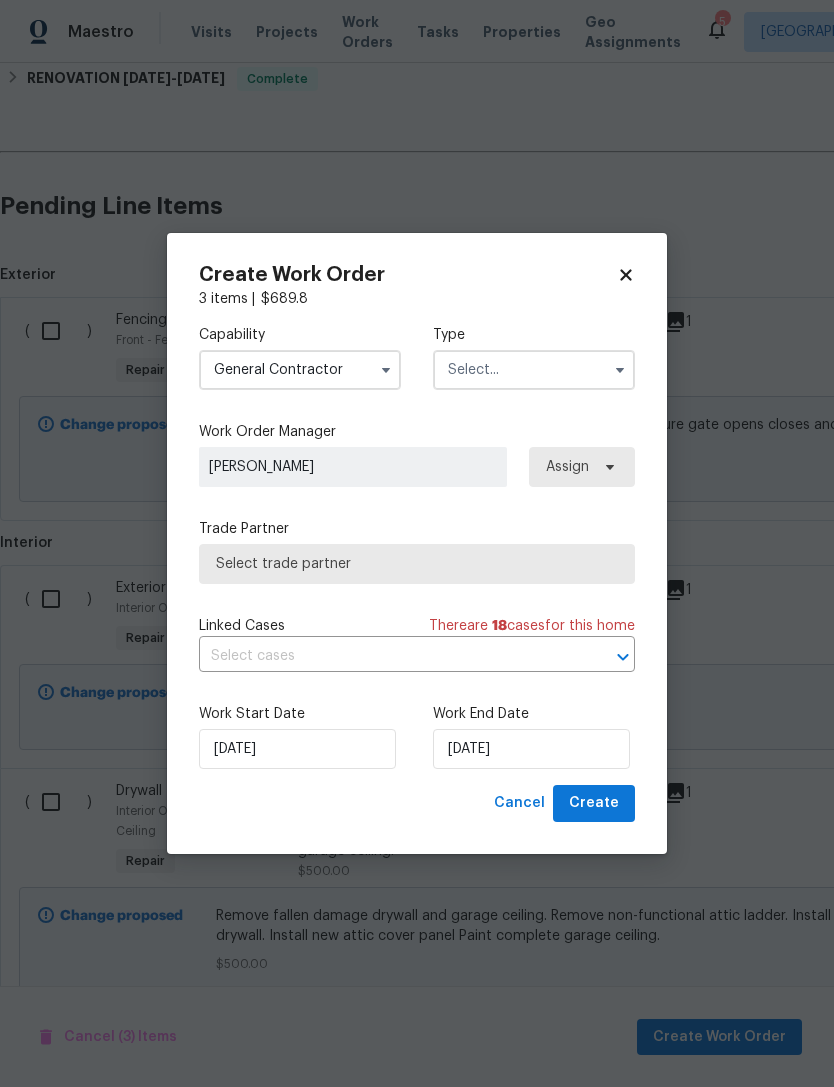 click at bounding box center (534, 370) 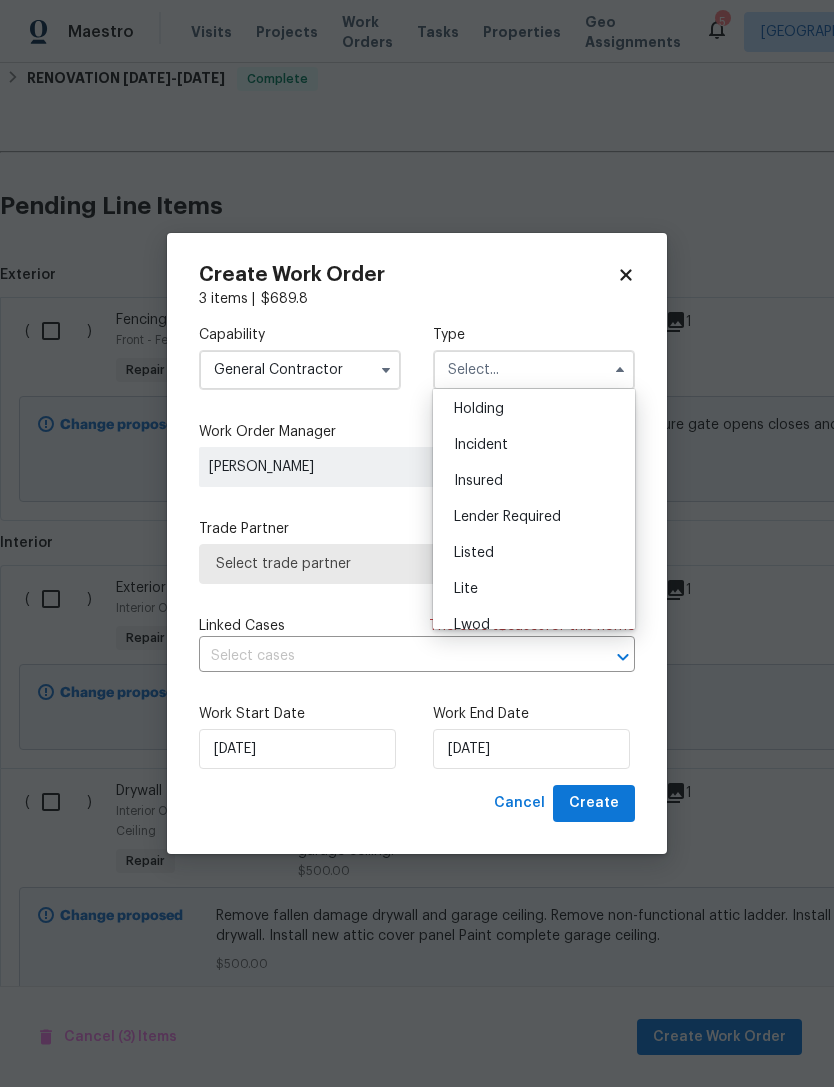 scroll, scrollTop: 87, scrollLeft: 0, axis: vertical 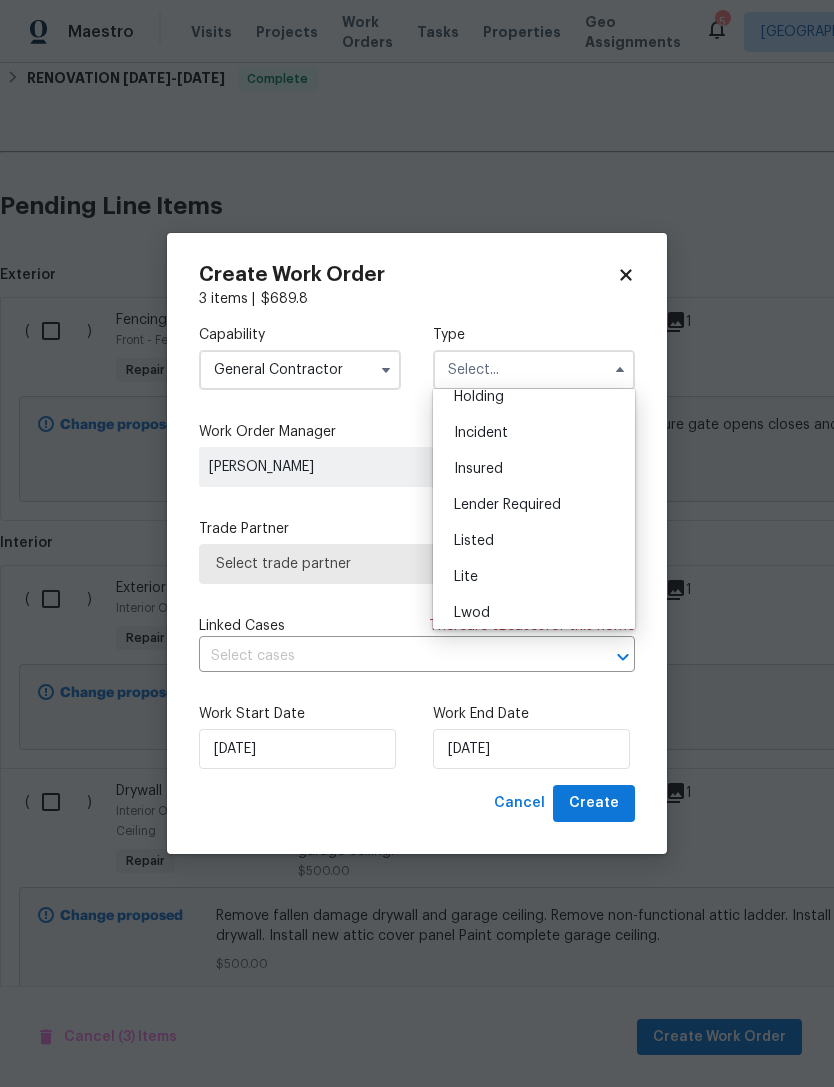 click on "Listed" at bounding box center [534, 541] 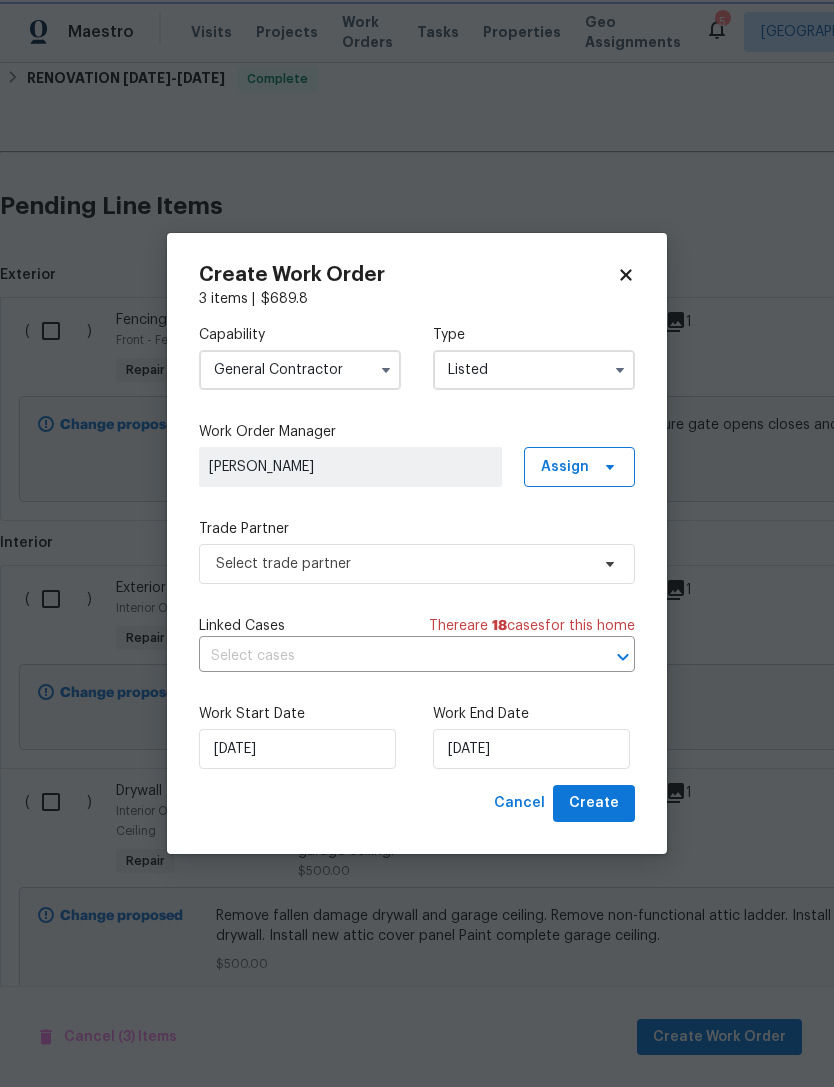 type on "Listed" 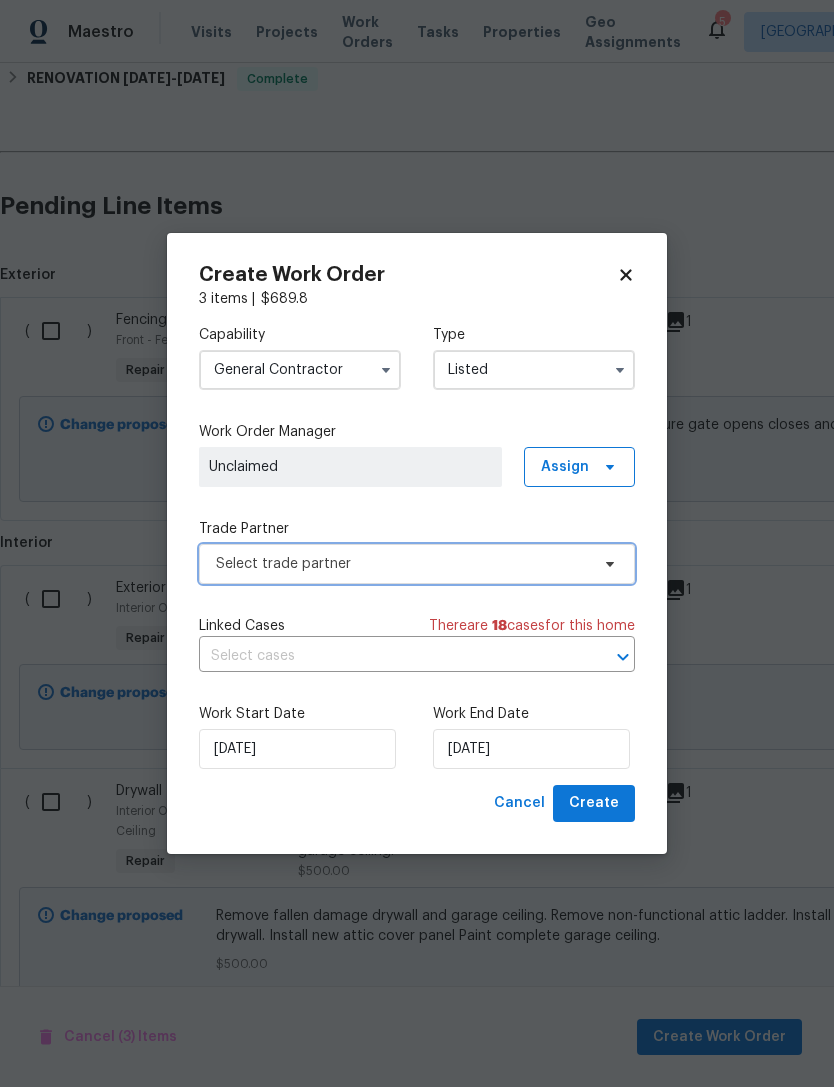 click on "Select trade partner" at bounding box center [402, 564] 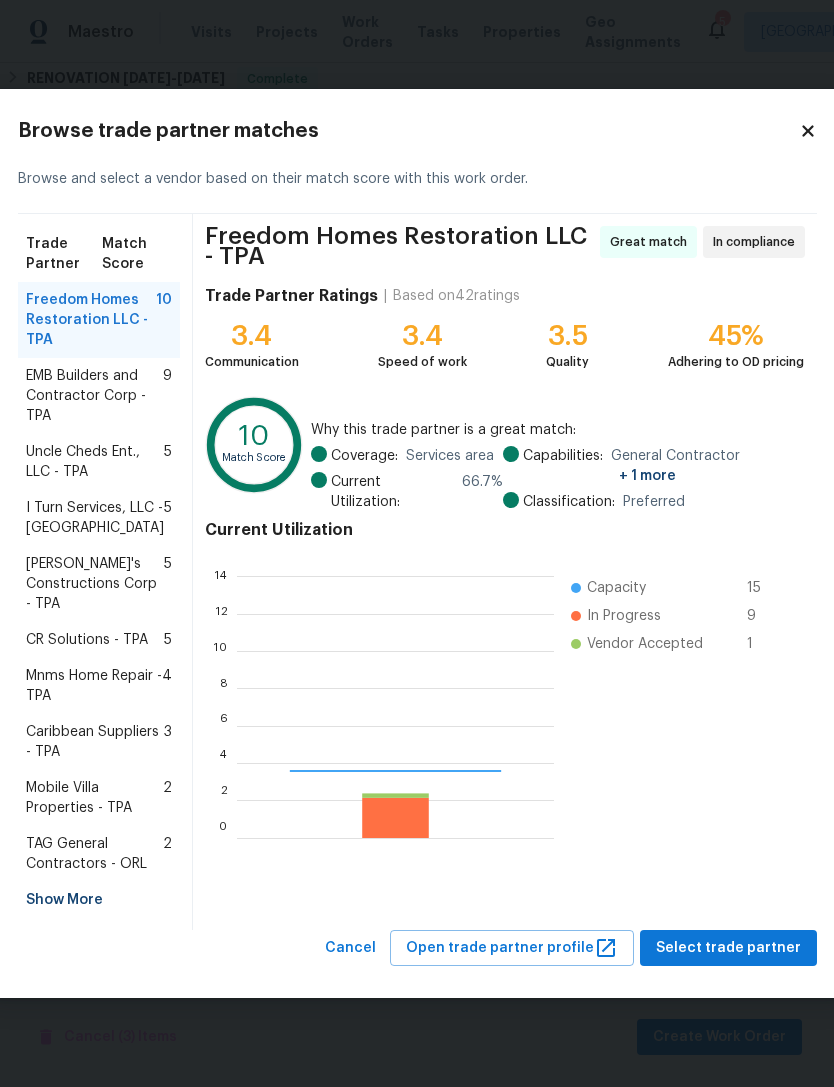 scroll, scrollTop: 2, scrollLeft: 2, axis: both 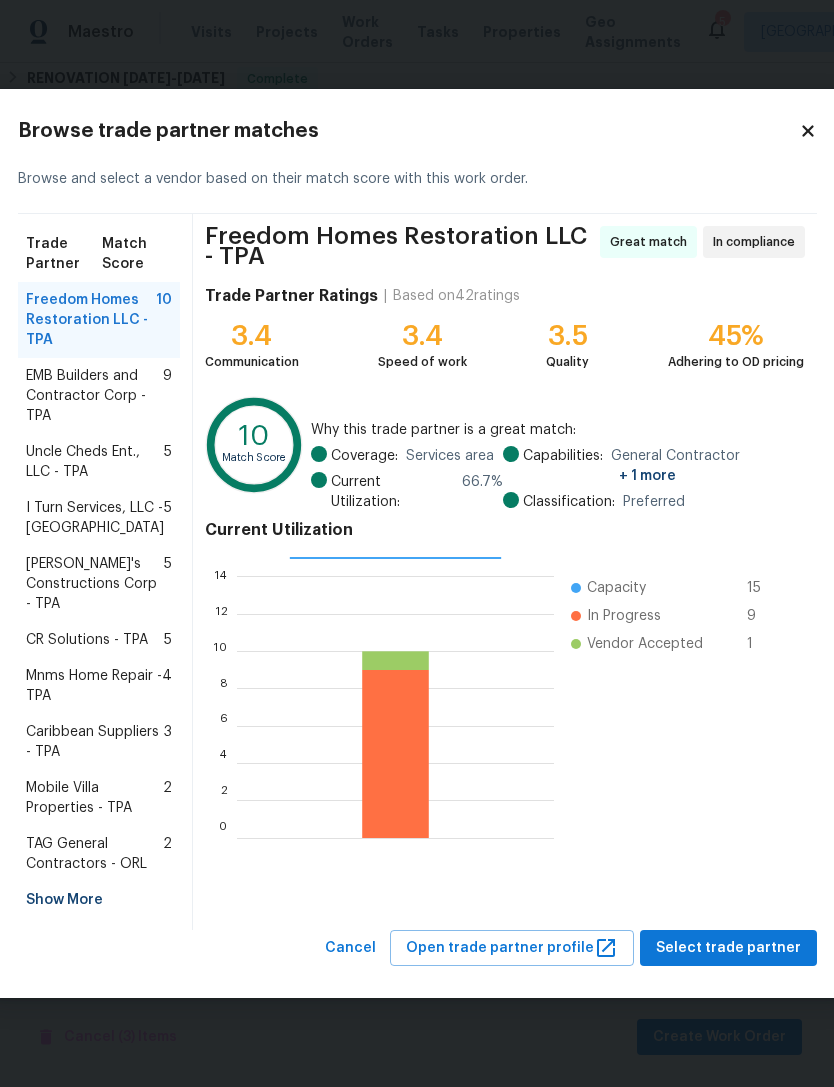 click on "Show More" at bounding box center [99, 900] 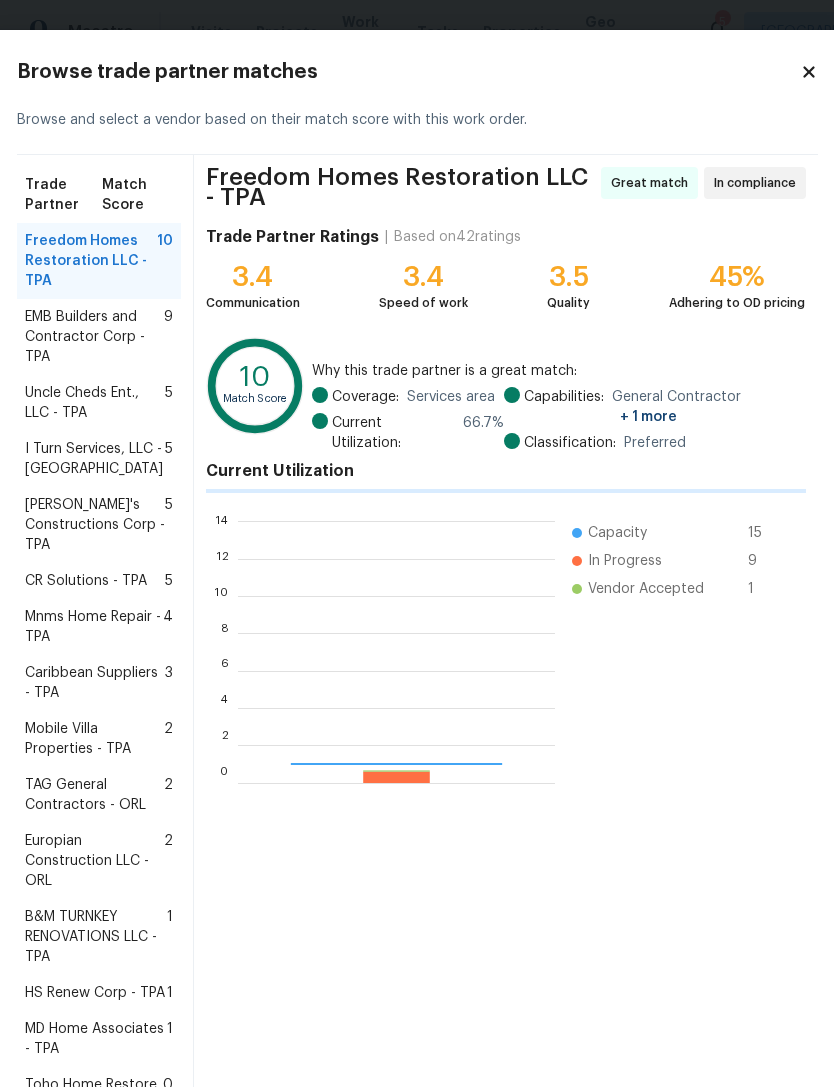scroll, scrollTop: 2, scrollLeft: 2, axis: both 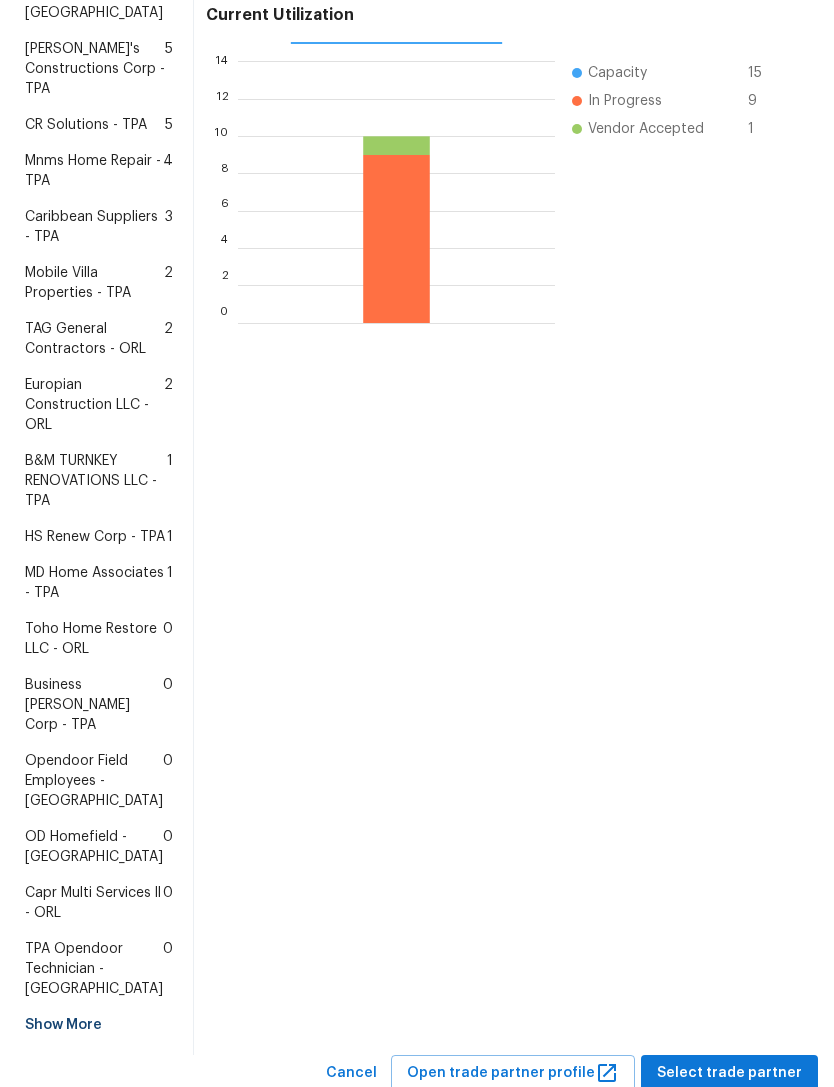 click on "HS Renew Corp - TPA" at bounding box center [95, 537] 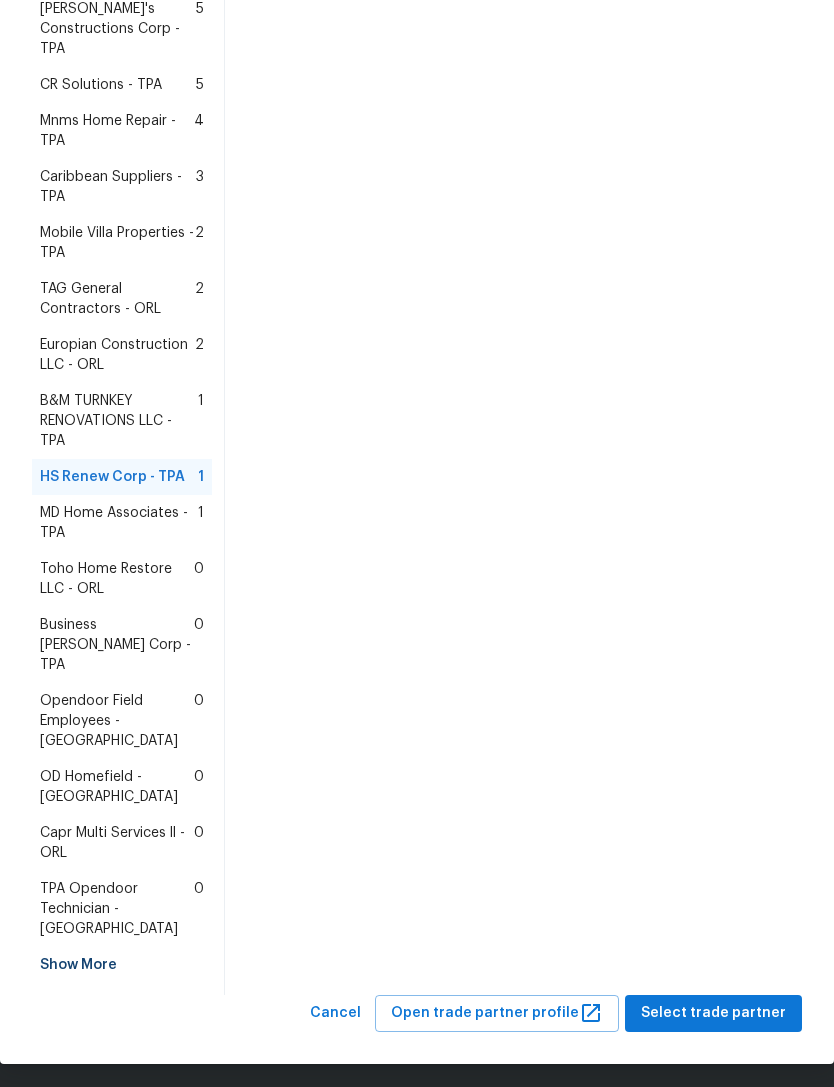 scroll, scrollTop: 362, scrollLeft: 0, axis: vertical 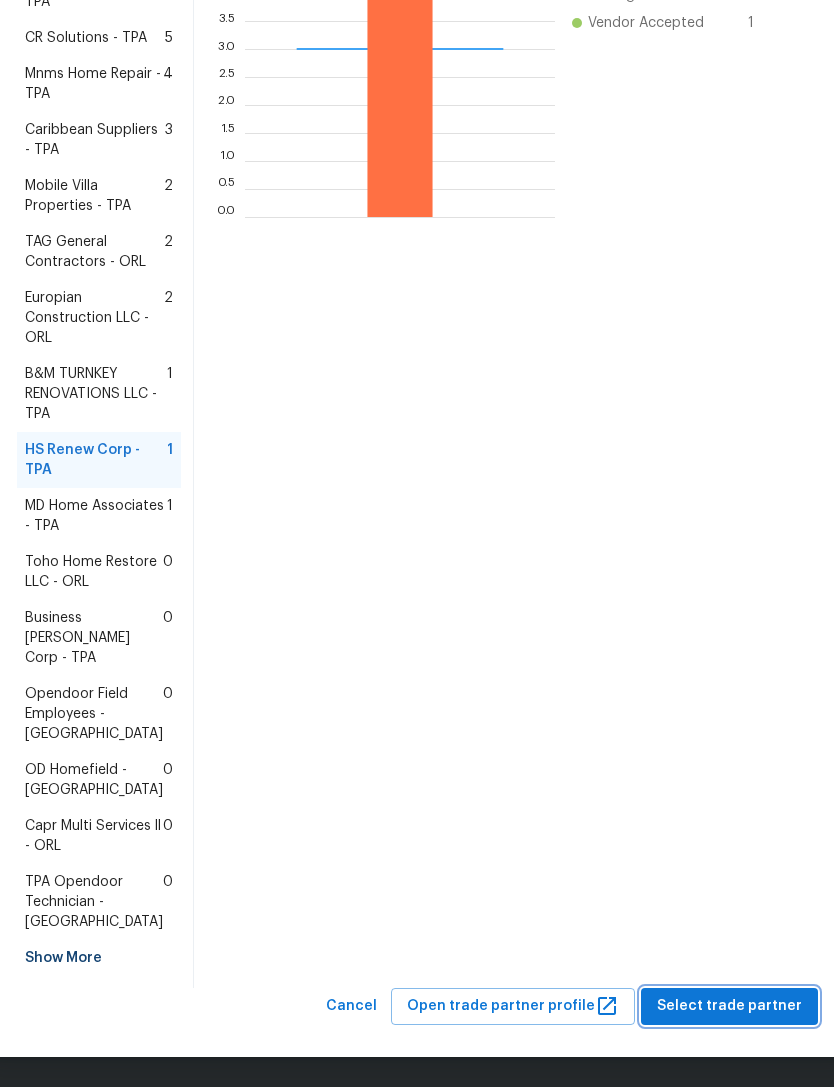 click on "Select trade partner" at bounding box center [729, 1006] 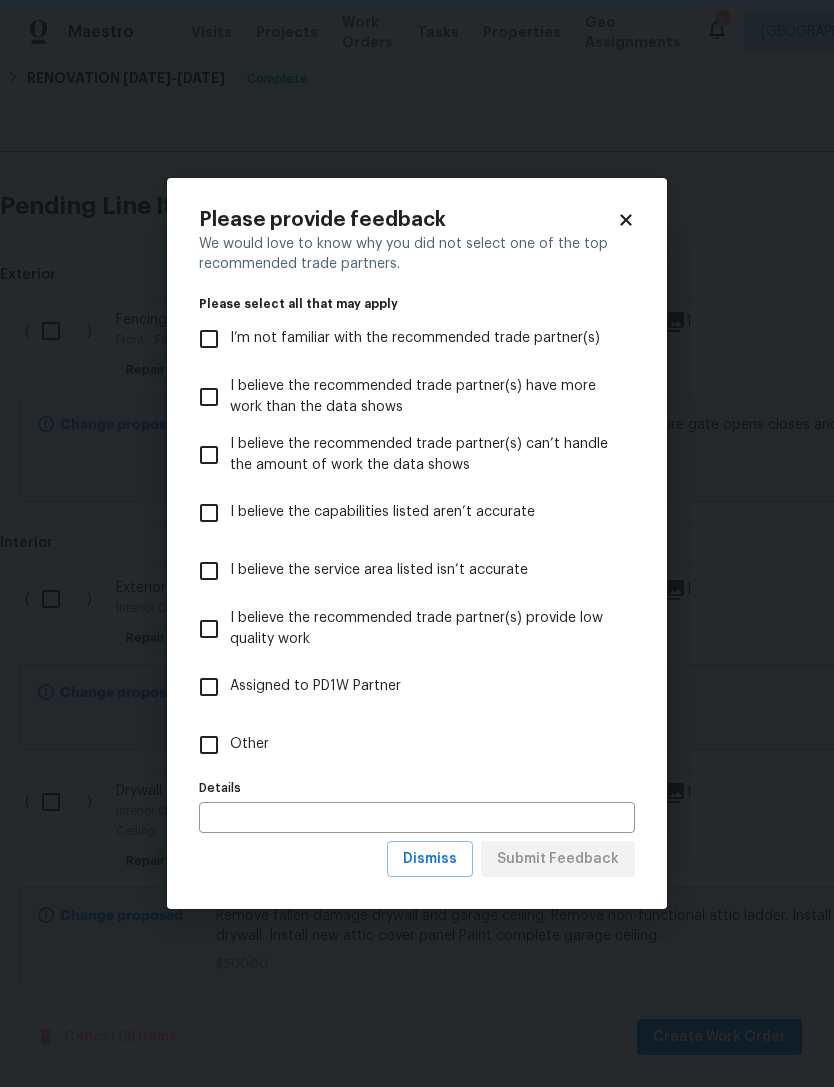 scroll, scrollTop: 0, scrollLeft: 0, axis: both 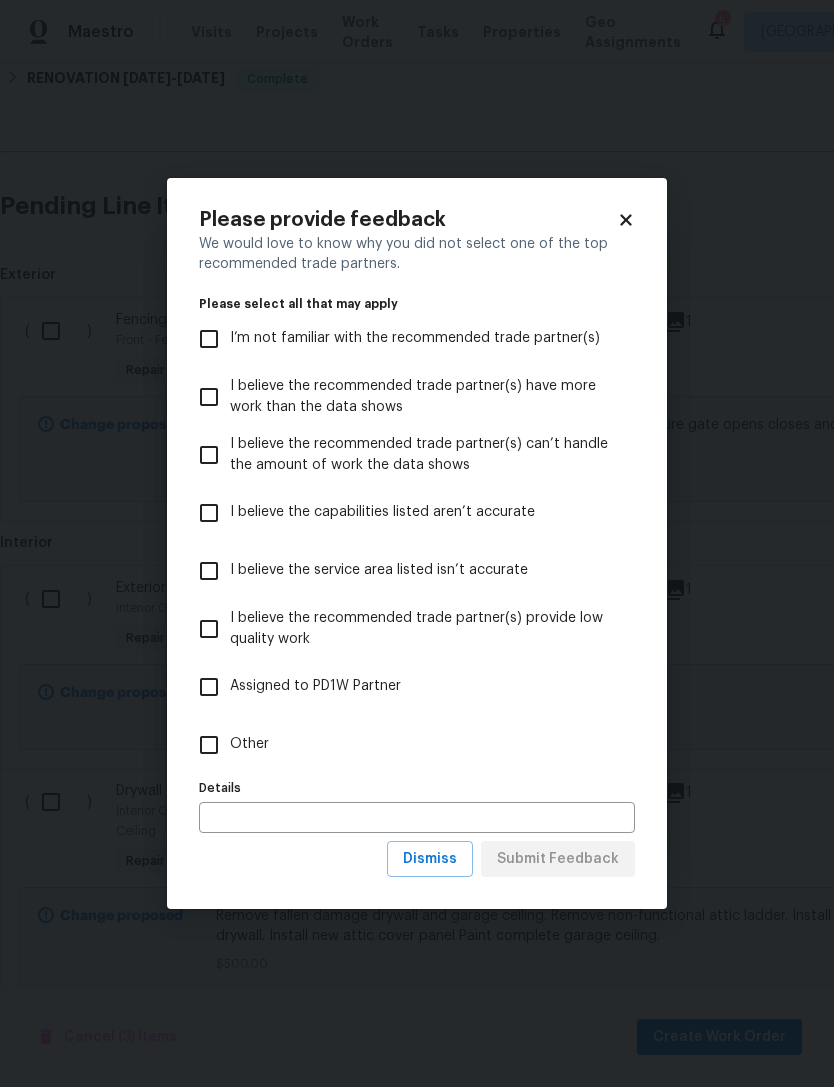 click on "Other" at bounding box center [209, 745] 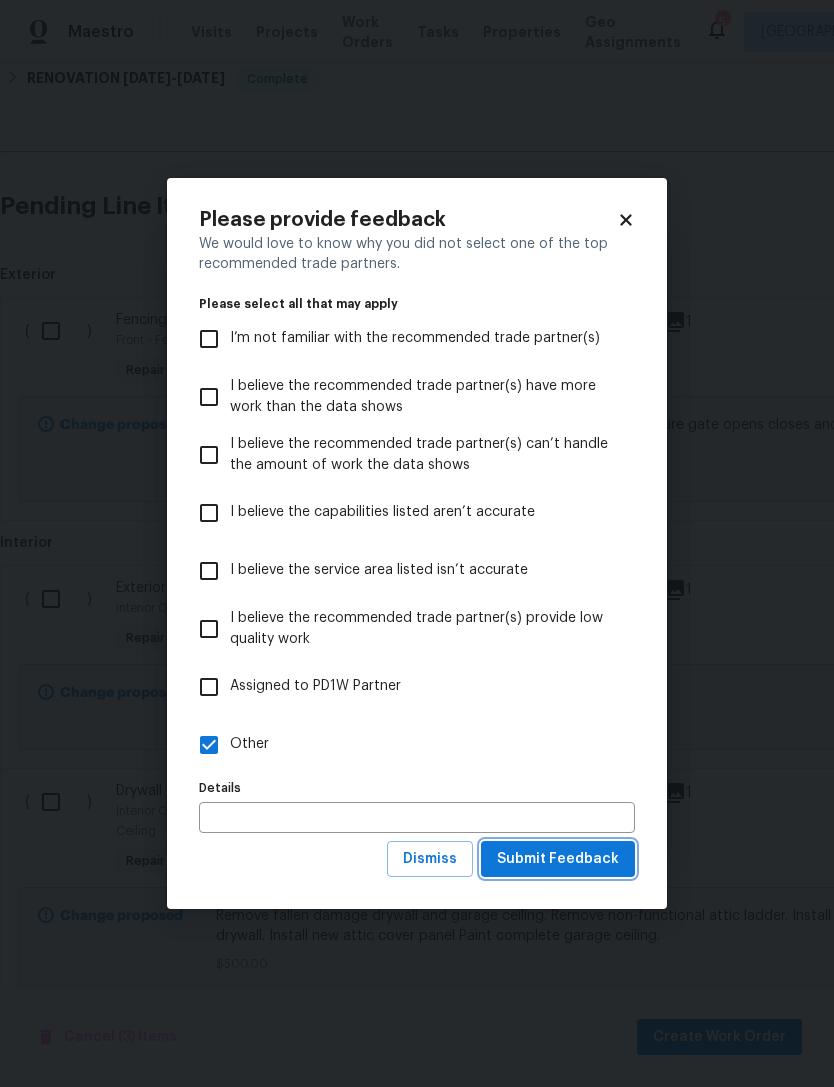 click on "Submit Feedback" at bounding box center [558, 859] 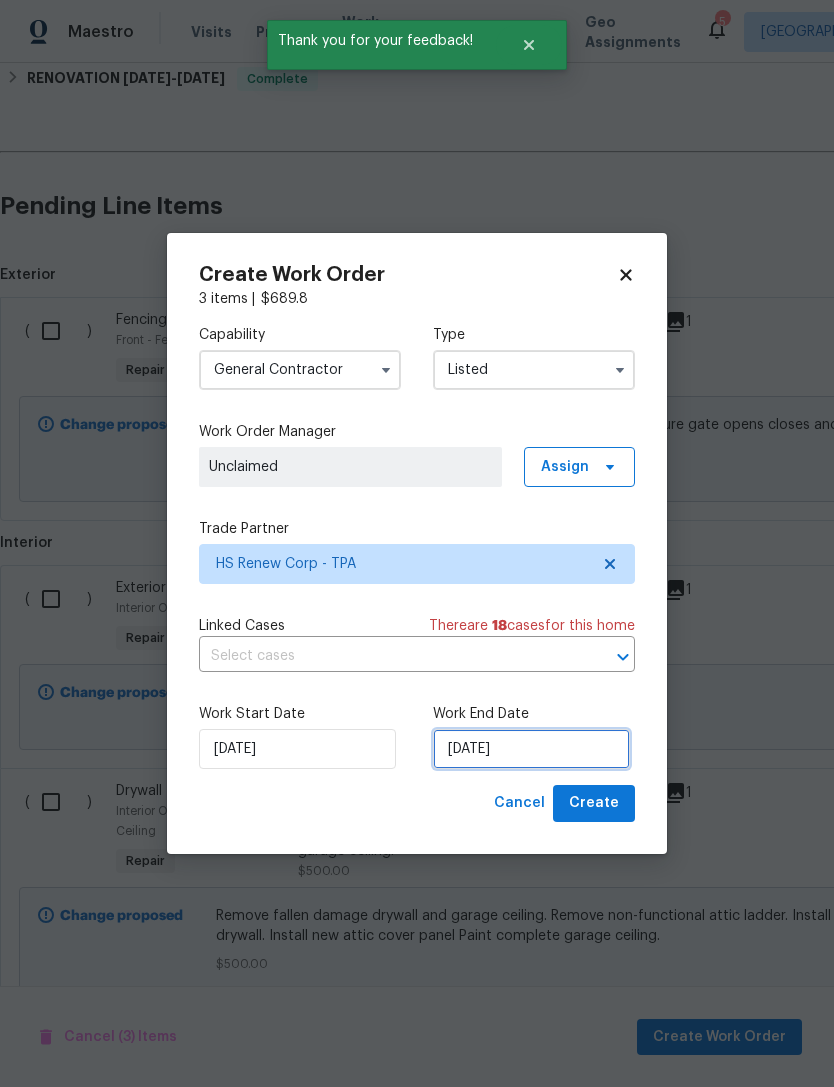 click on "[DATE]" at bounding box center (531, 749) 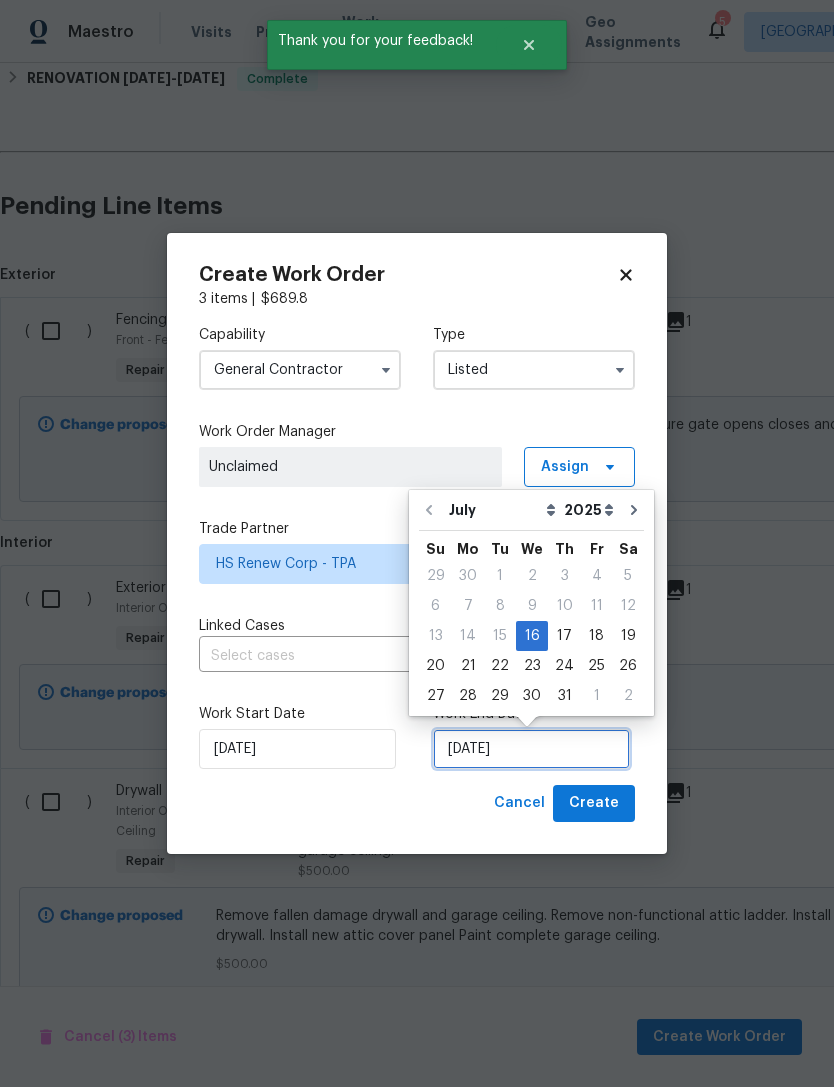 scroll, scrollTop: 37, scrollLeft: 0, axis: vertical 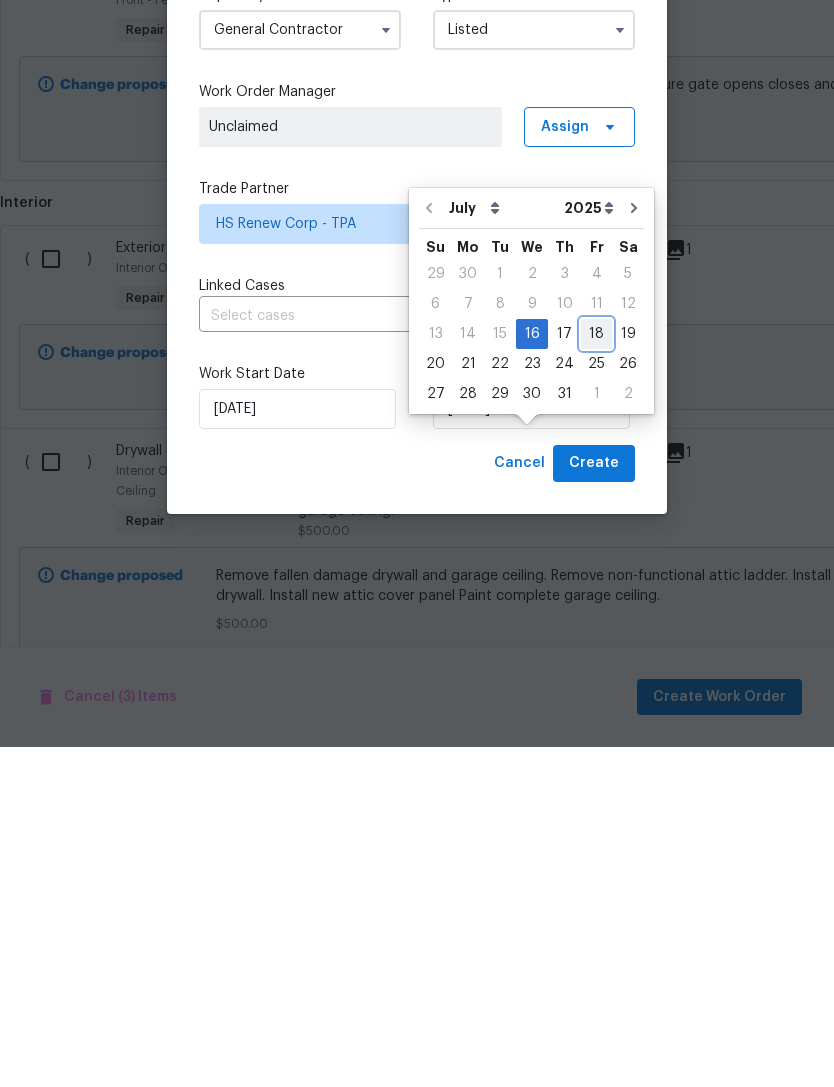 click on "18" at bounding box center (596, 674) 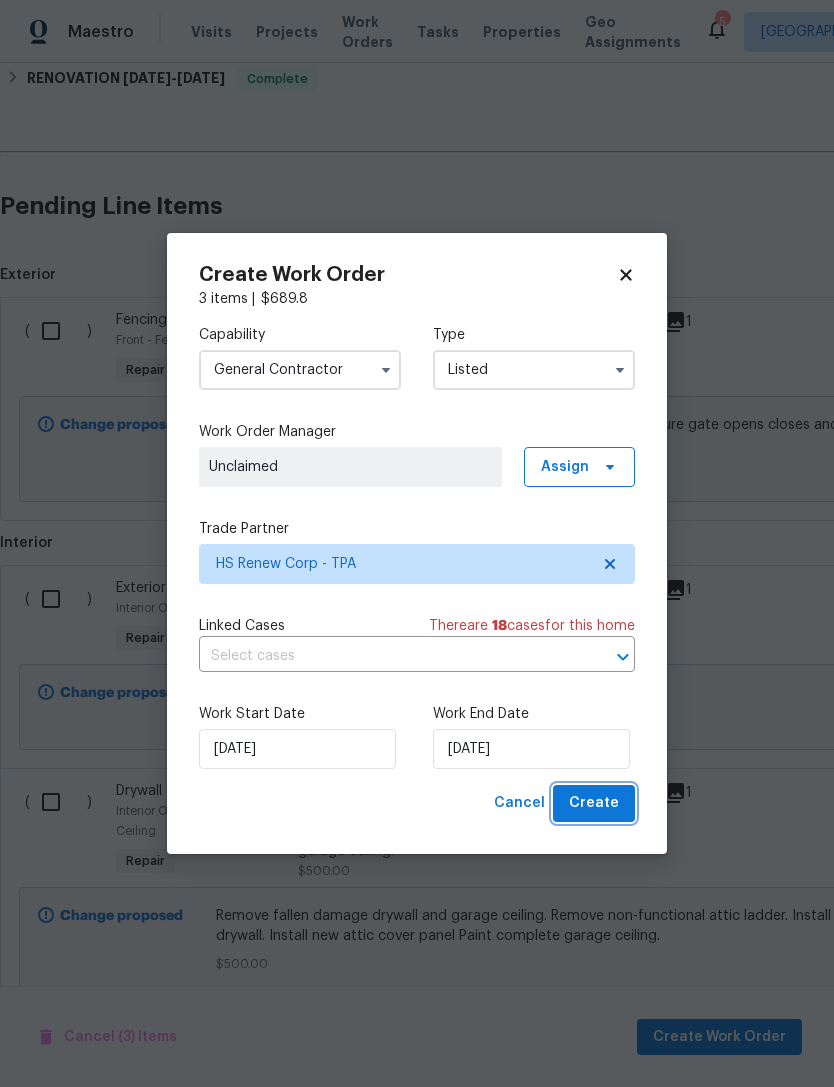 click on "Create" at bounding box center [594, 803] 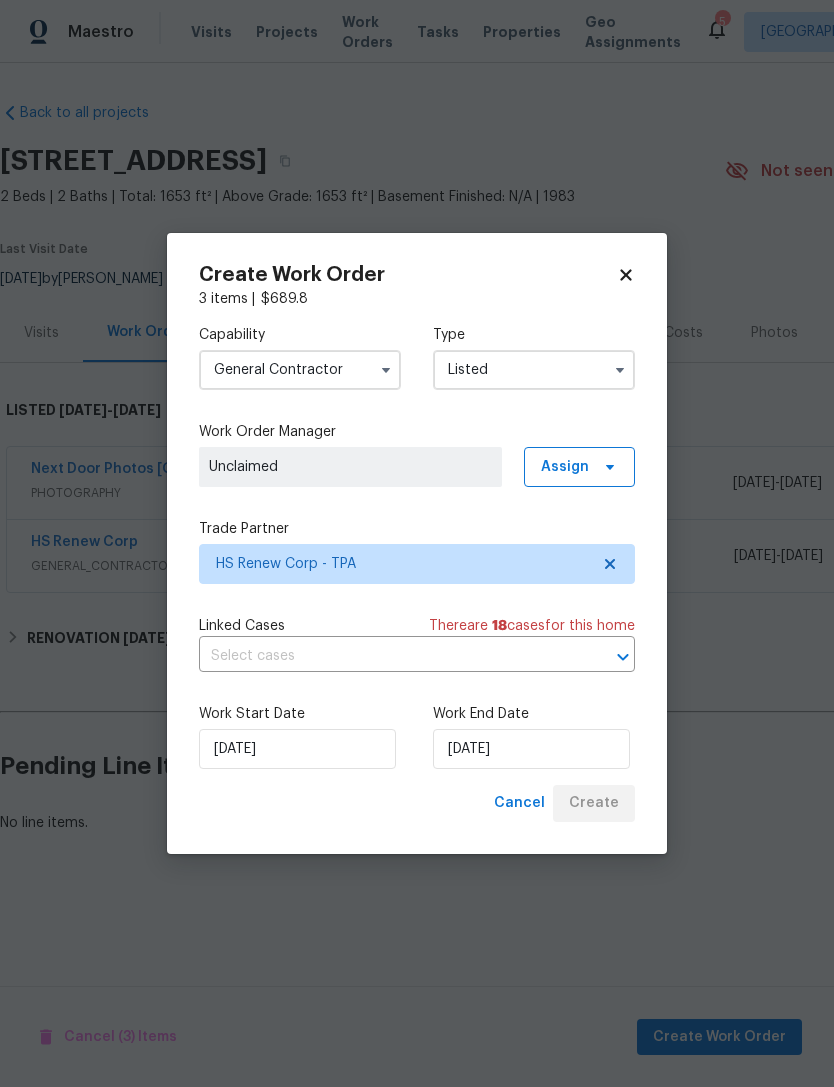 scroll, scrollTop: 0, scrollLeft: 0, axis: both 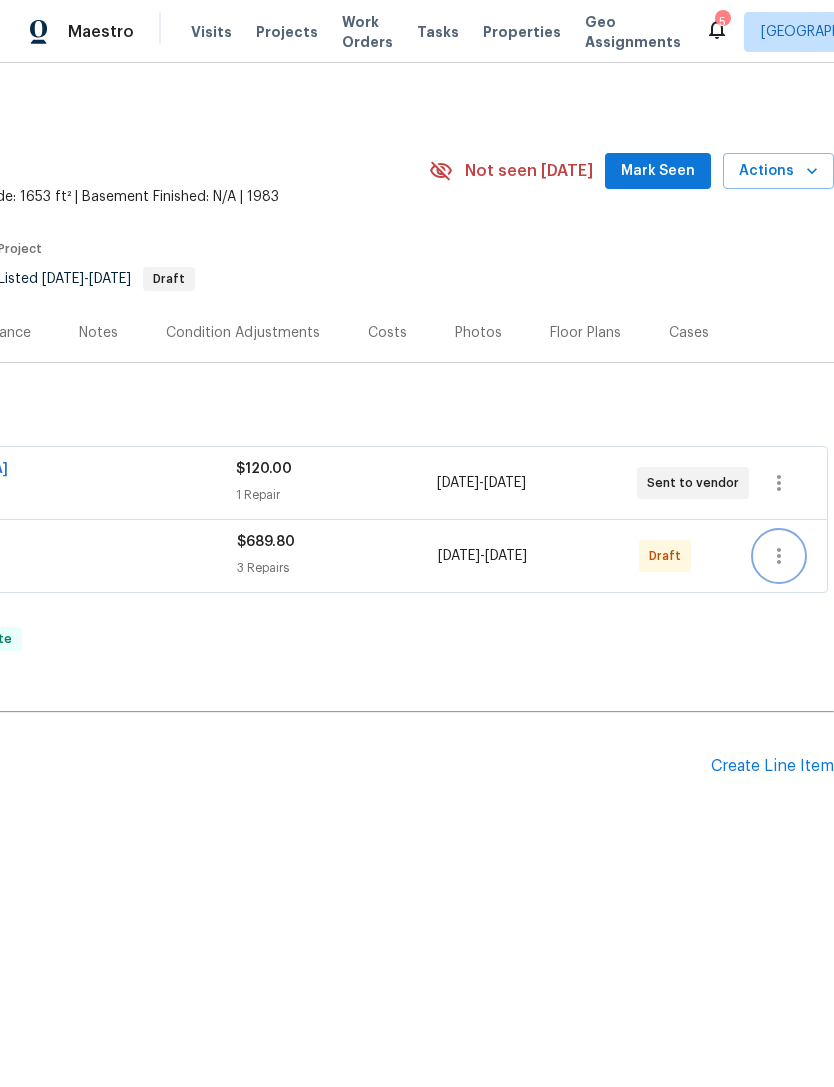 click 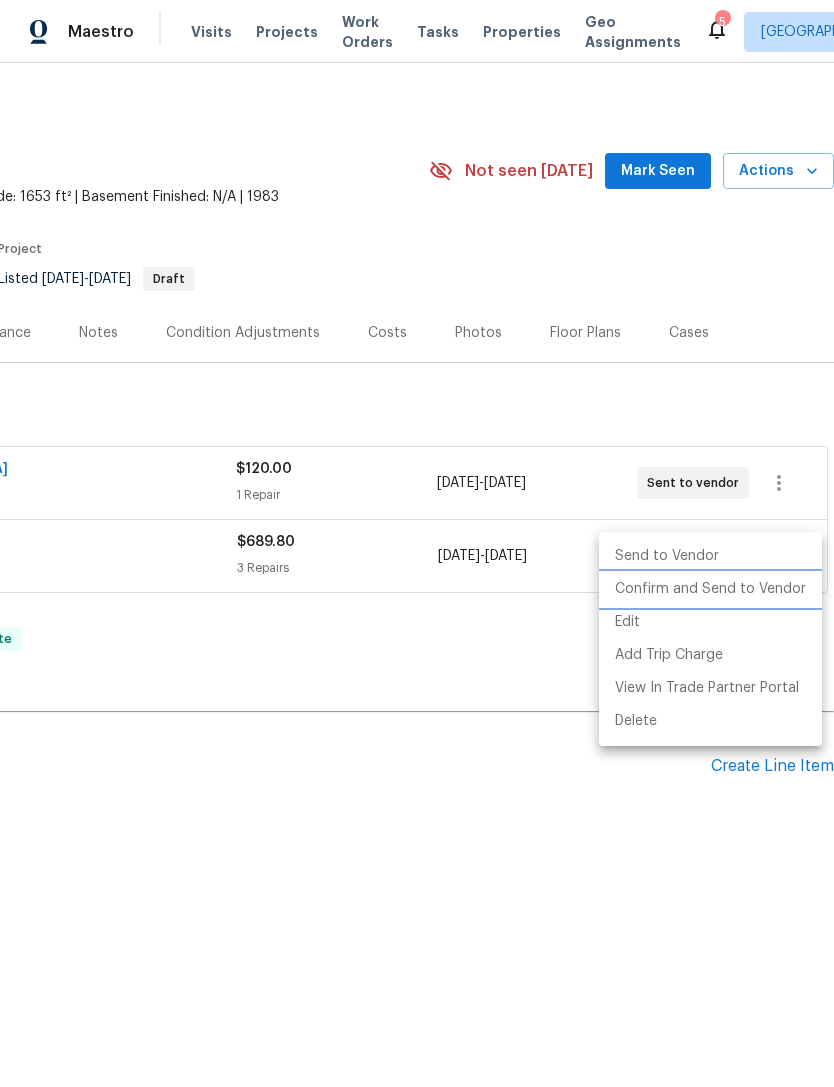 click on "Confirm and Send to Vendor" at bounding box center (710, 589) 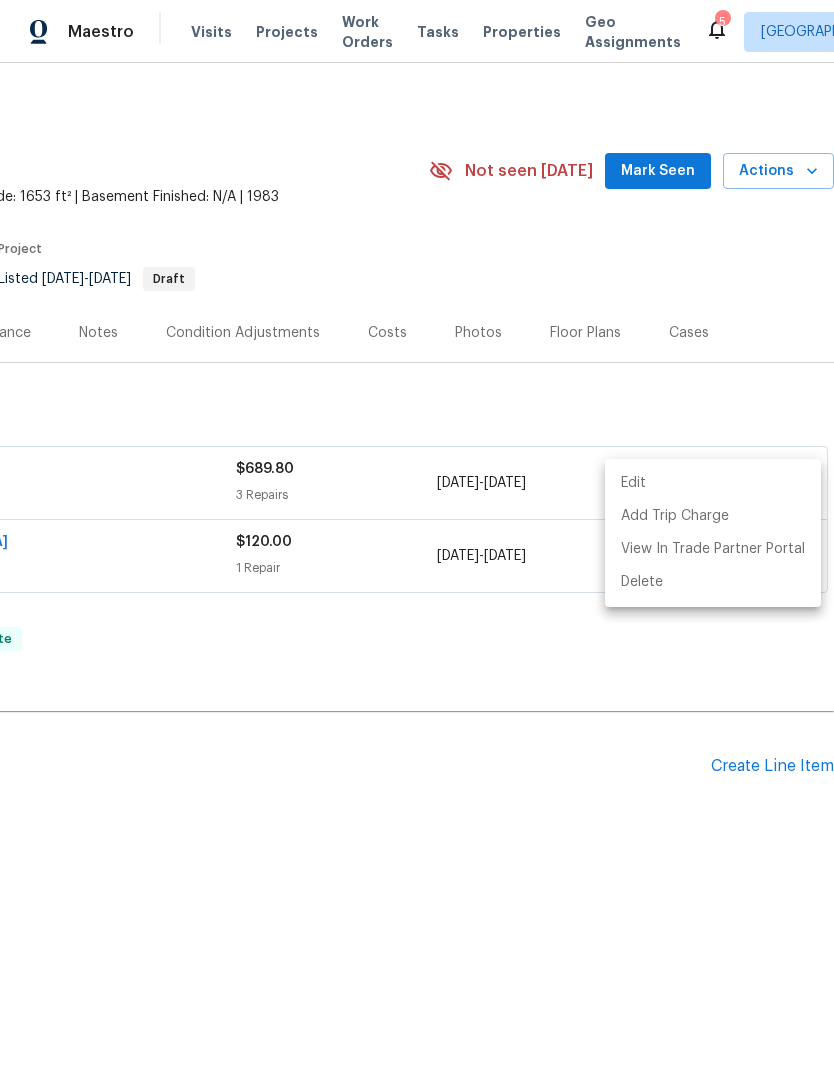 click at bounding box center (417, 543) 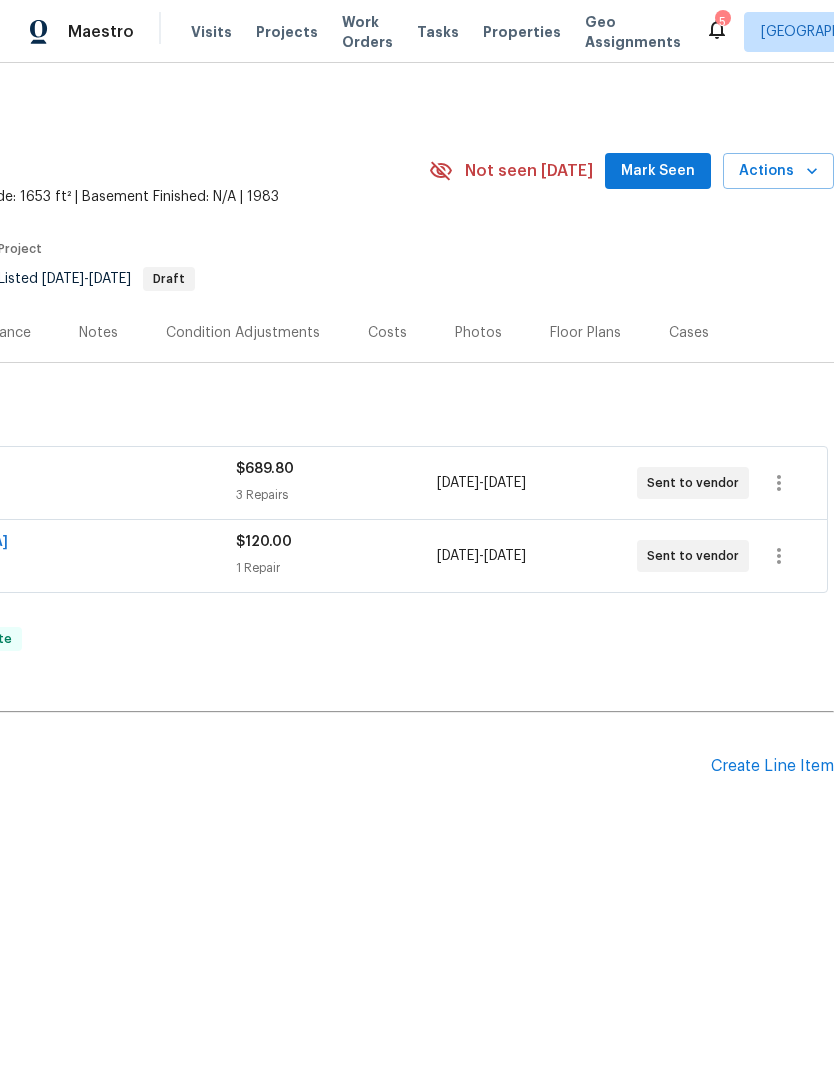 click on "Mark Seen" at bounding box center [658, 171] 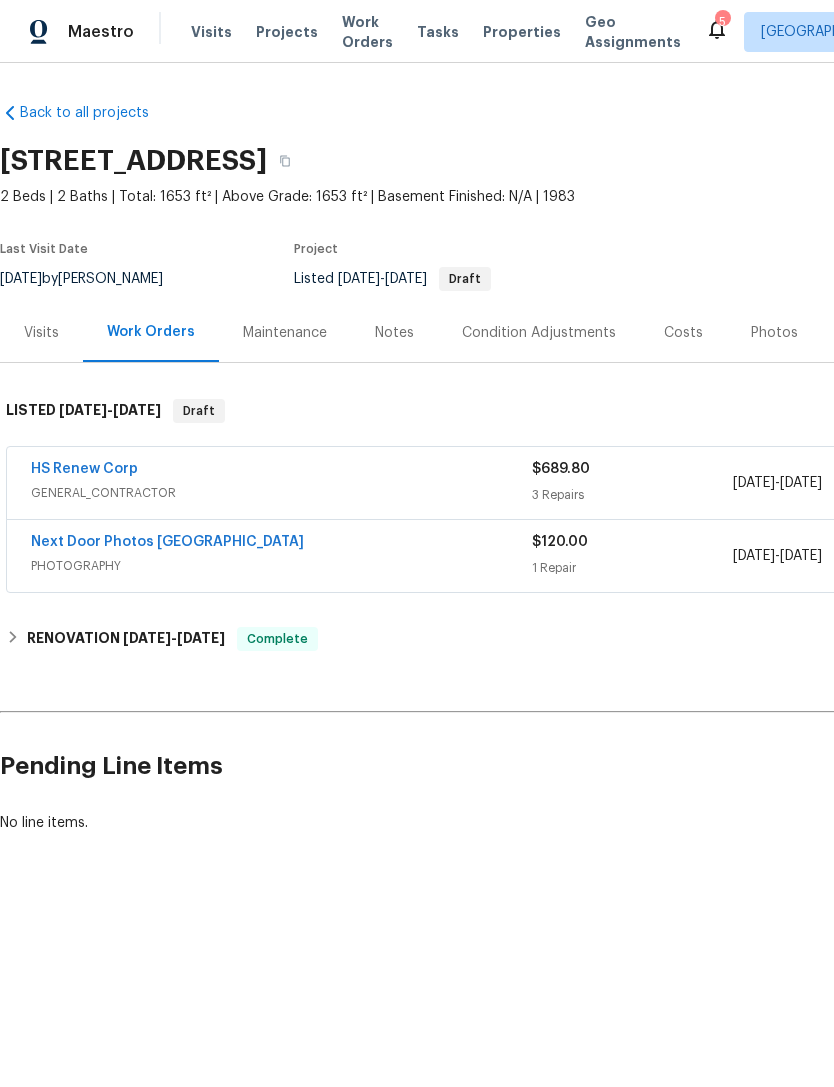 scroll, scrollTop: 0, scrollLeft: 0, axis: both 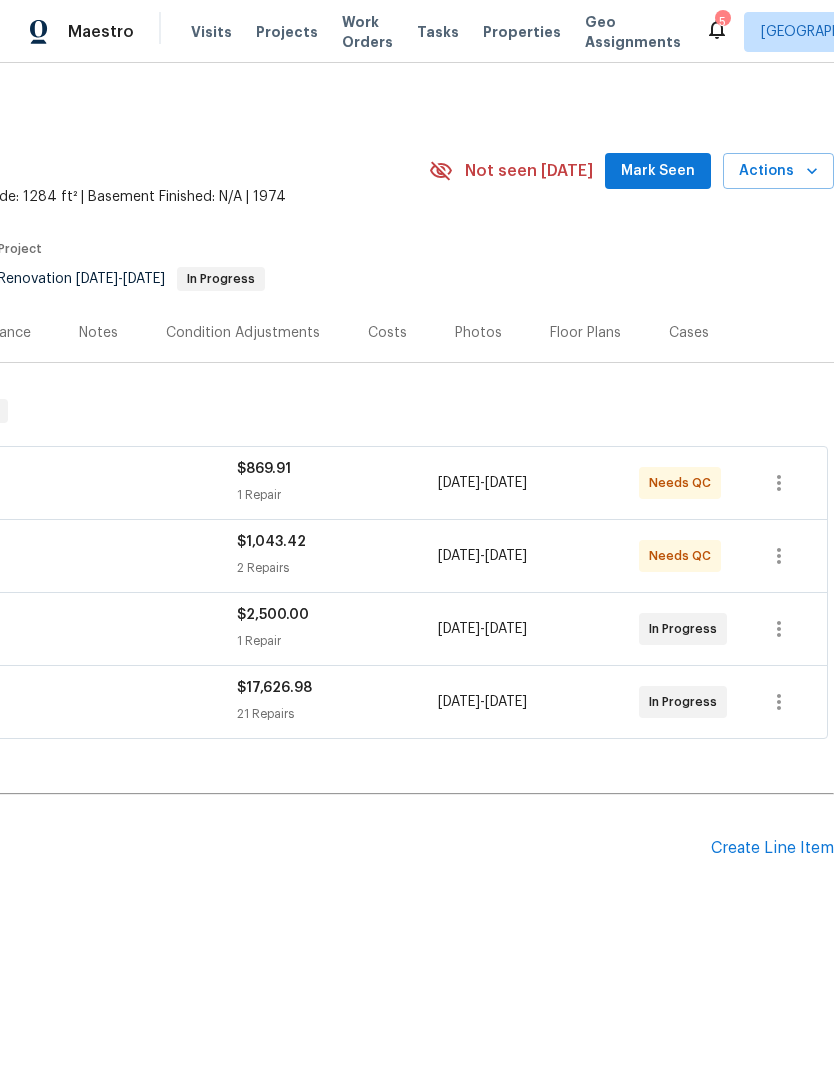 click on "Mark Seen" at bounding box center [658, 171] 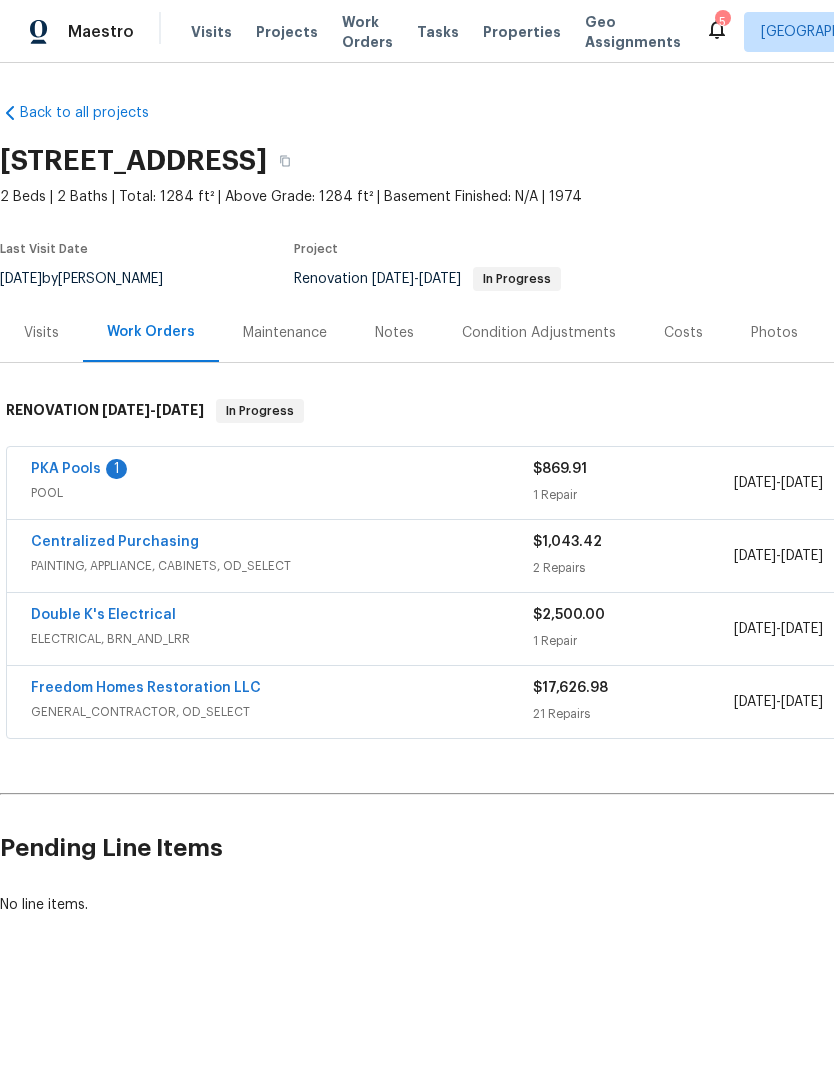 scroll, scrollTop: 0, scrollLeft: 0, axis: both 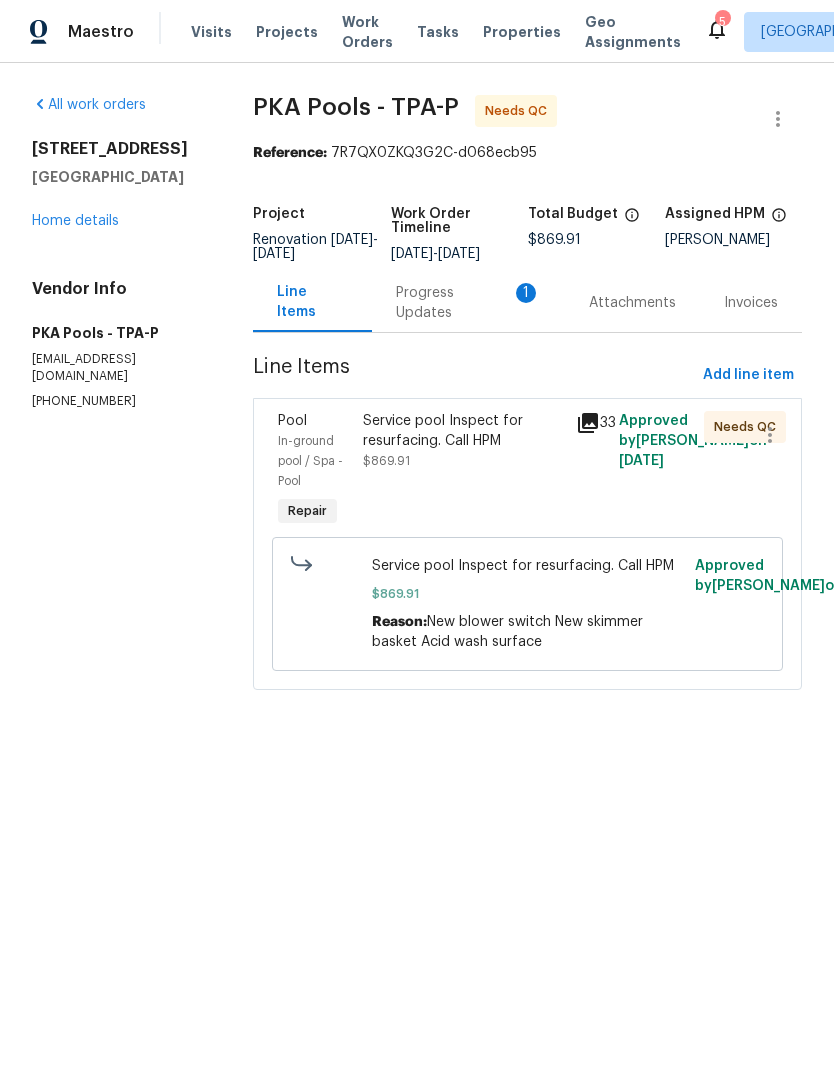 click on "Progress Updates 1" at bounding box center [468, 302] 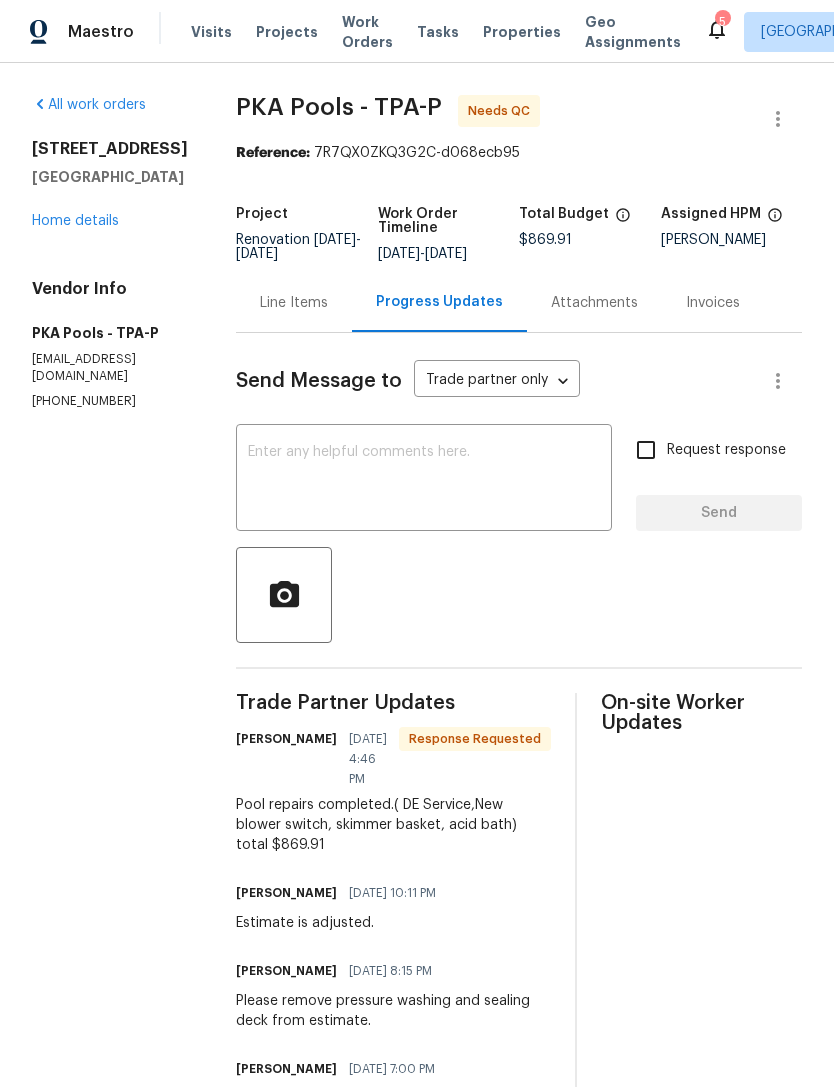 click on "Home details" at bounding box center (75, 221) 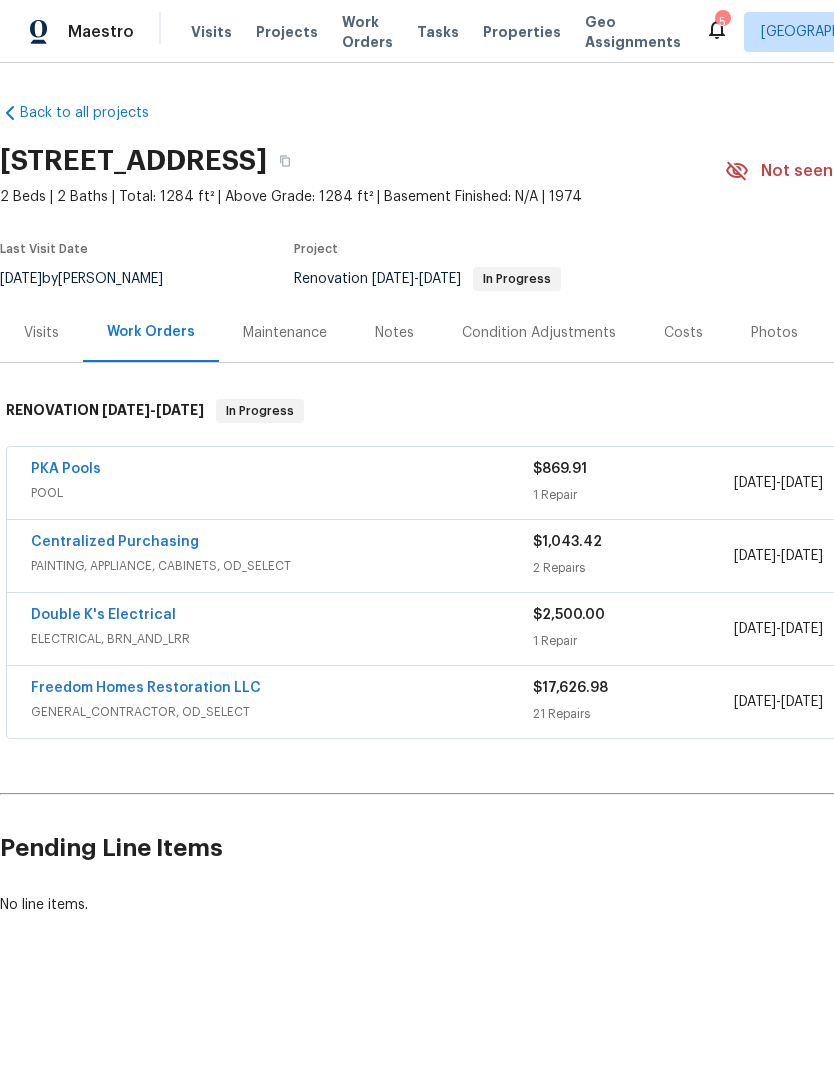 click on "POOL" at bounding box center (282, 493) 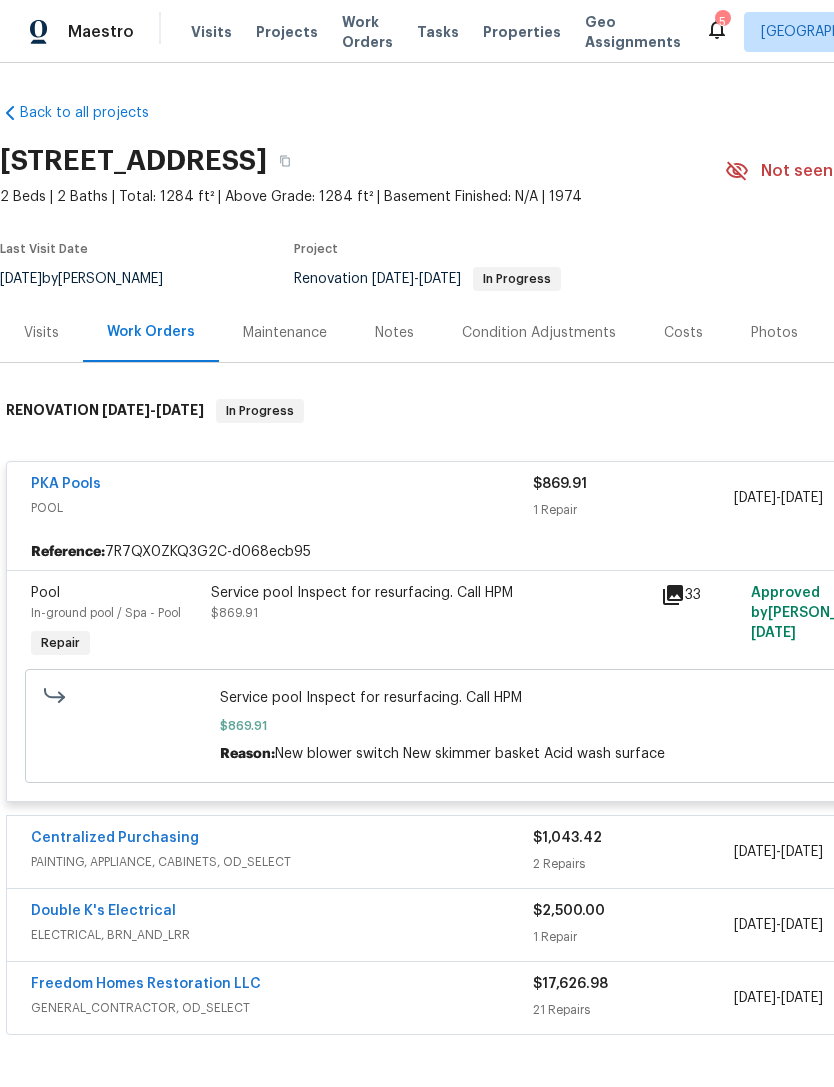 click on "Service pool
Inspect for resurfacing.
Call HPM $869.91" at bounding box center (430, 603) 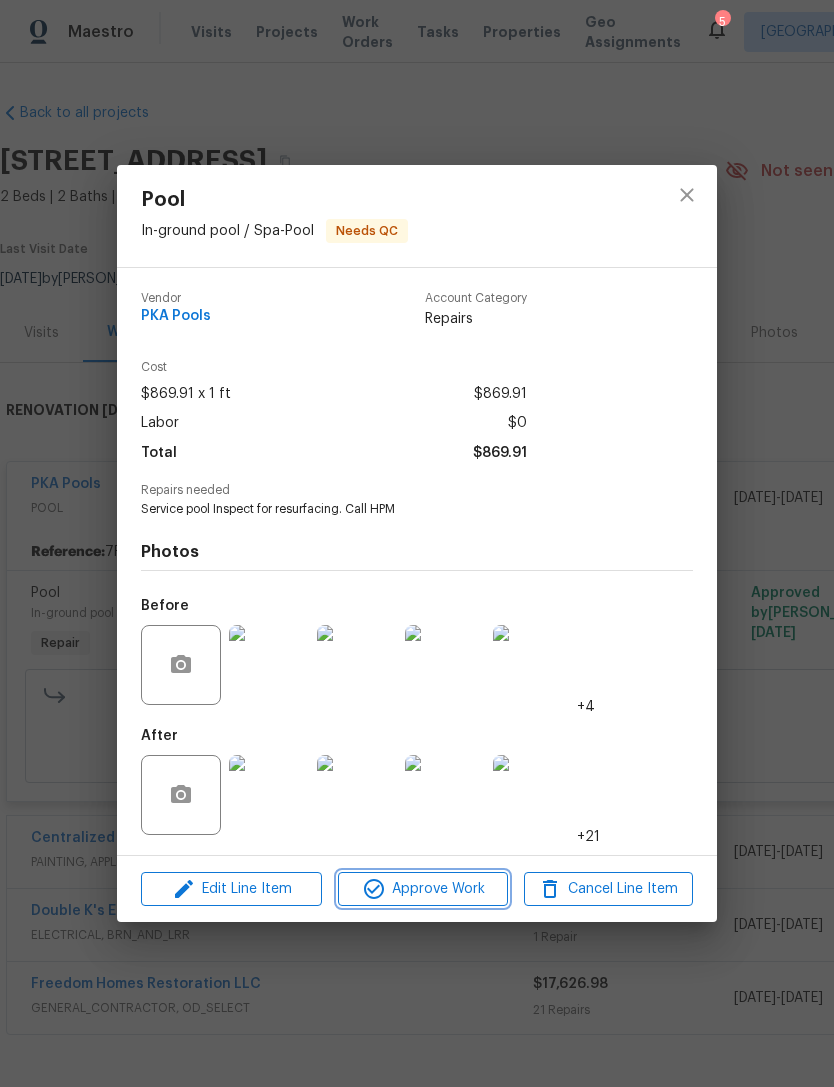 click on "Approve Work" at bounding box center [422, 889] 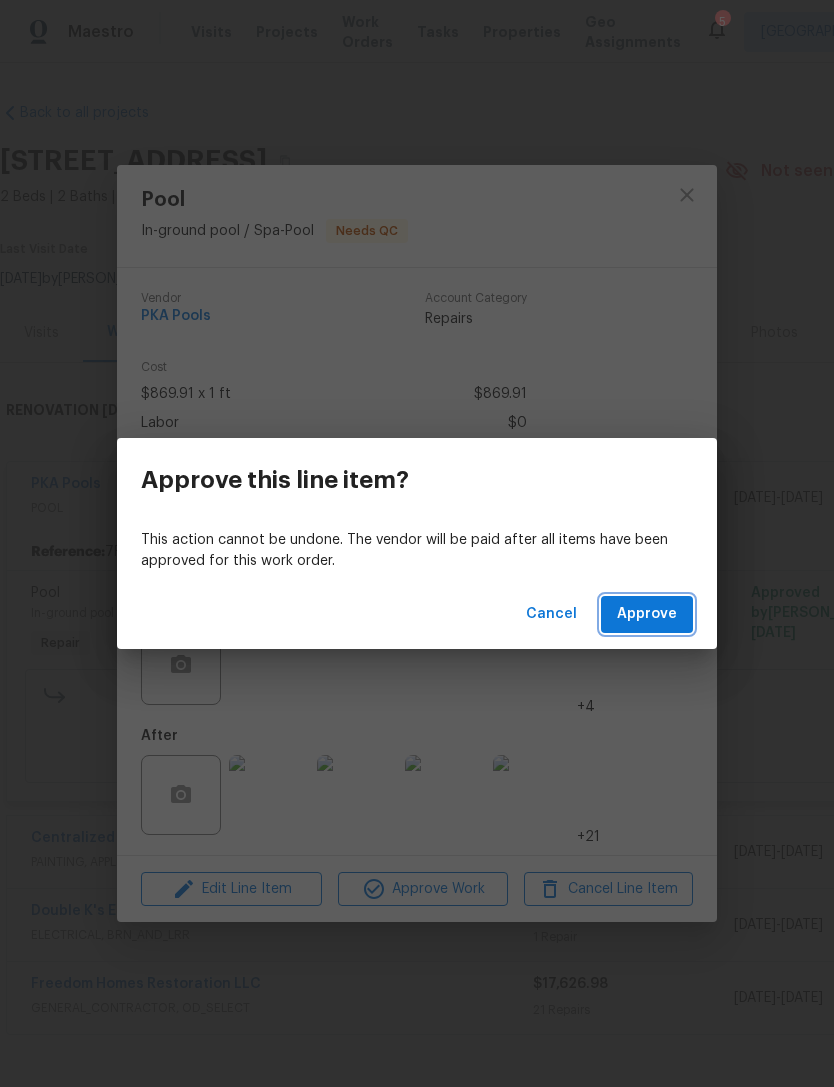 click on "Approve" at bounding box center (647, 614) 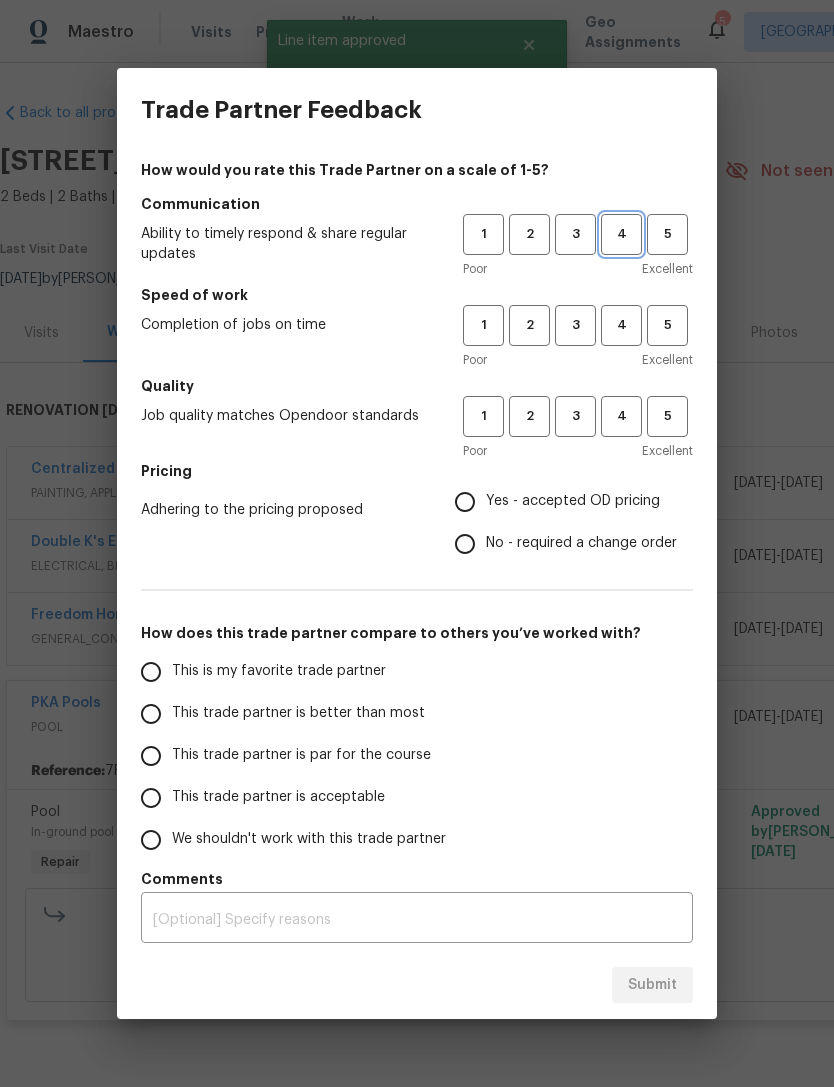 click on "4" at bounding box center (621, 234) 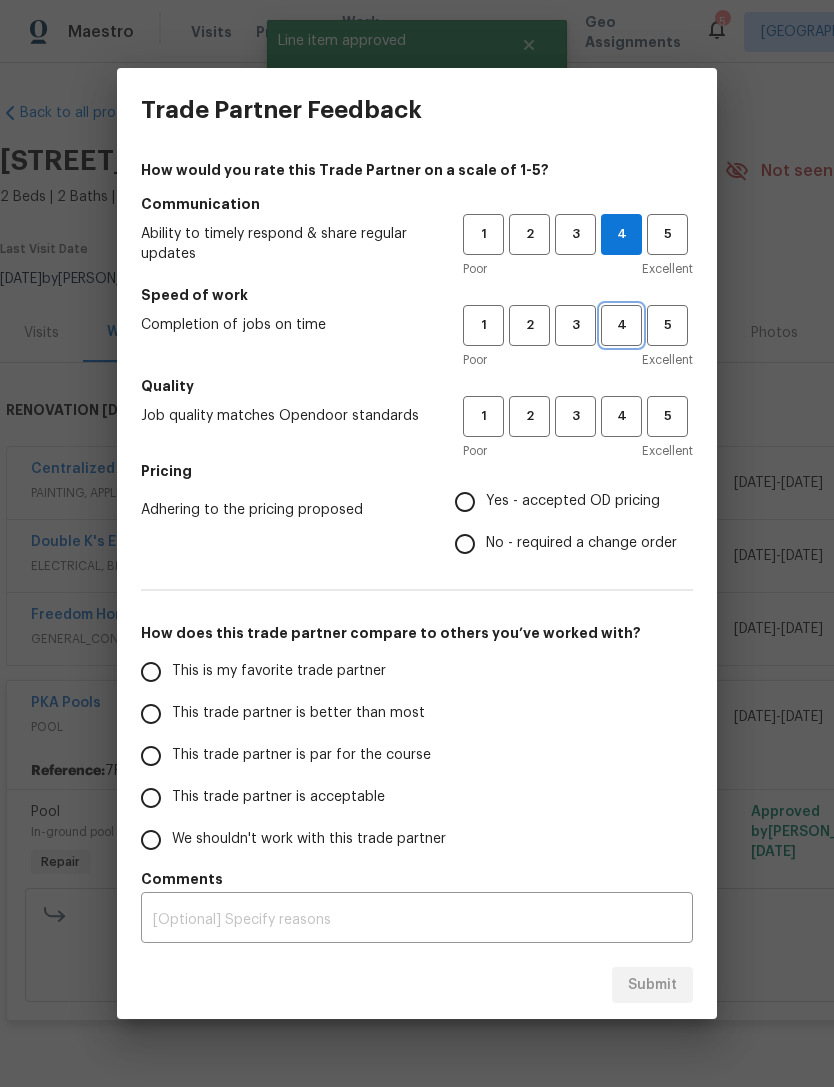click on "4" at bounding box center (621, 325) 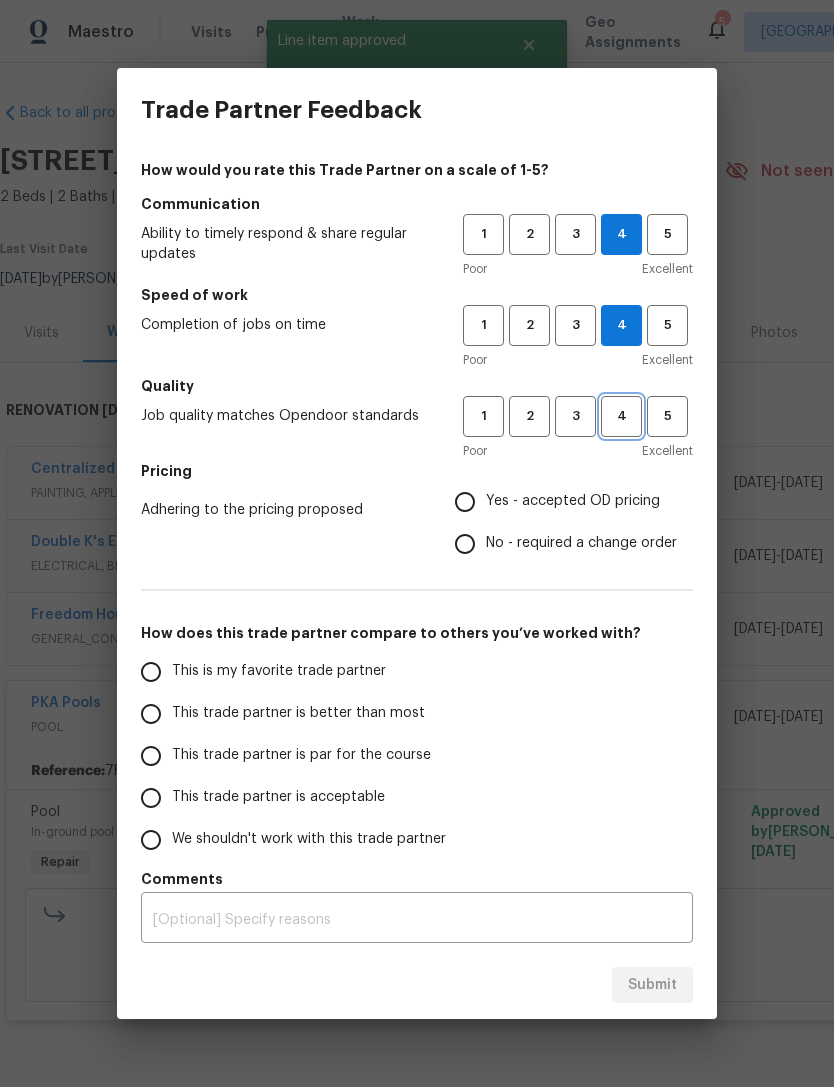 click on "4" at bounding box center [621, 416] 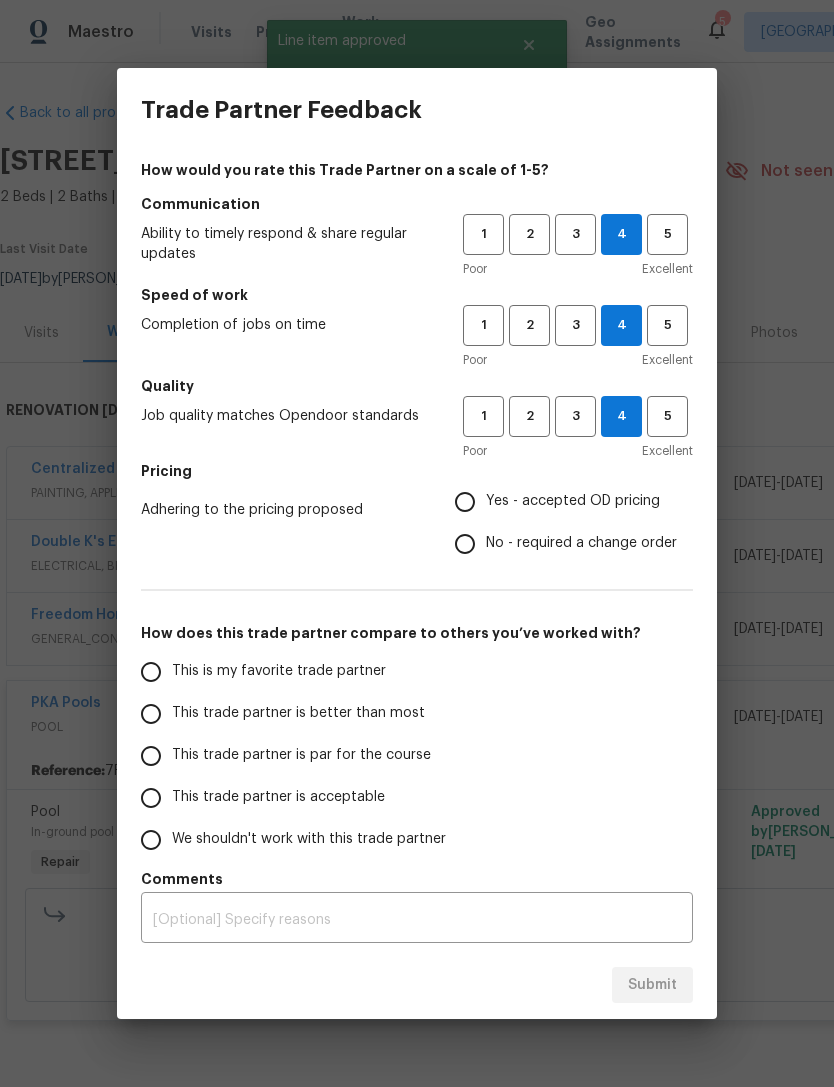 click on "Yes - accepted OD pricing" at bounding box center [465, 502] 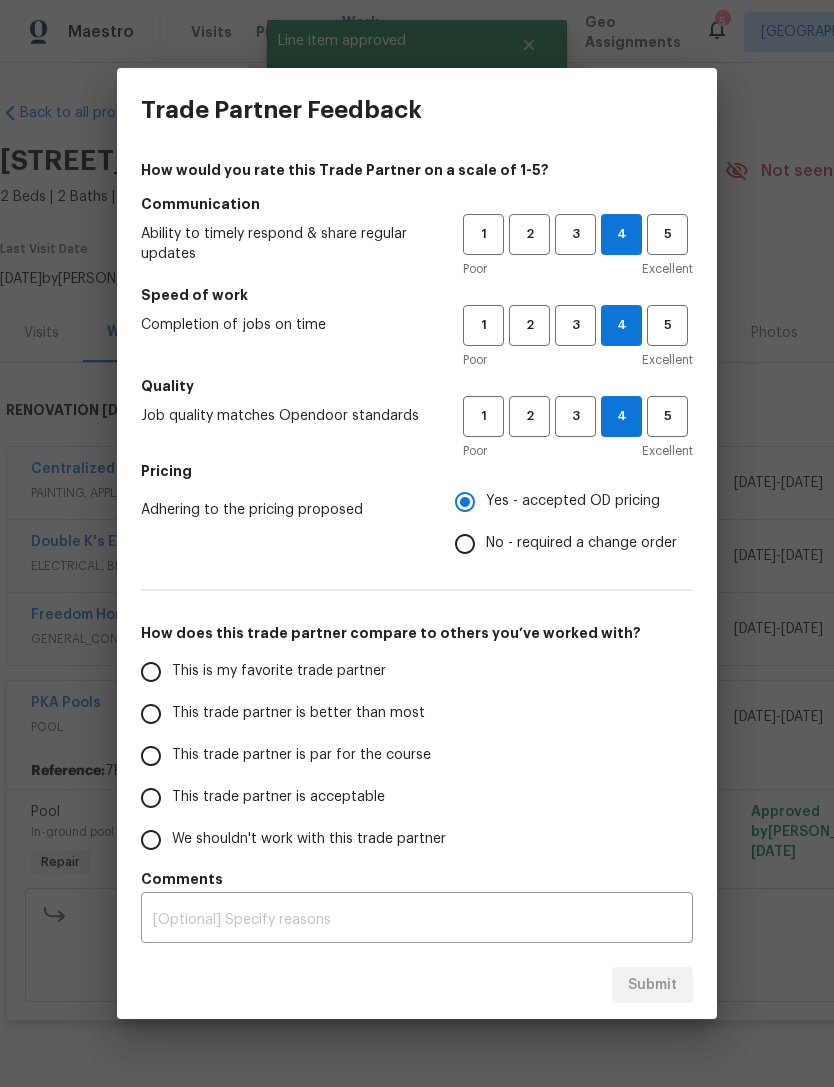 click on "This trade partner is better than most" at bounding box center (151, 714) 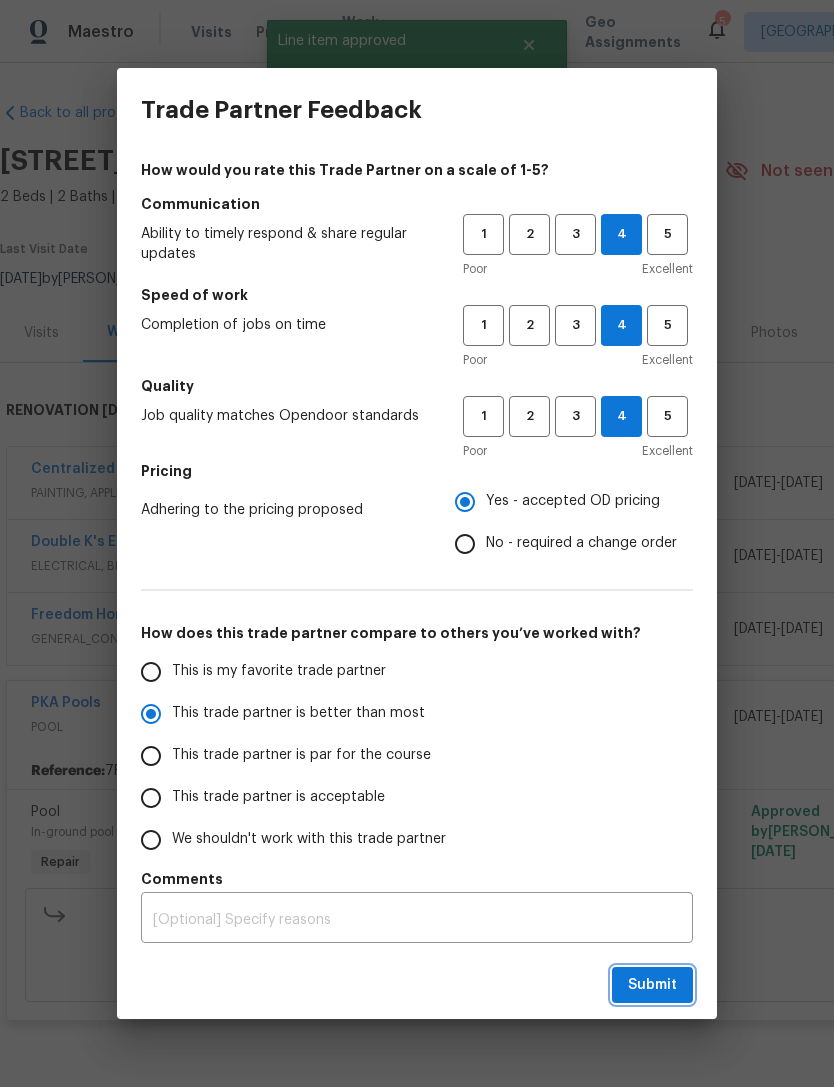 click on "Submit" at bounding box center (652, 985) 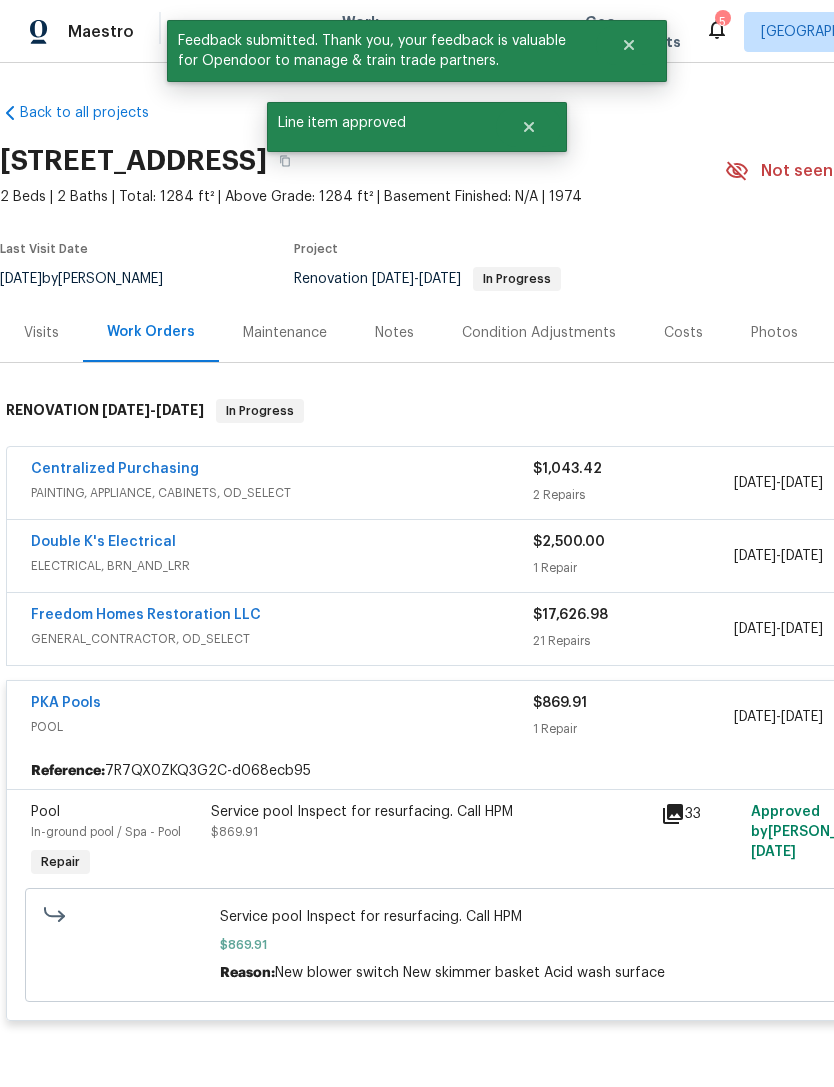 click on "Notes" at bounding box center (394, 333) 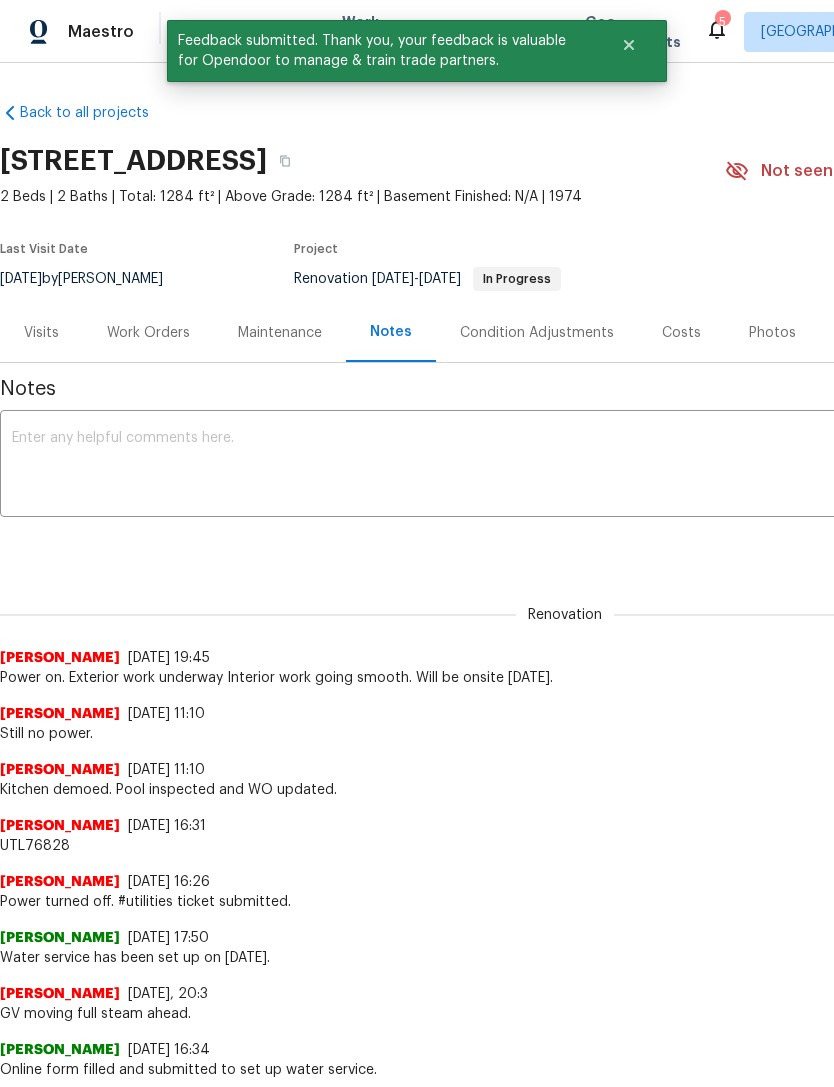 click at bounding box center (565, 466) 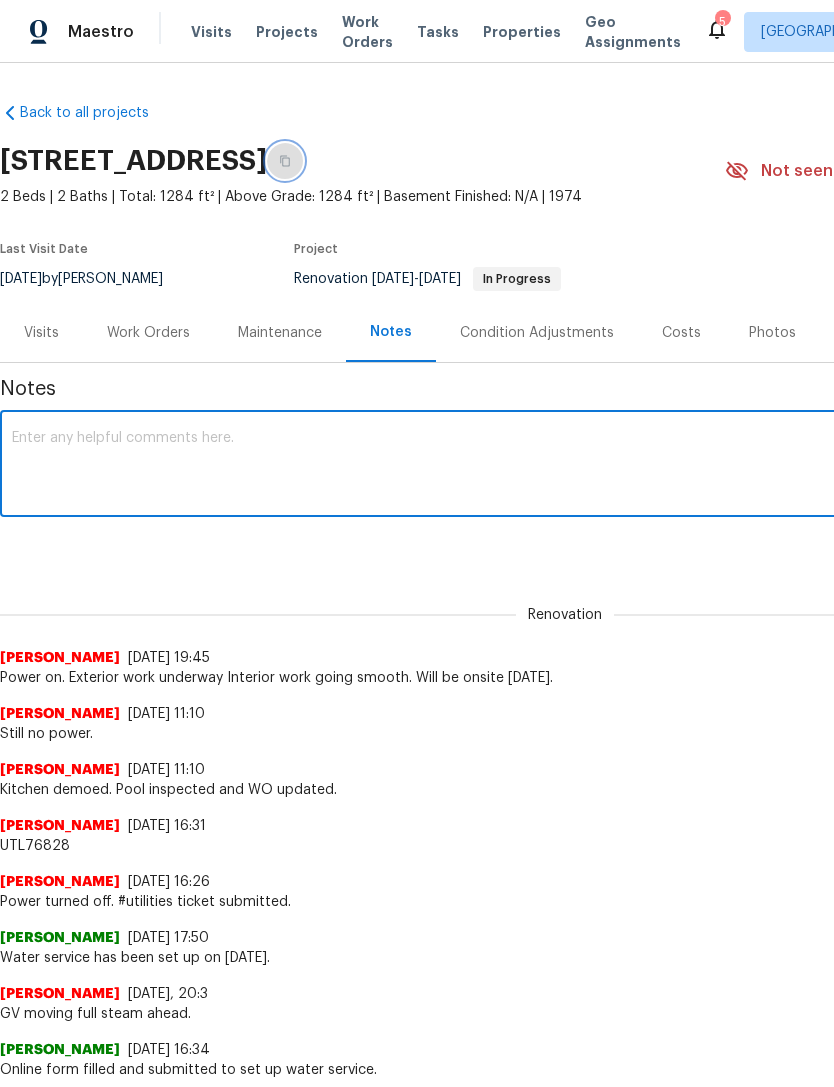click at bounding box center [285, 161] 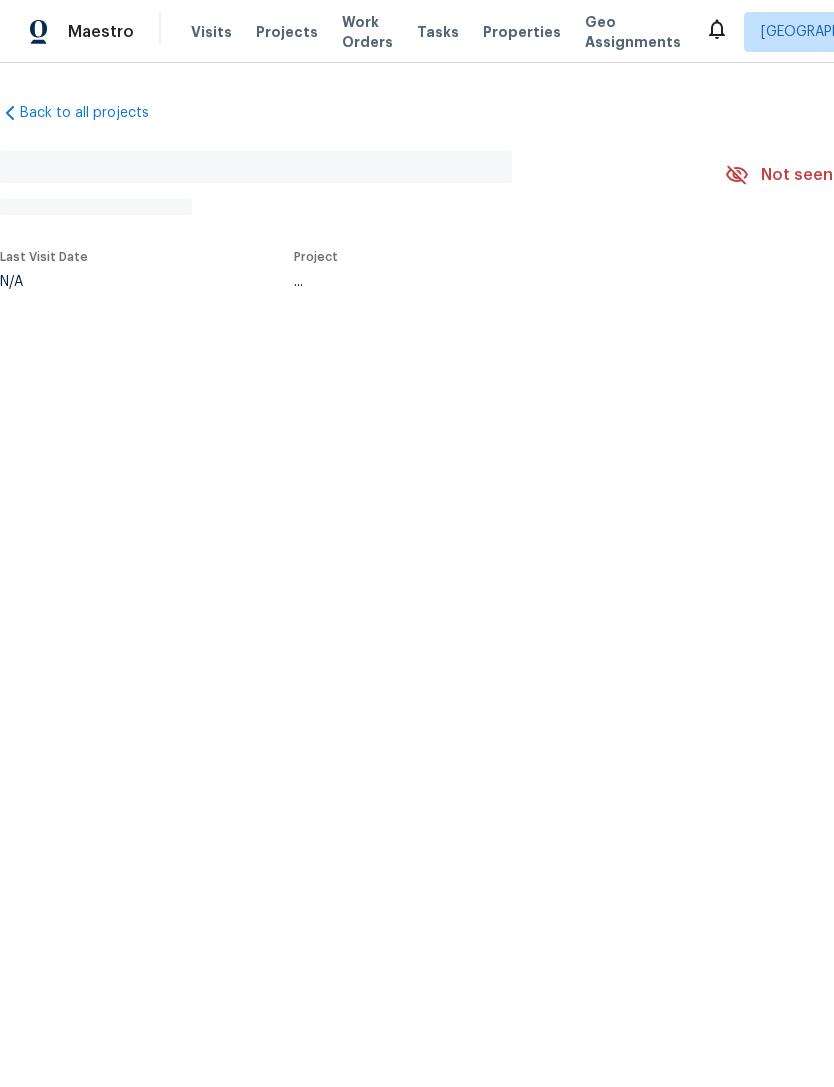 scroll, scrollTop: 0, scrollLeft: 0, axis: both 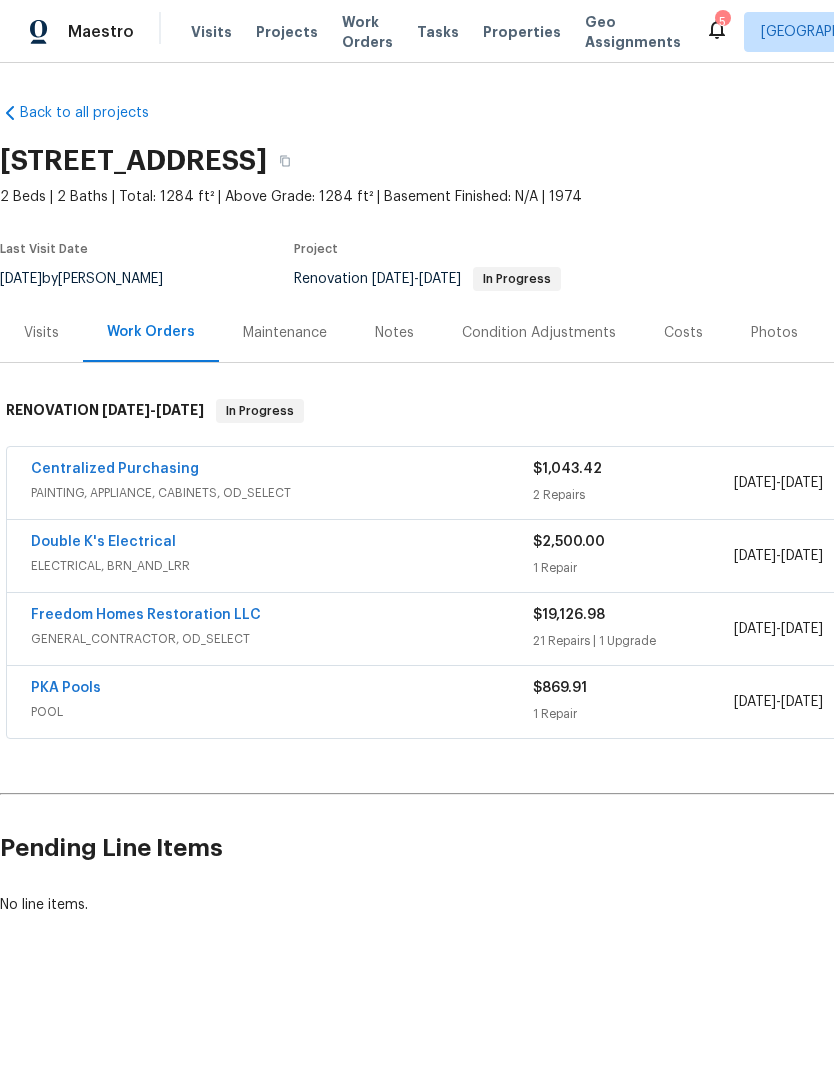 click on "GENERAL_CONTRACTOR, OD_SELECT" at bounding box center (282, 639) 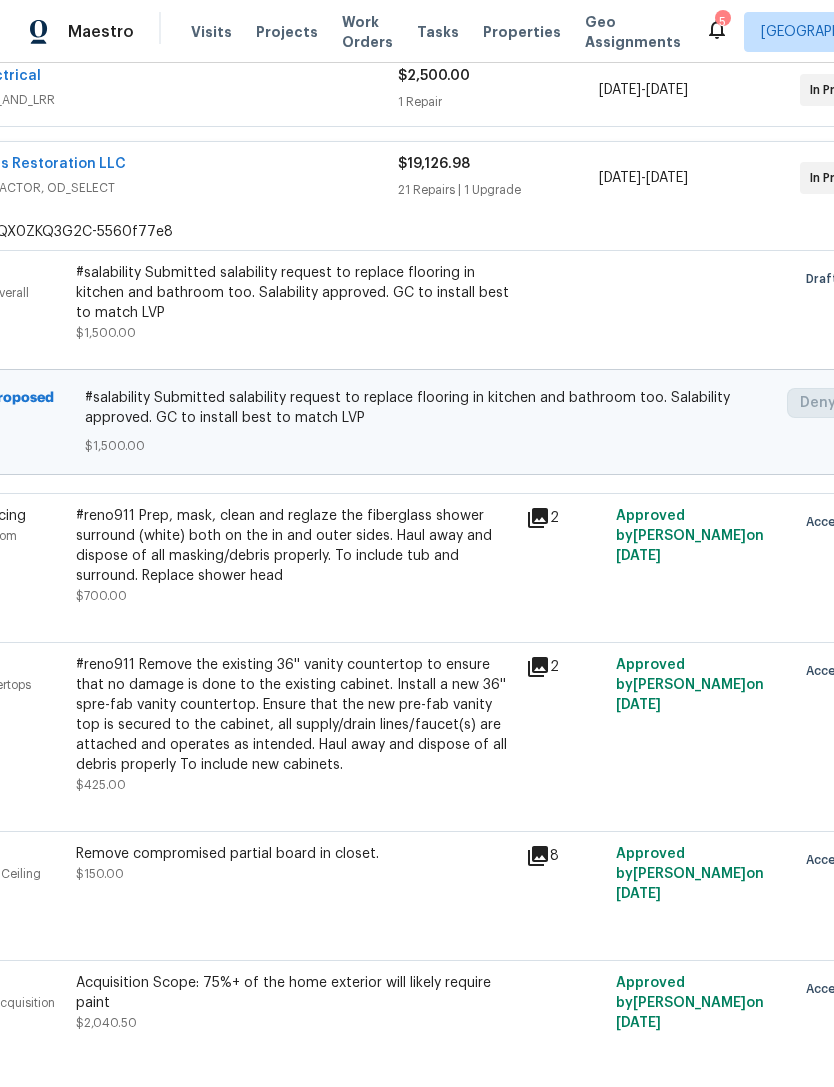 scroll, scrollTop: 616, scrollLeft: 179, axis: both 